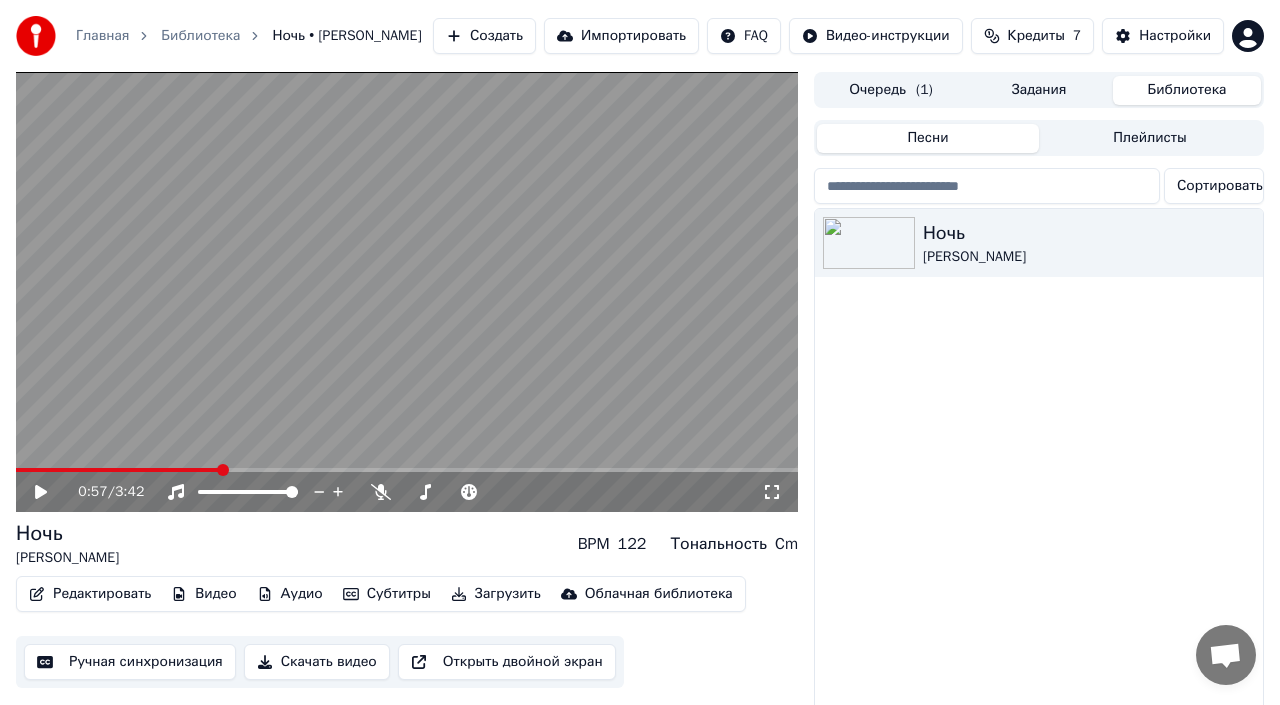 scroll, scrollTop: 0, scrollLeft: 0, axis: both 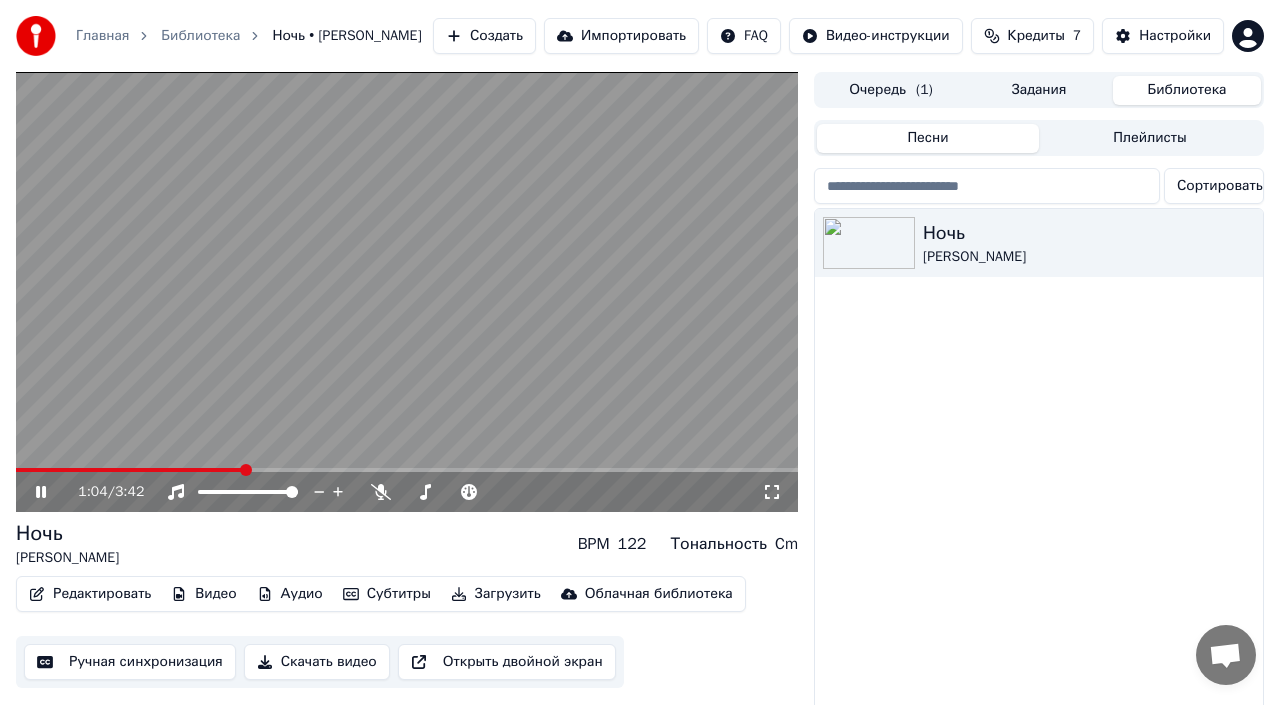 click on "1:04  /  3:42" at bounding box center (407, 492) 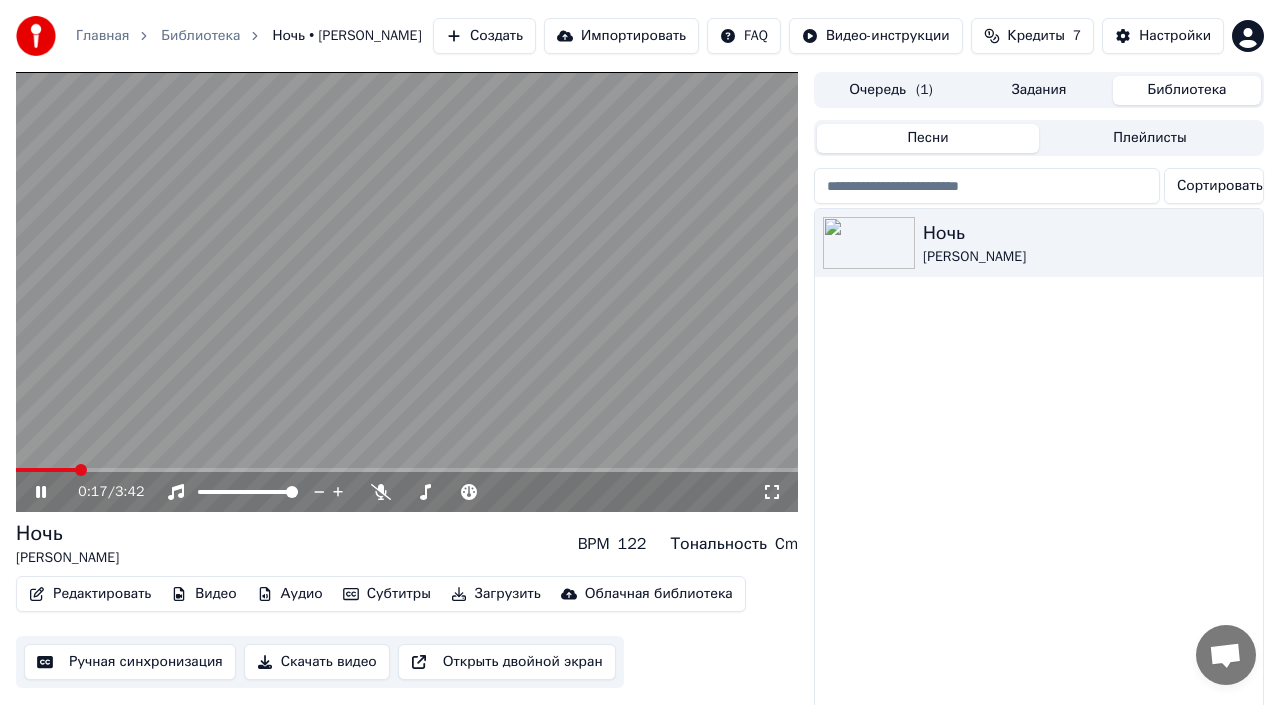 click at bounding box center (46, 470) 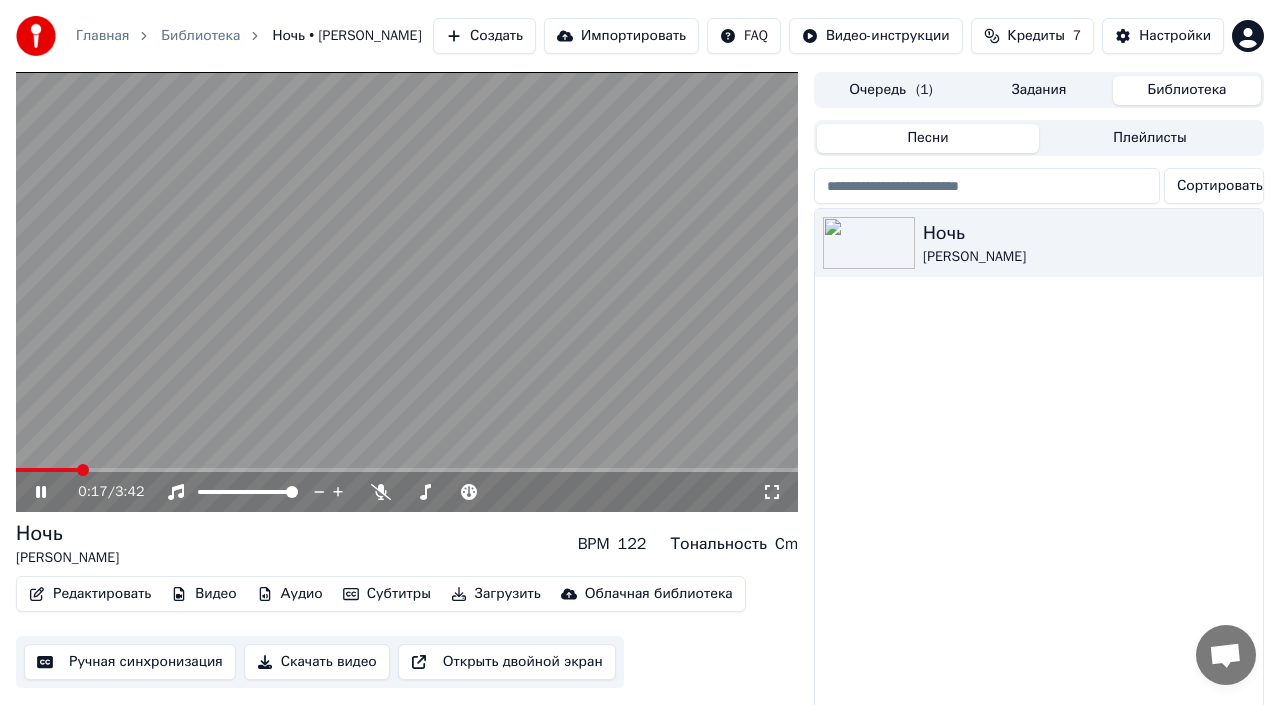 click at bounding box center [407, 470] 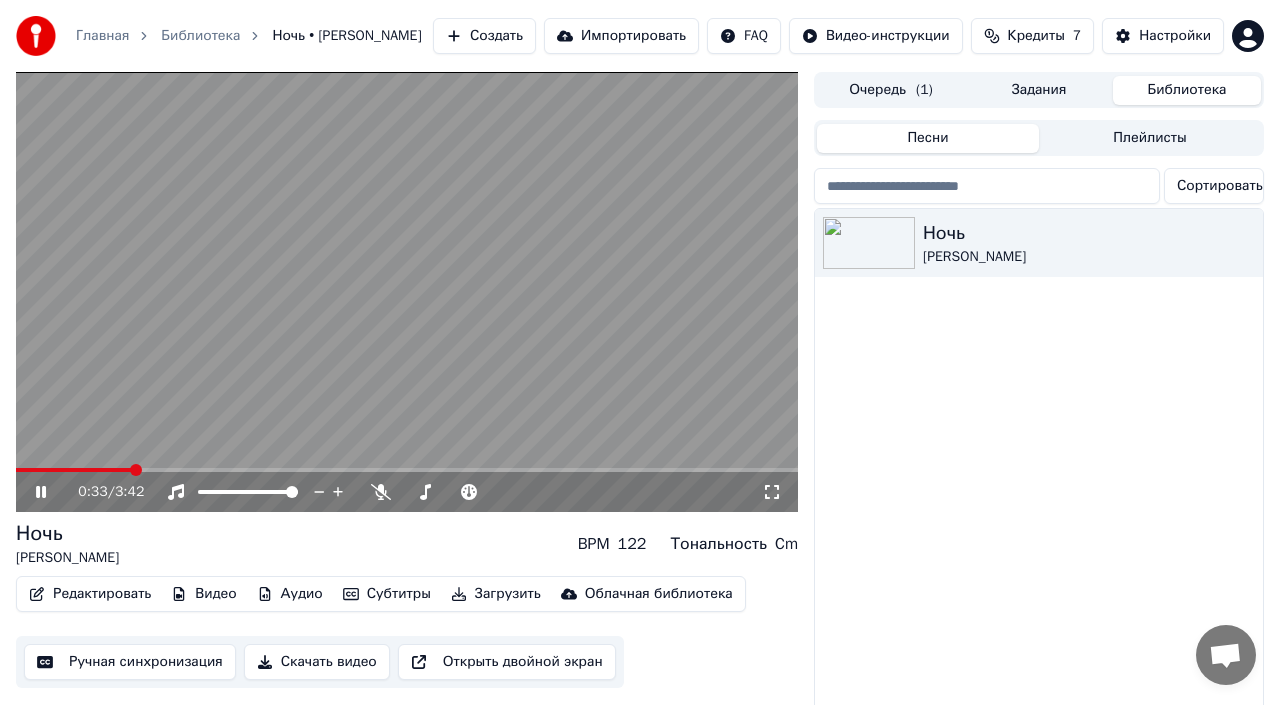 click at bounding box center [407, 470] 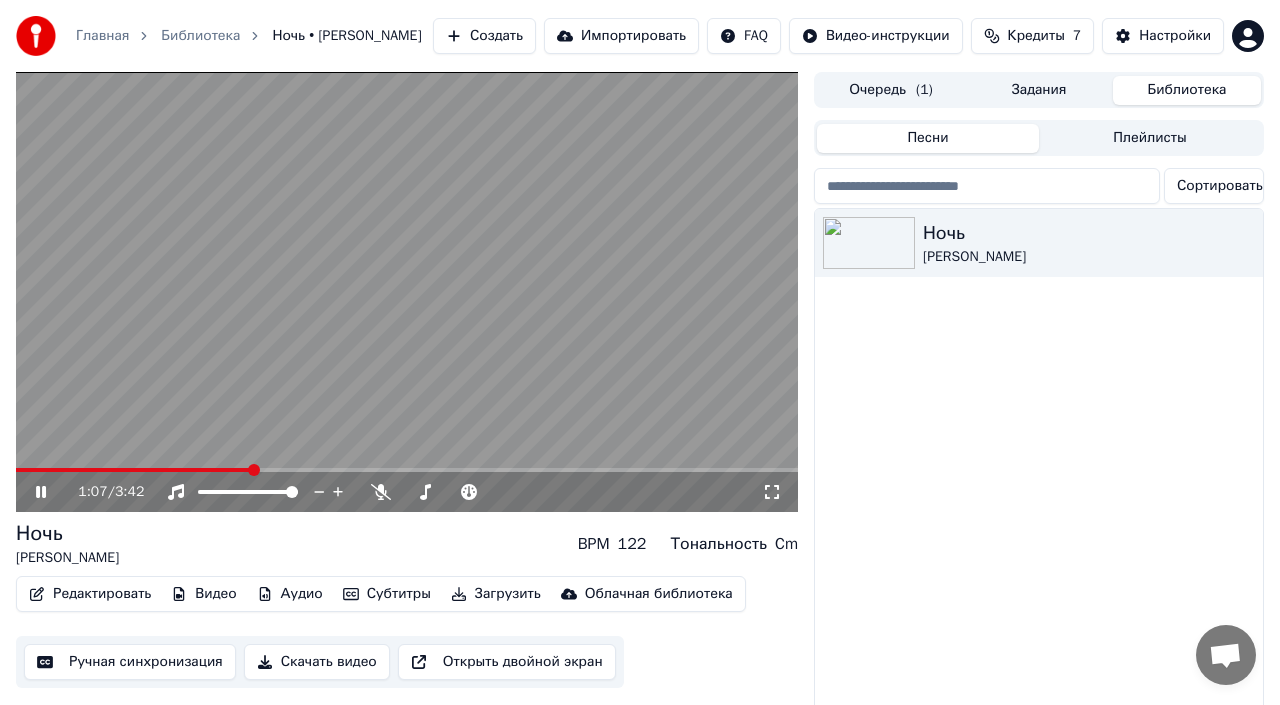click at bounding box center [407, 470] 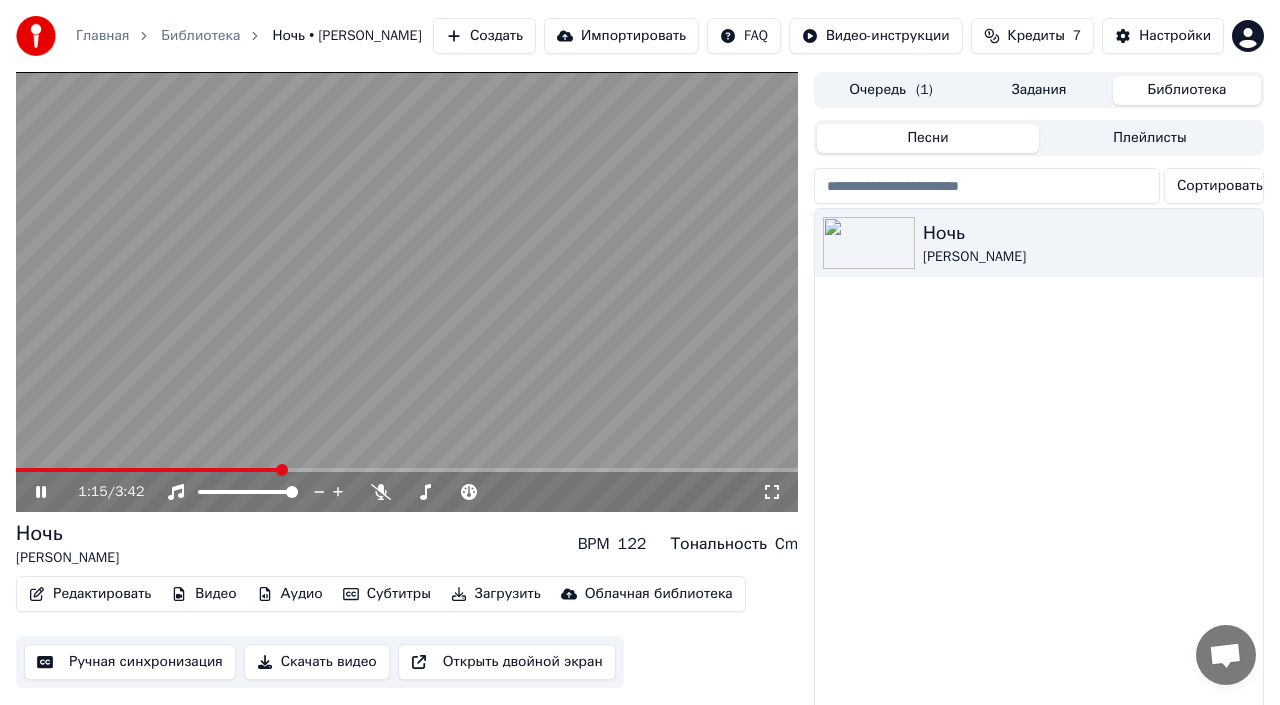 click 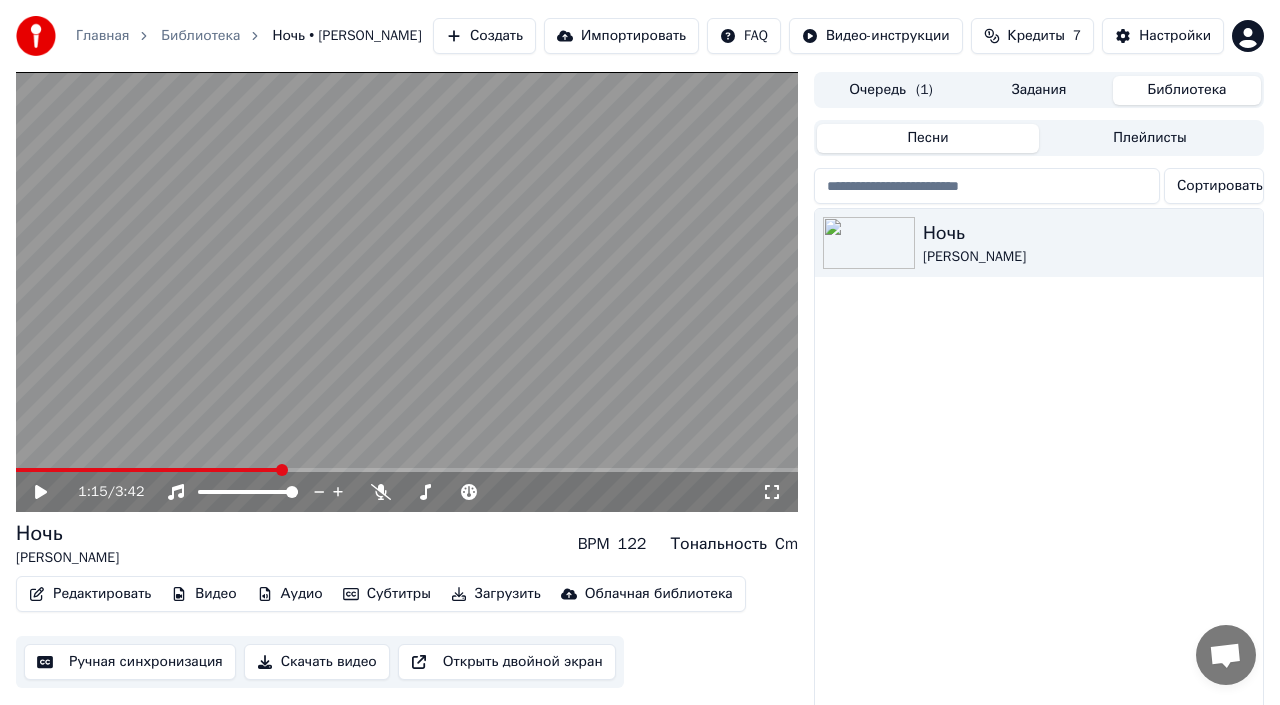 click at bounding box center [148, 470] 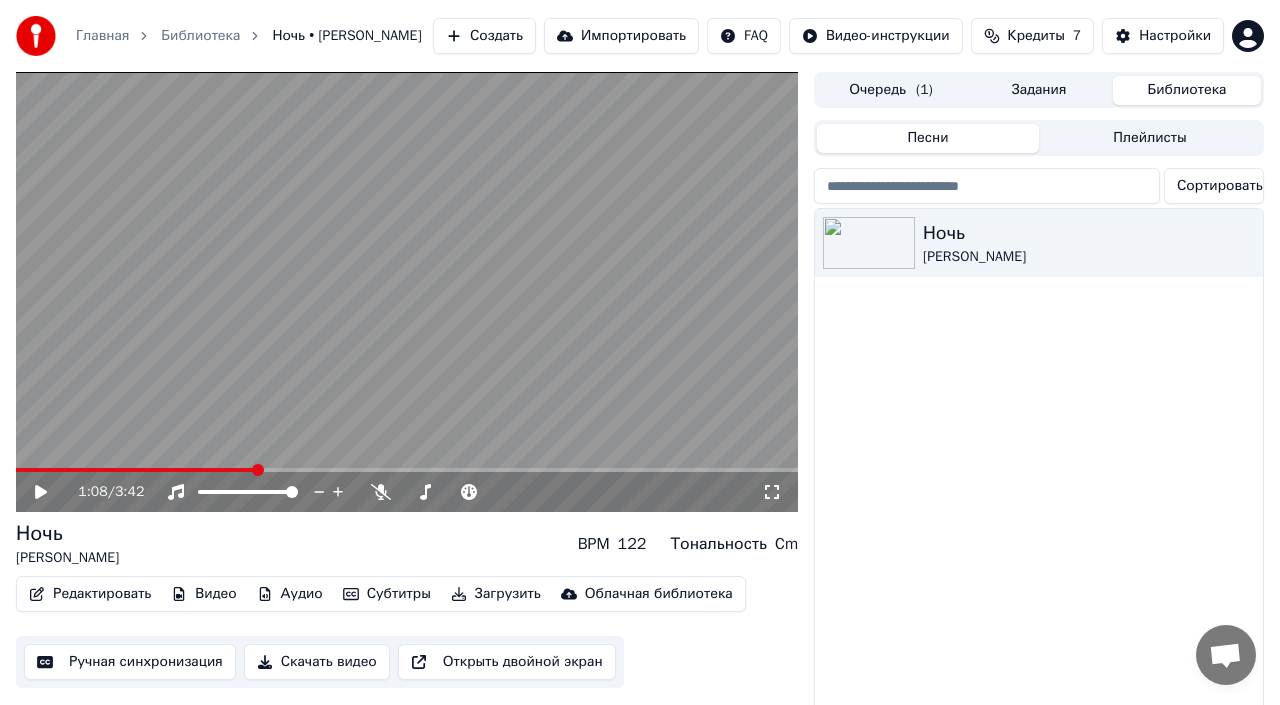 click 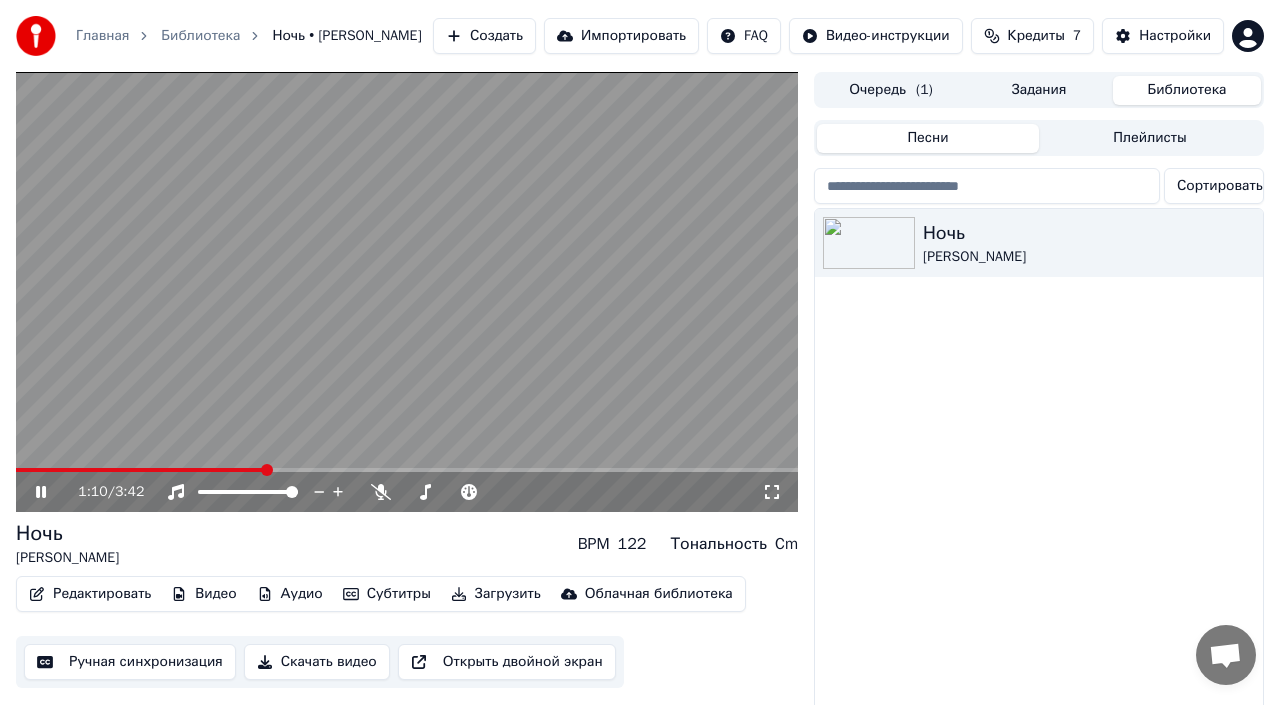 click 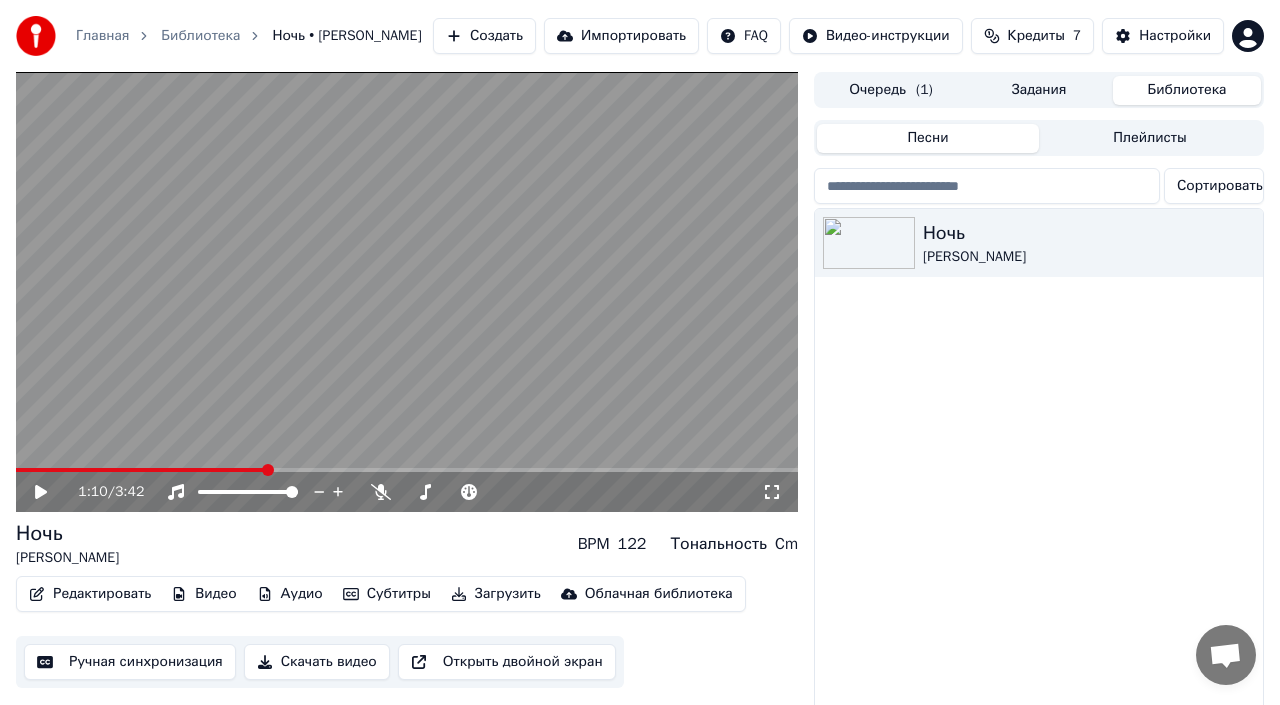 click on "Редактировать" at bounding box center (90, 594) 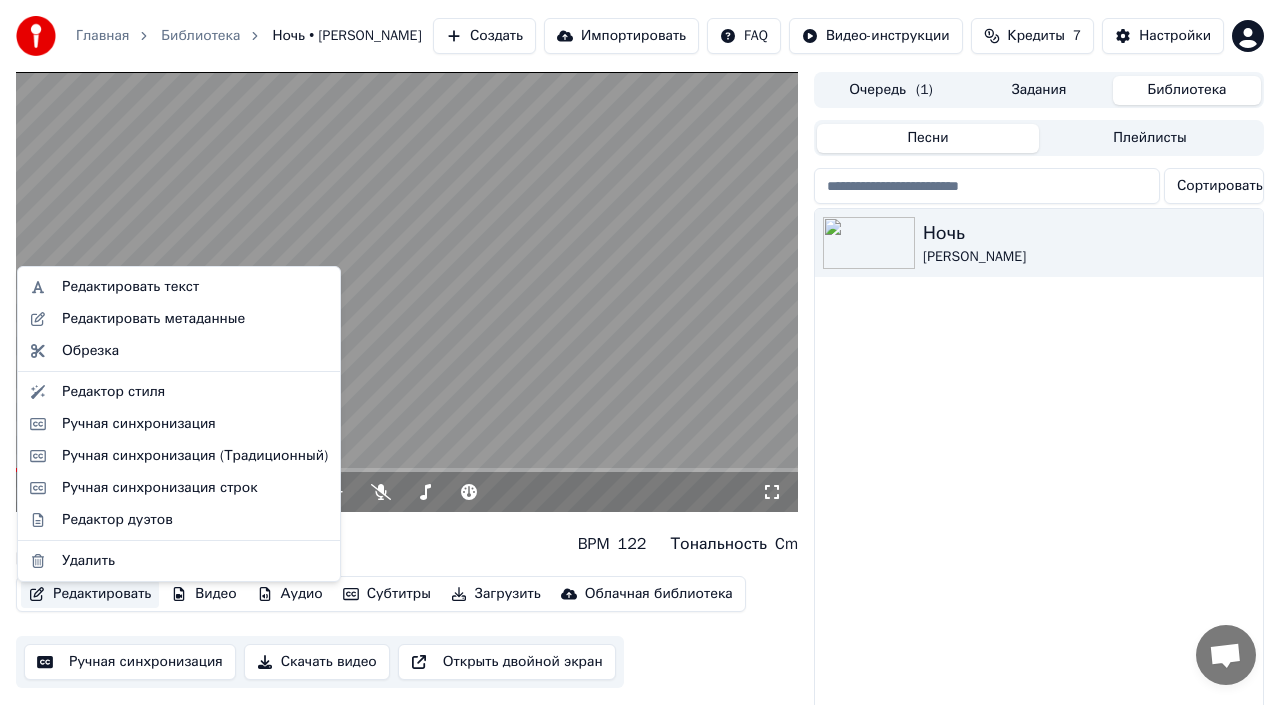 click on "Редактировать" at bounding box center (90, 594) 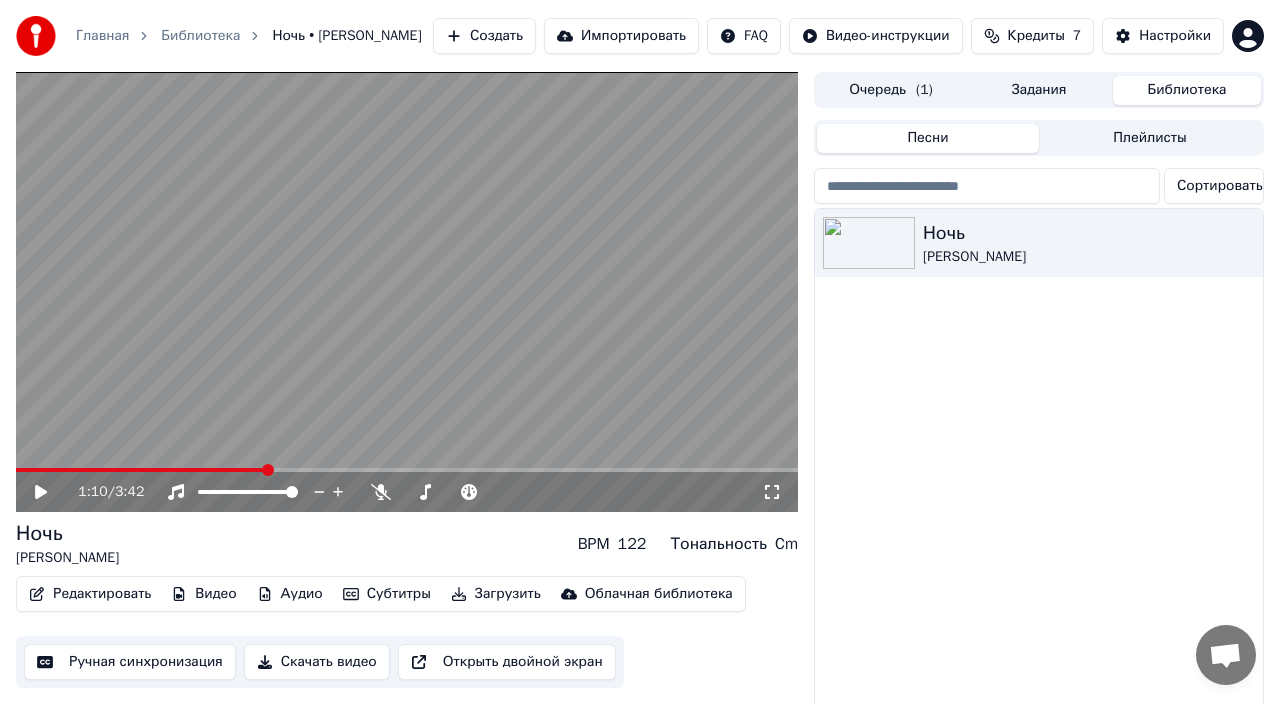 click on "Редактировать" at bounding box center [90, 594] 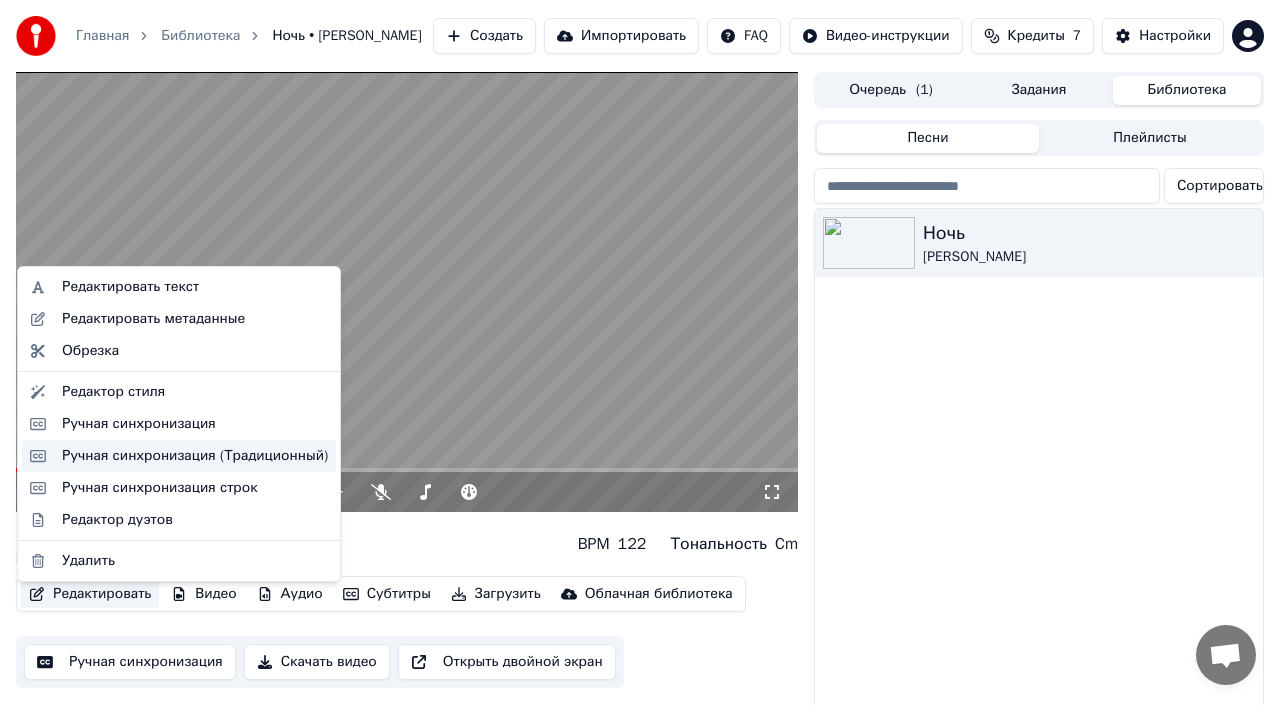 click on "Ручная синхронизация (Традиционный)" at bounding box center [195, 456] 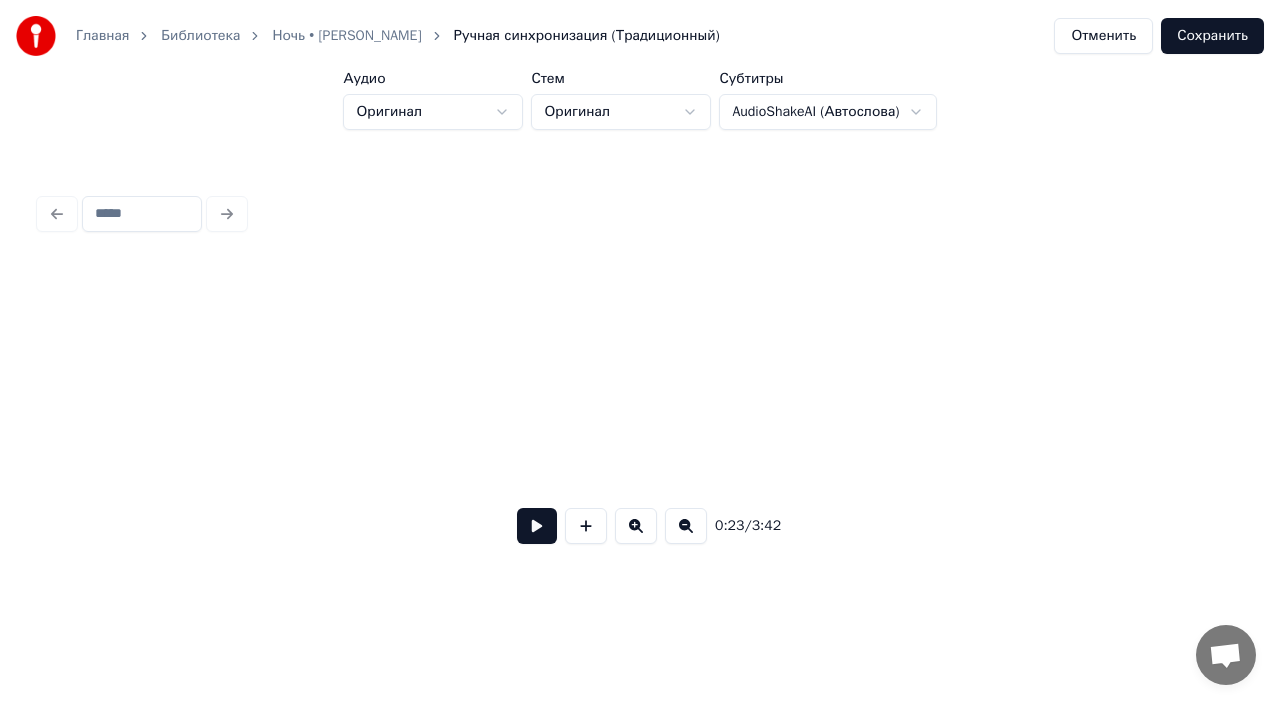 scroll, scrollTop: 0, scrollLeft: 4751, axis: horizontal 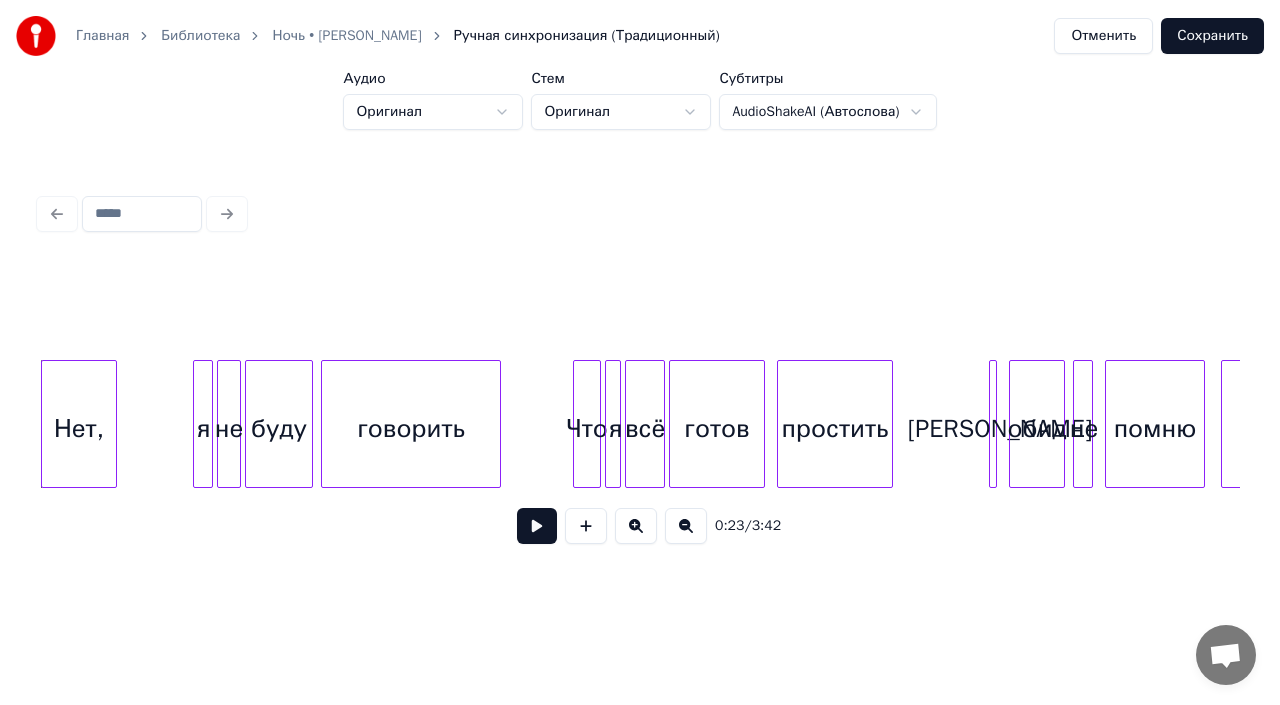 click on "Нет," at bounding box center [79, 429] 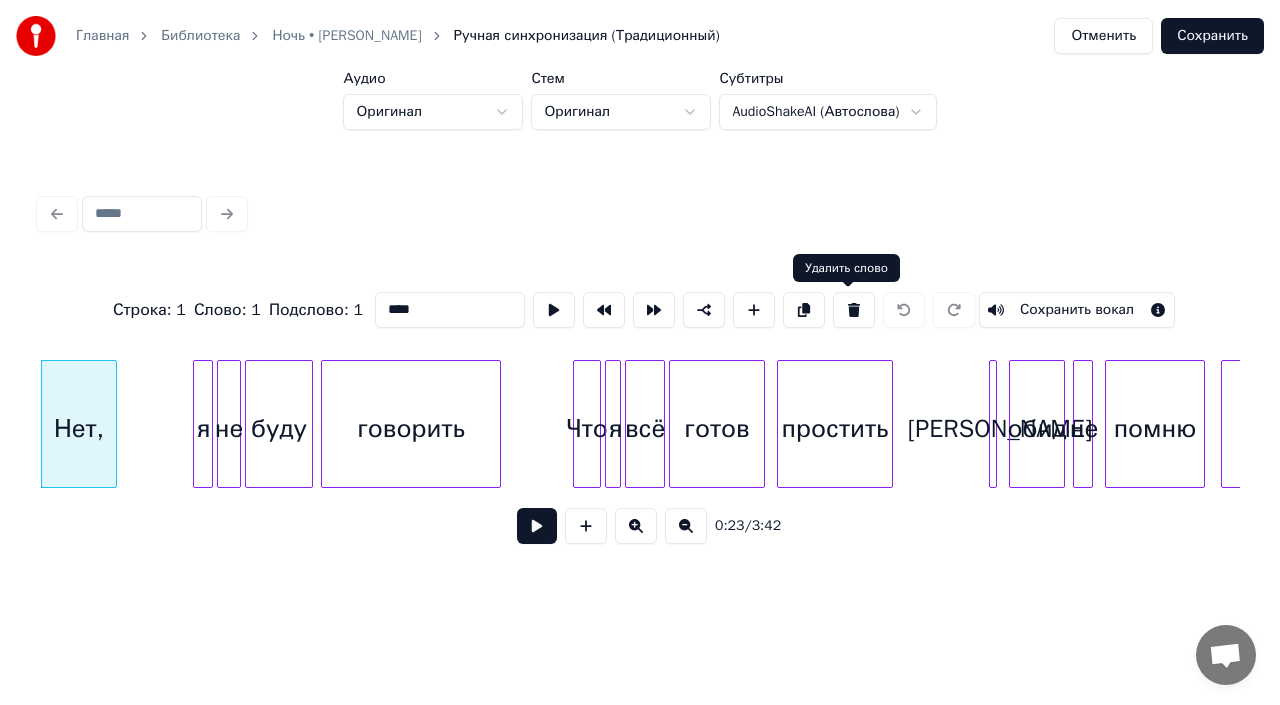 click at bounding box center [854, 310] 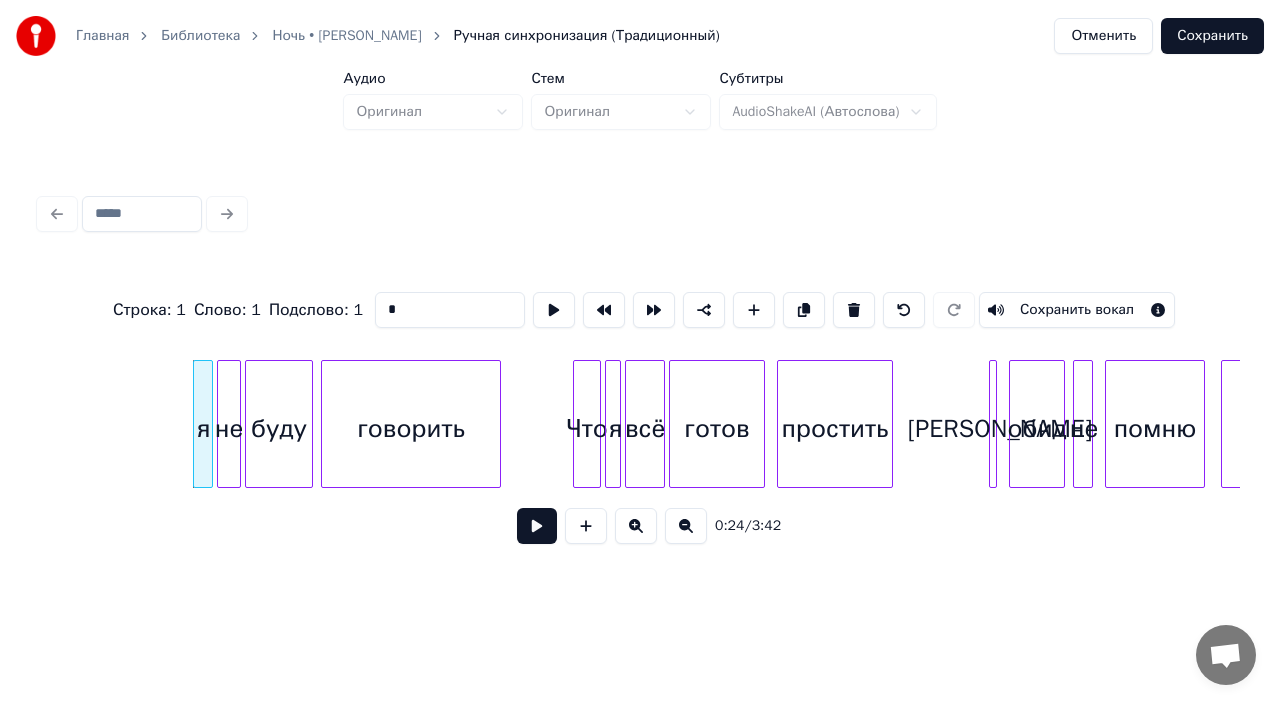 click at bounding box center (209, 424) 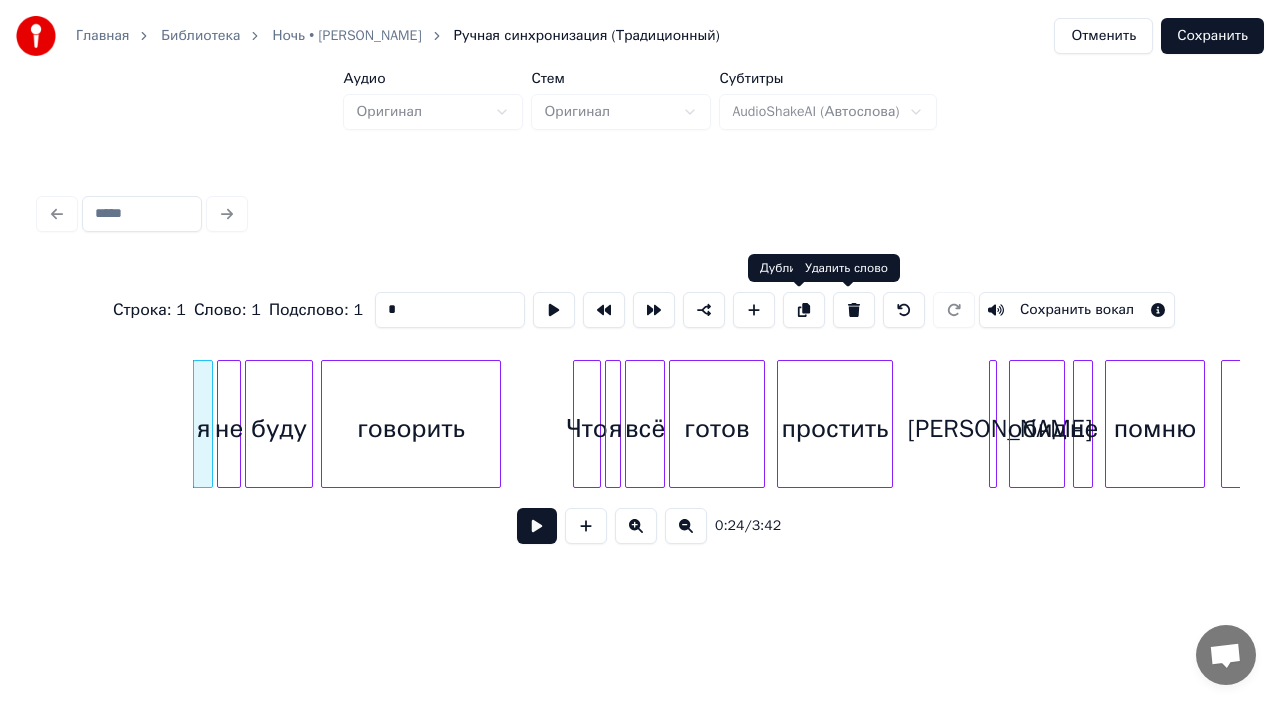 click at bounding box center [854, 310] 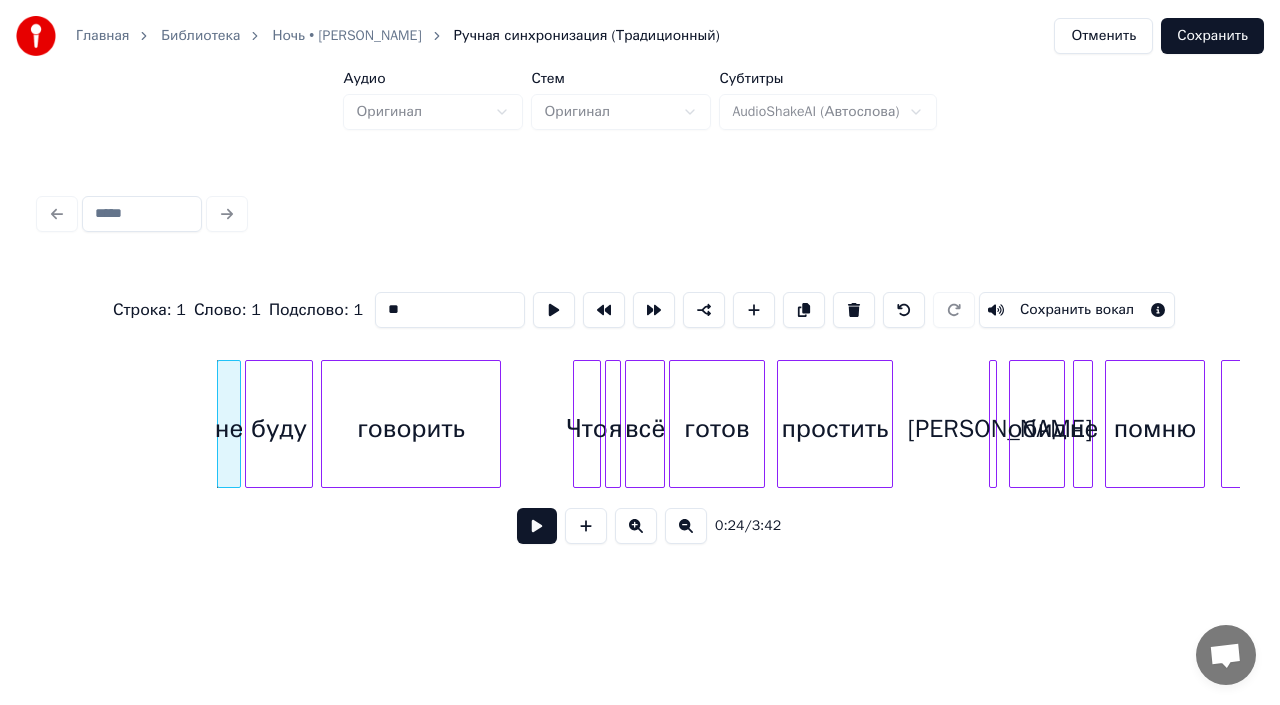 click at bounding box center [854, 310] 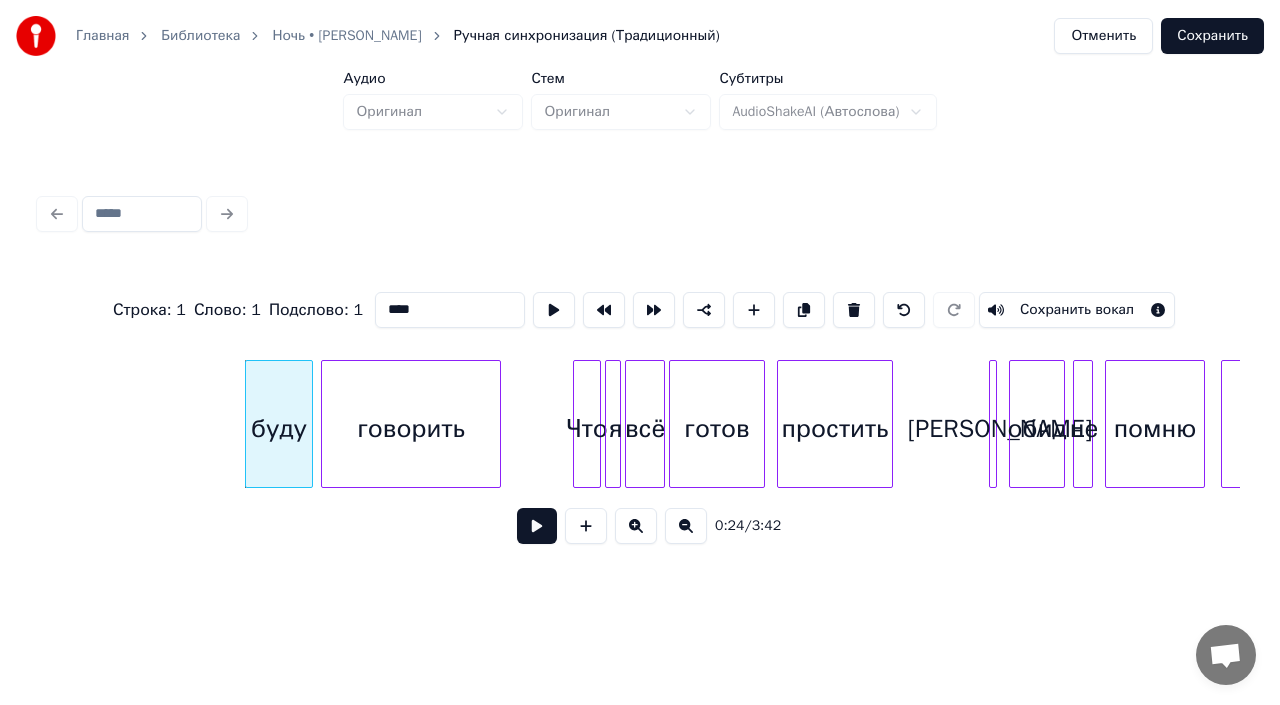 click at bounding box center (854, 310) 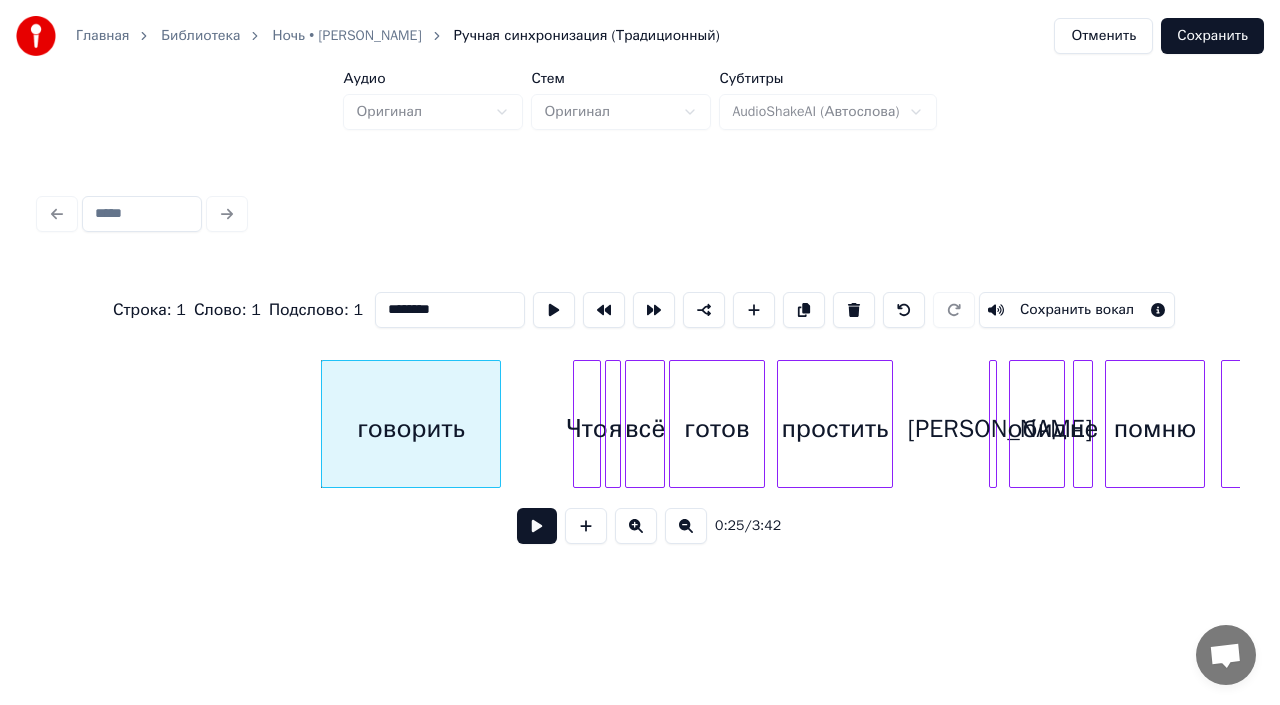 click at bounding box center [854, 310] 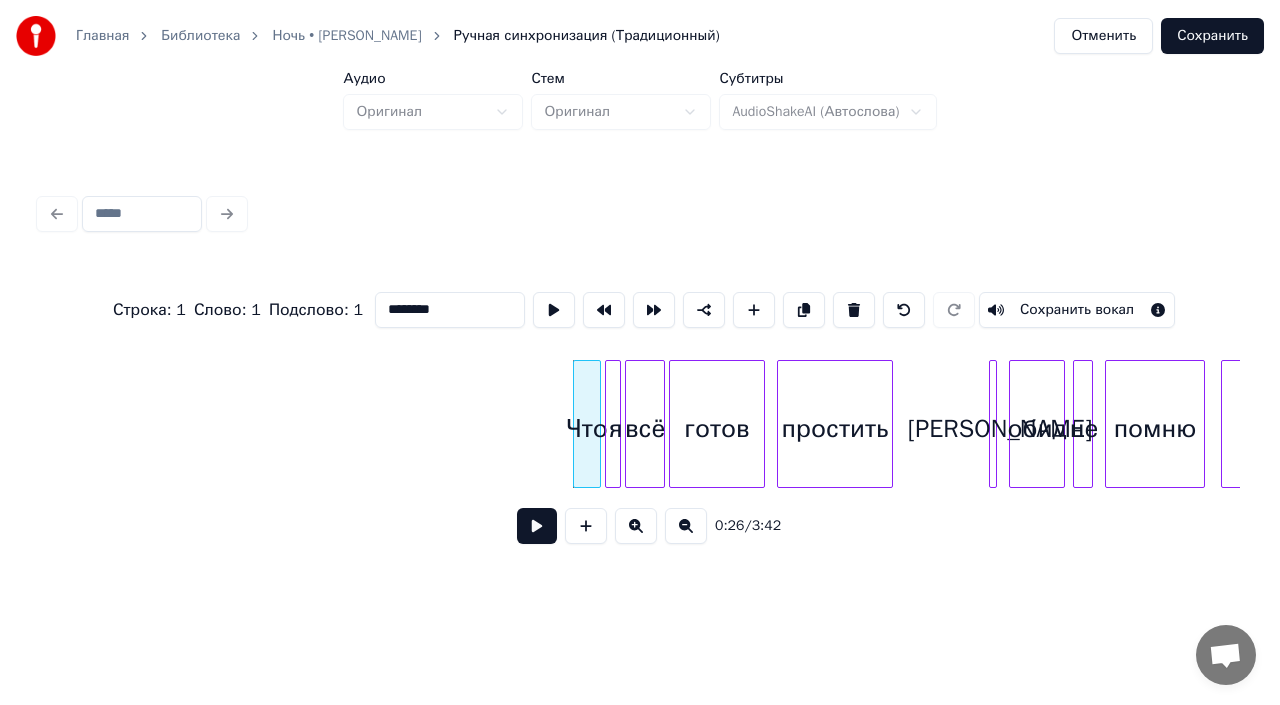 type on "***" 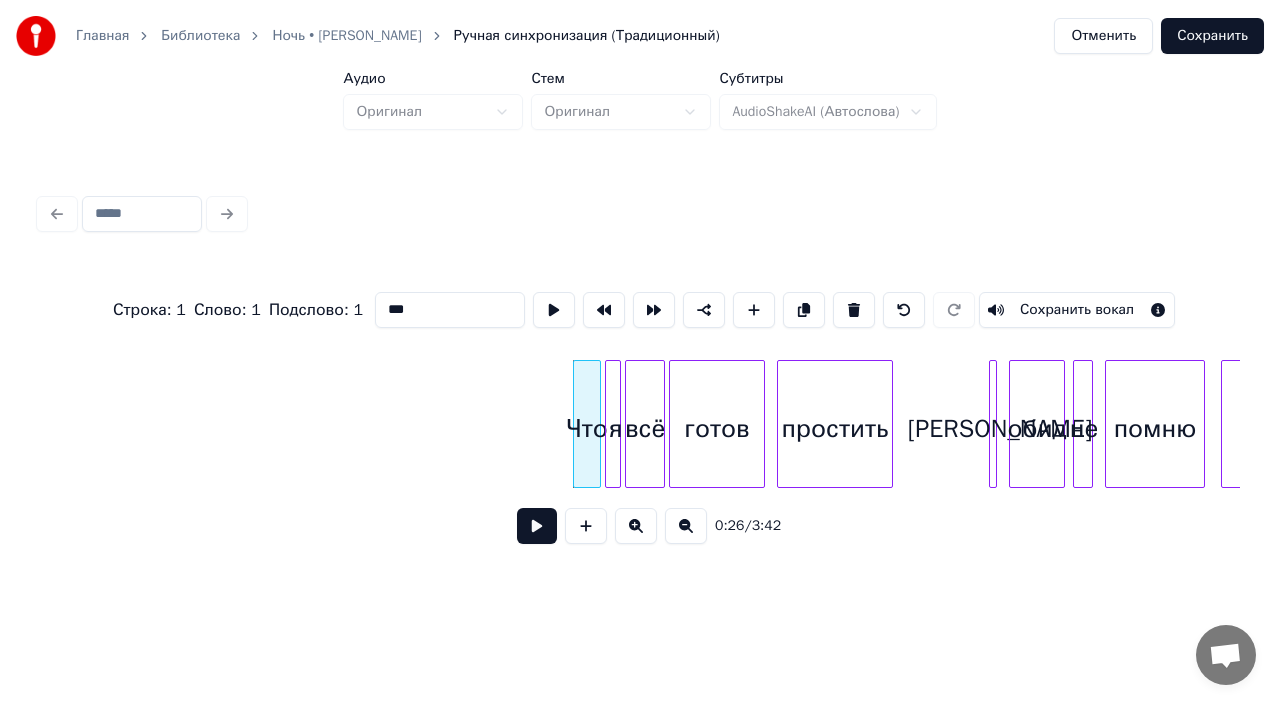 click on "Сохранить" at bounding box center (1212, 36) 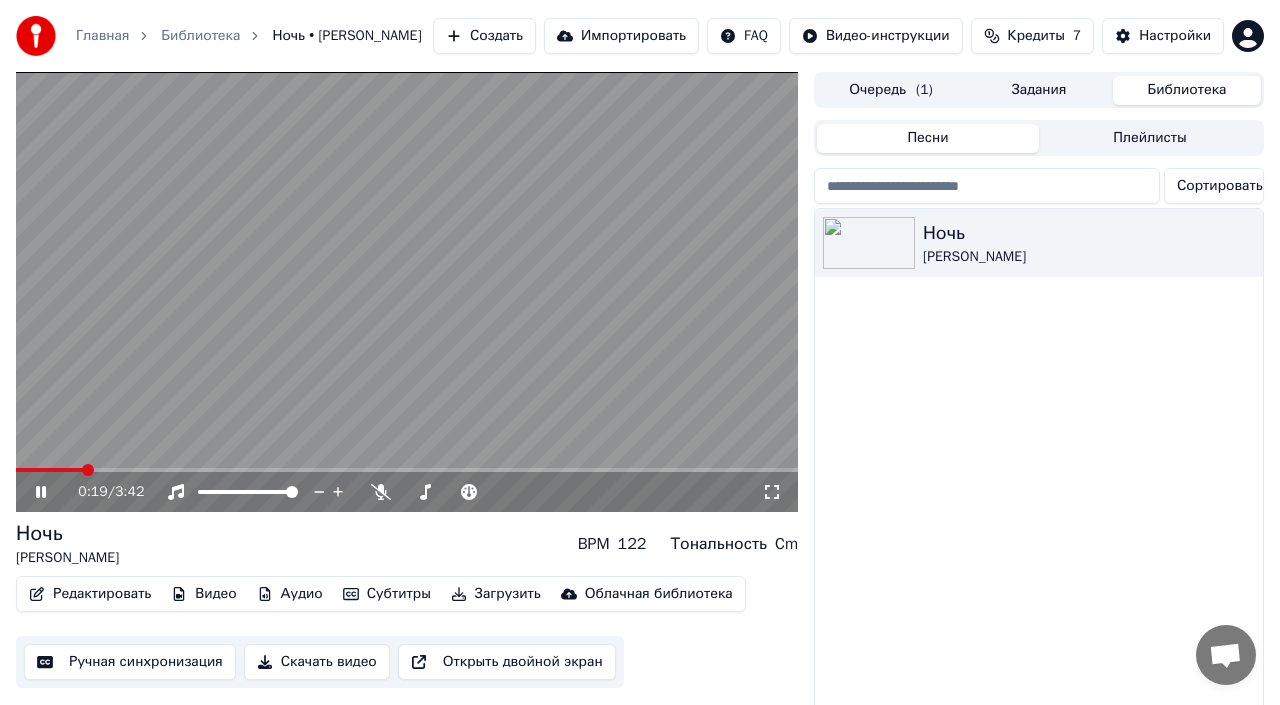 click at bounding box center [407, 470] 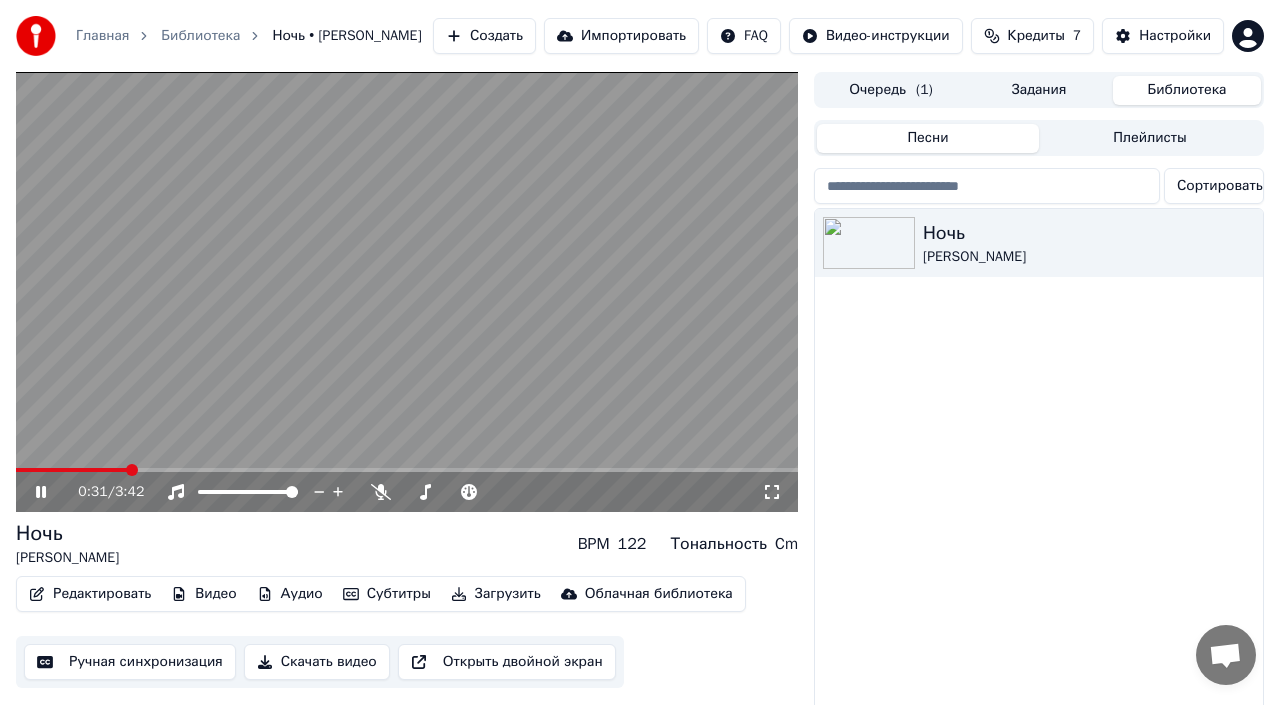click at bounding box center [407, 470] 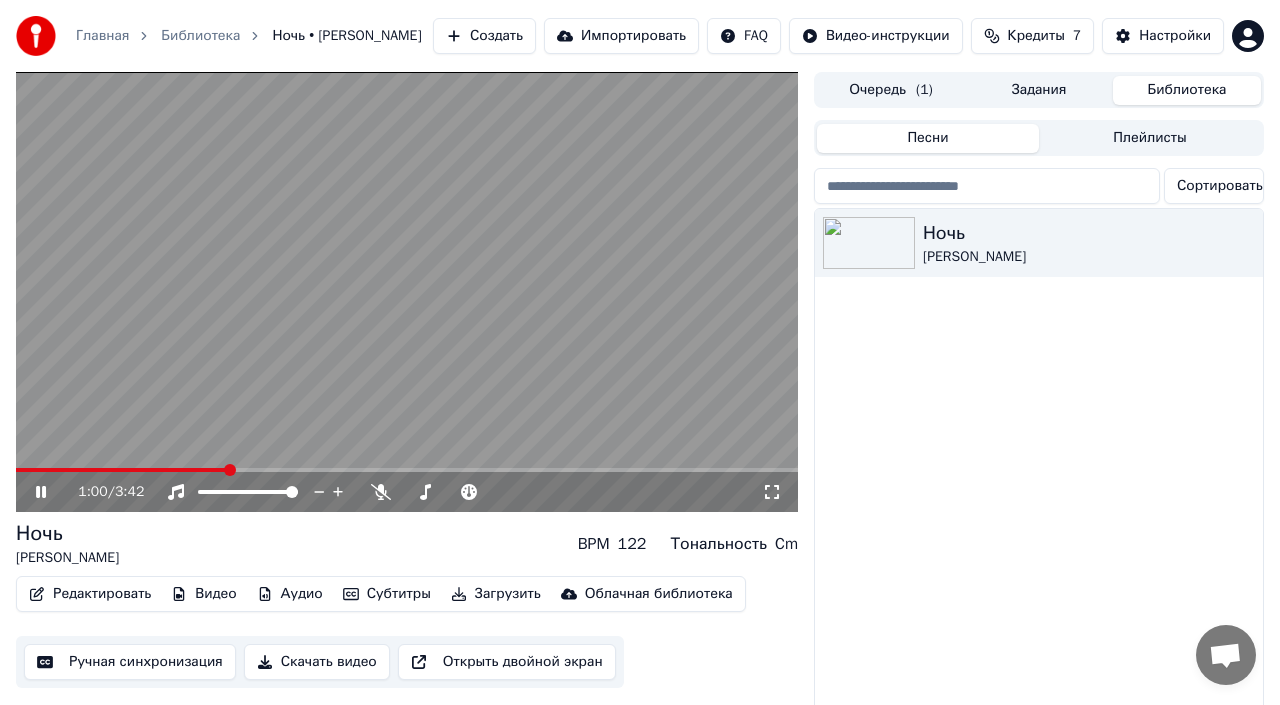 click at bounding box center [407, 470] 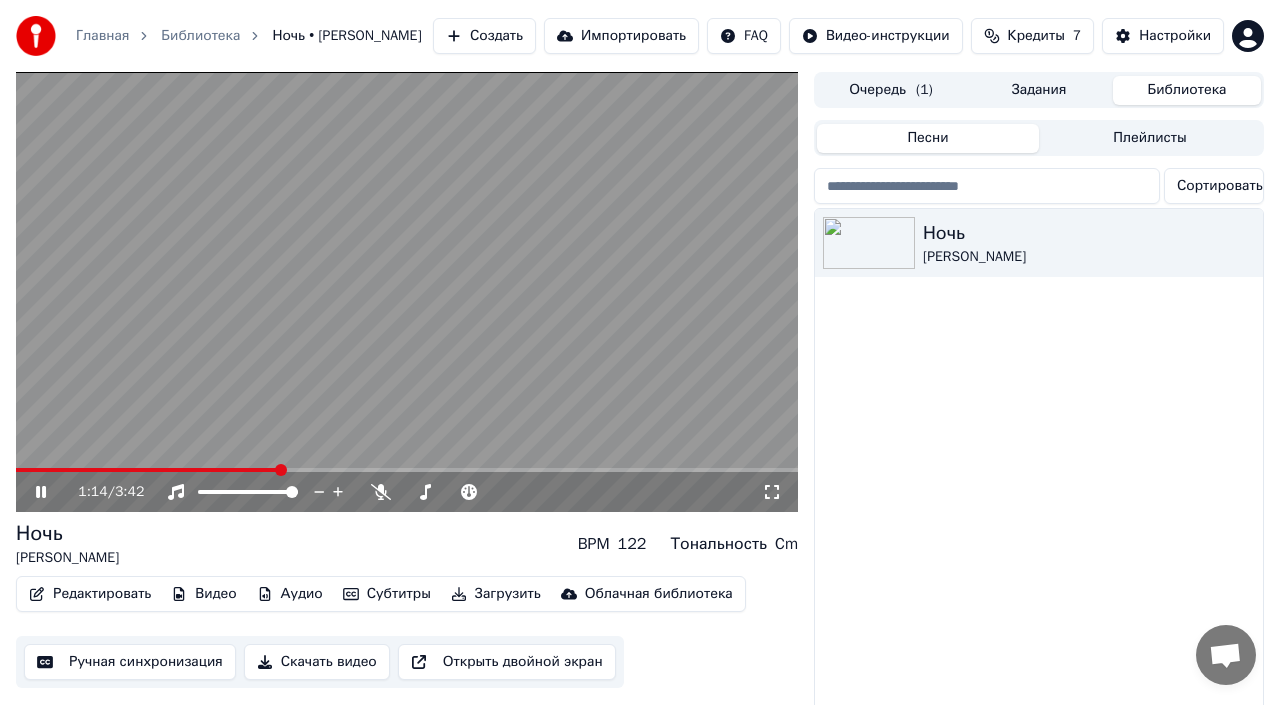 click 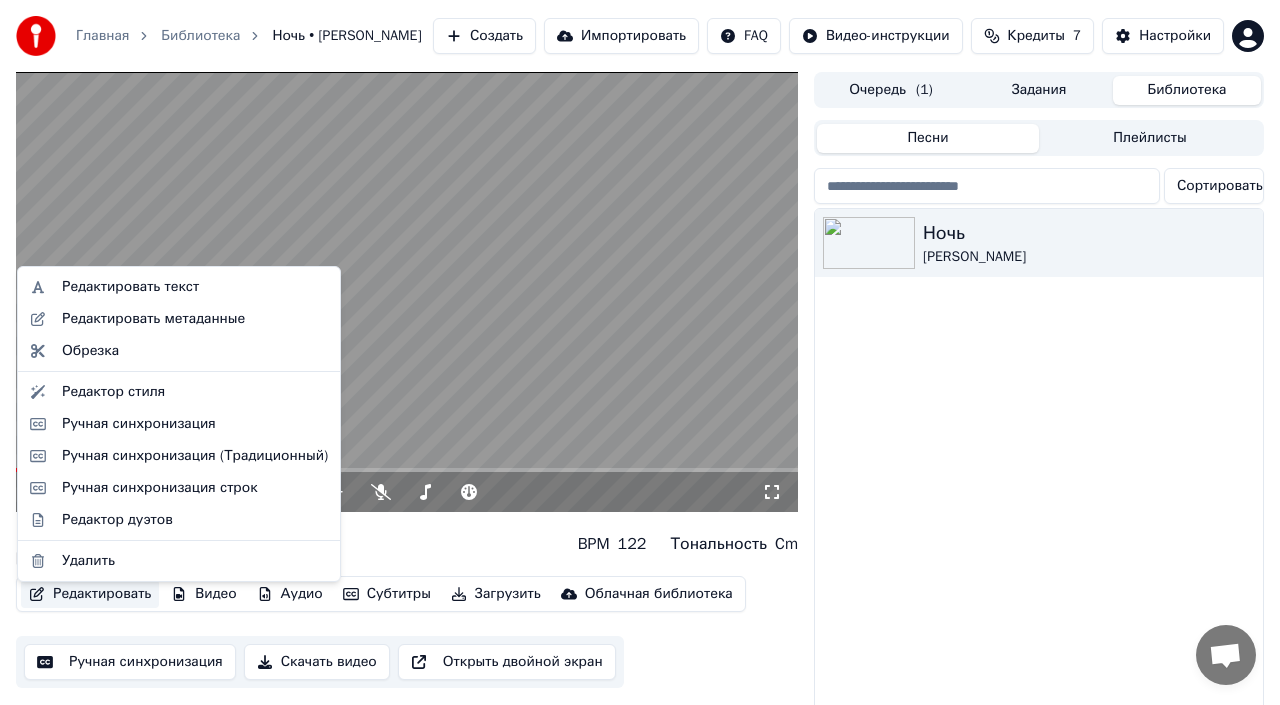 click on "Редактировать" at bounding box center [90, 594] 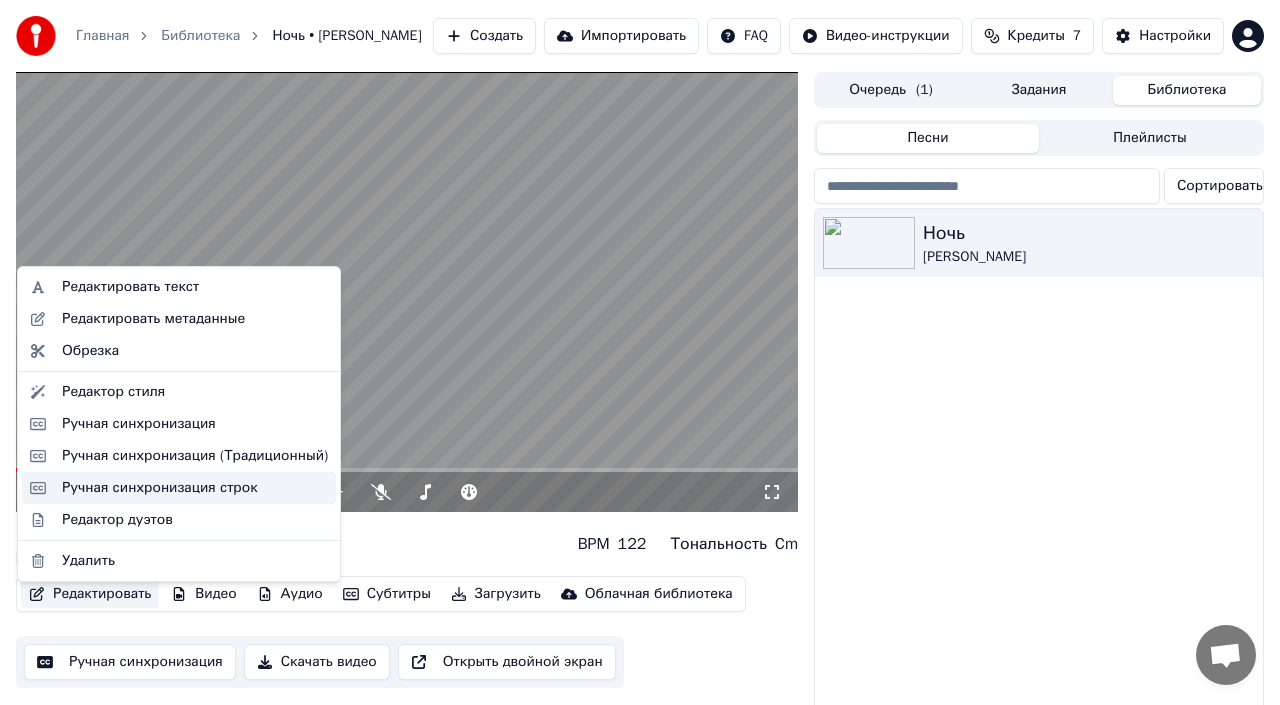 click on "Ручная синхронизация строк" at bounding box center (160, 488) 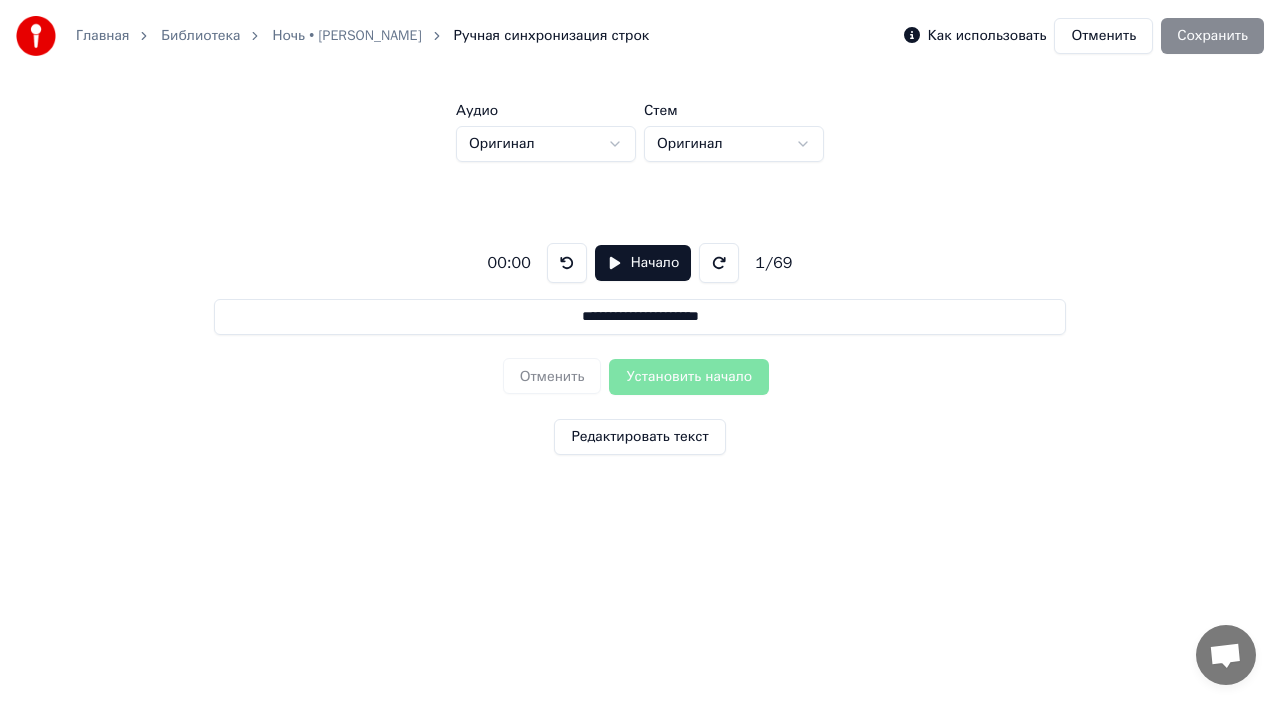 click on "**********" at bounding box center [639, 317] 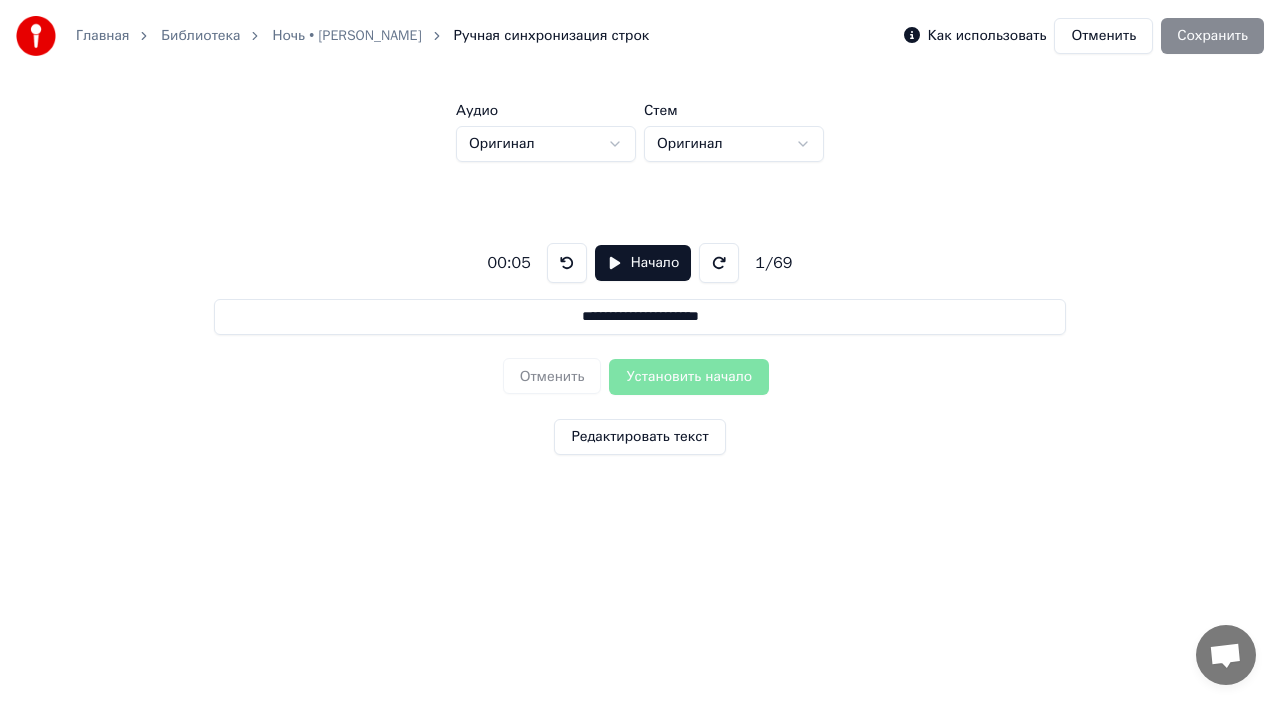 click at bounding box center (719, 263) 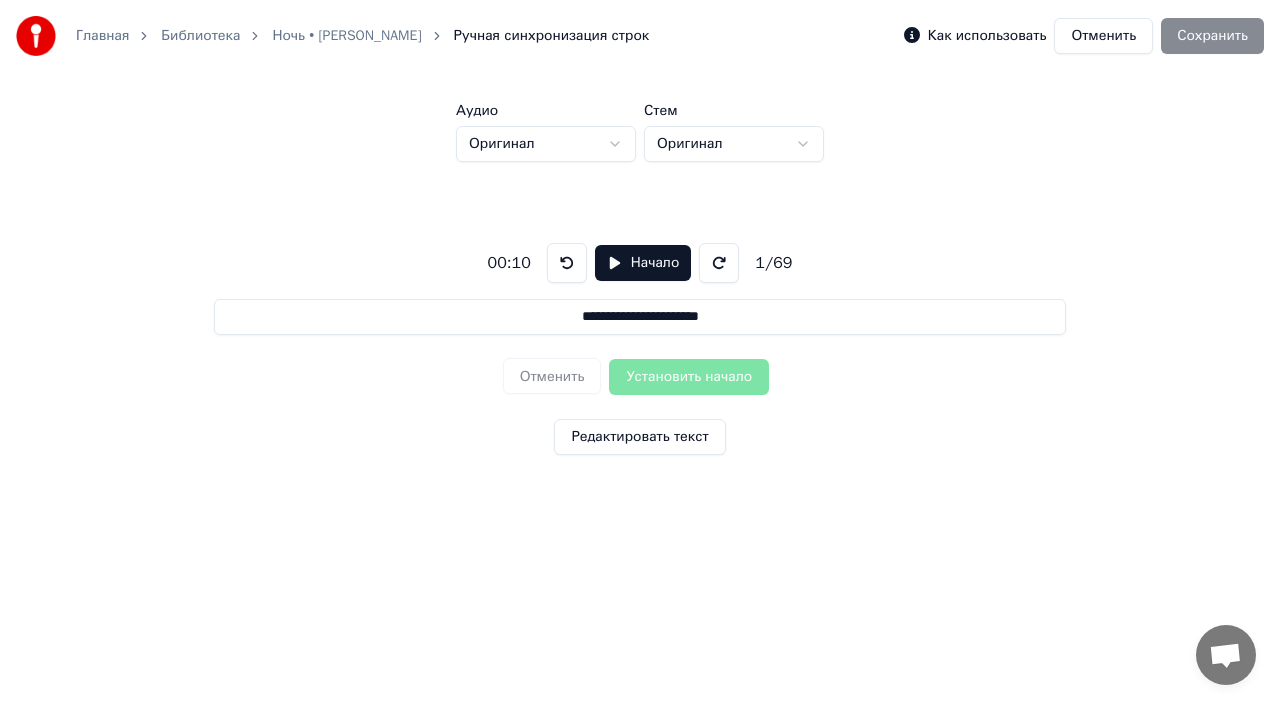 click at bounding box center (567, 263) 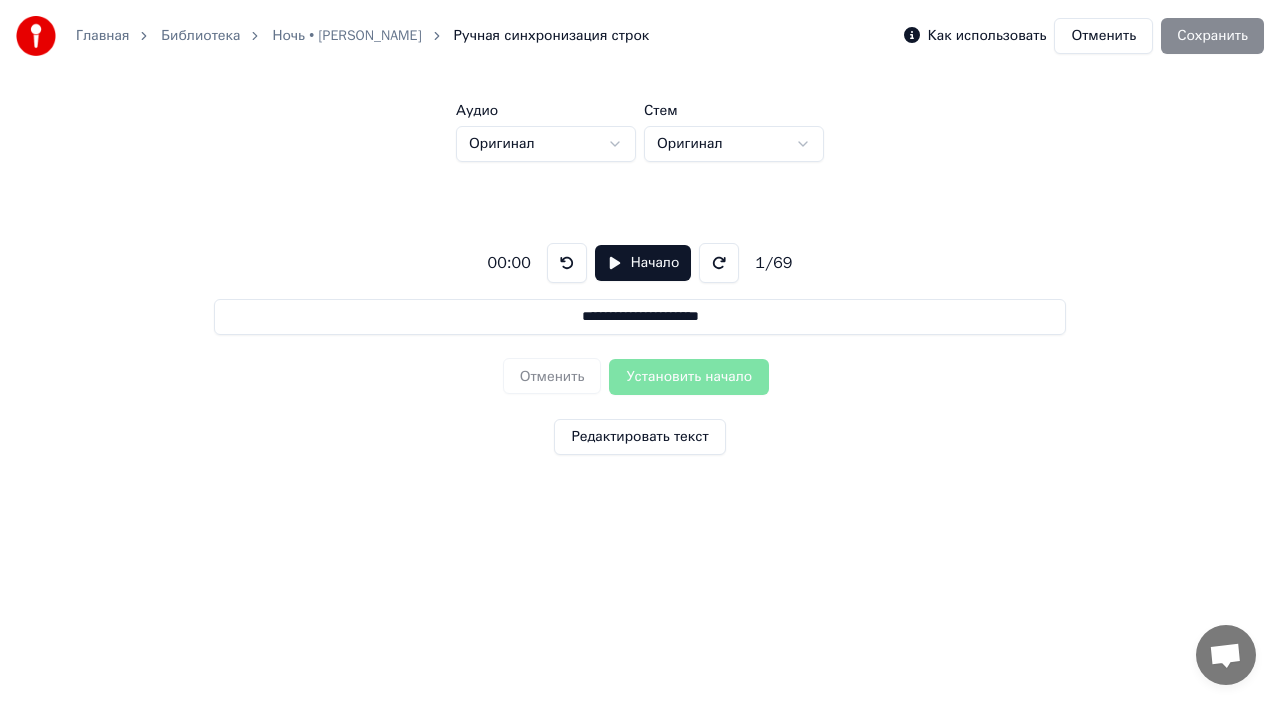 click on "Отменить Установить начало" at bounding box center [640, 377] 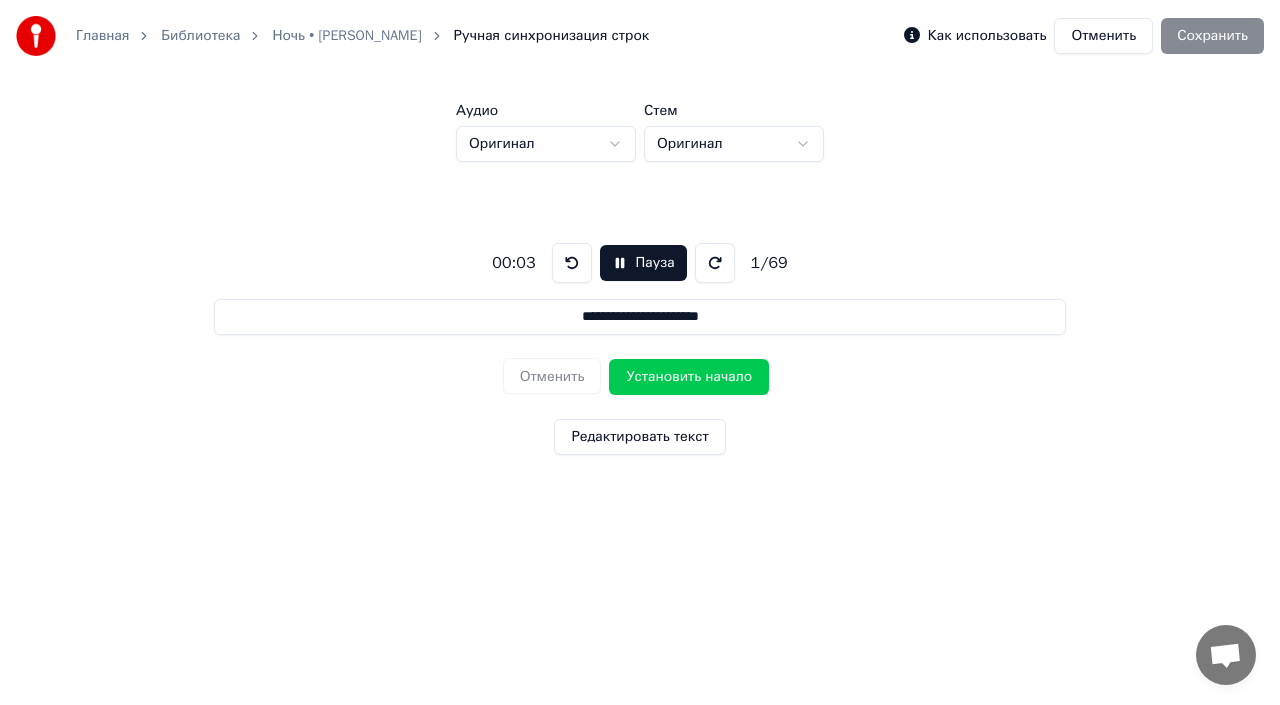 click on "**********" at bounding box center [639, 317] 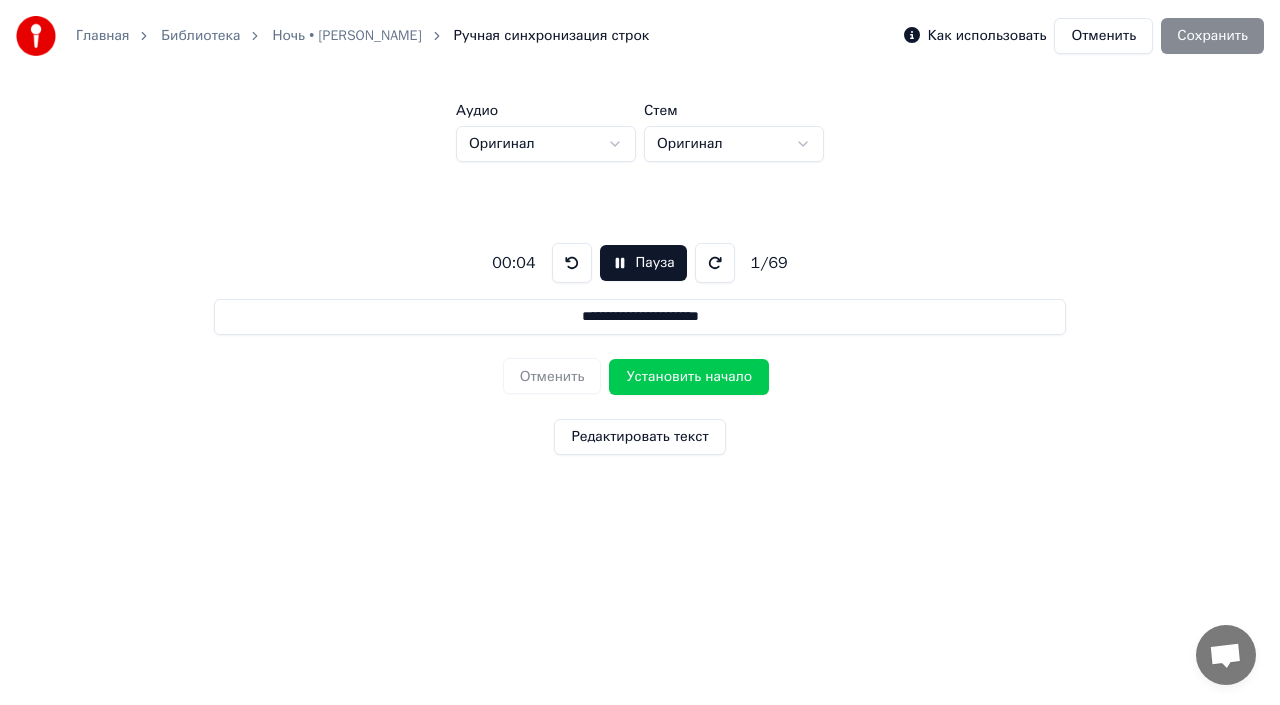 click on "Пауза" at bounding box center (643, 263) 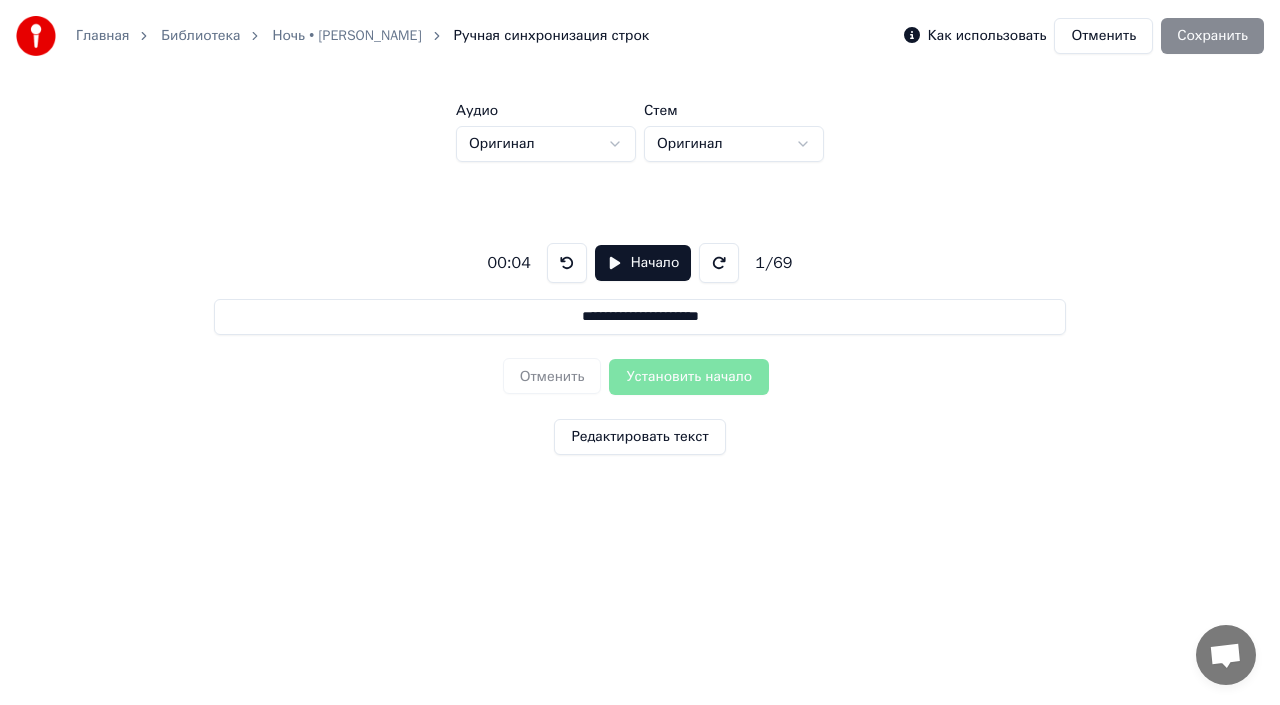 click on "Отменить" at bounding box center [1103, 36] 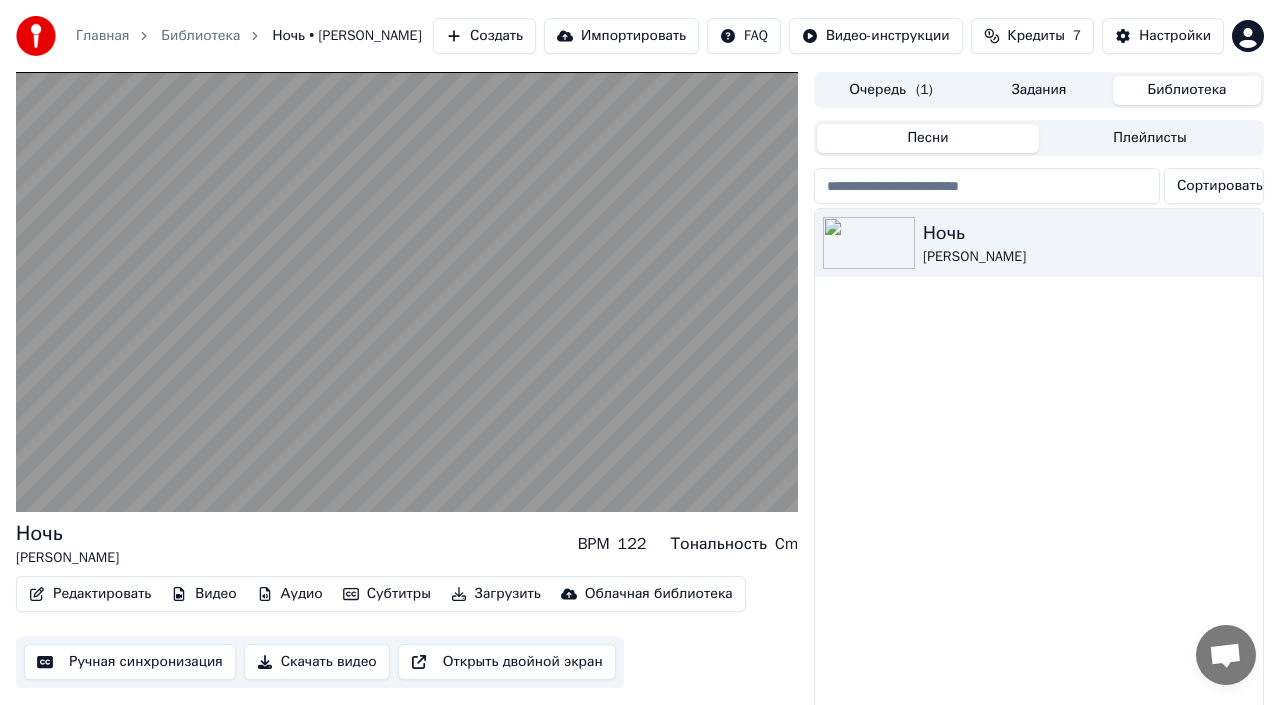 click on "Ручная синхронизация" at bounding box center [130, 662] 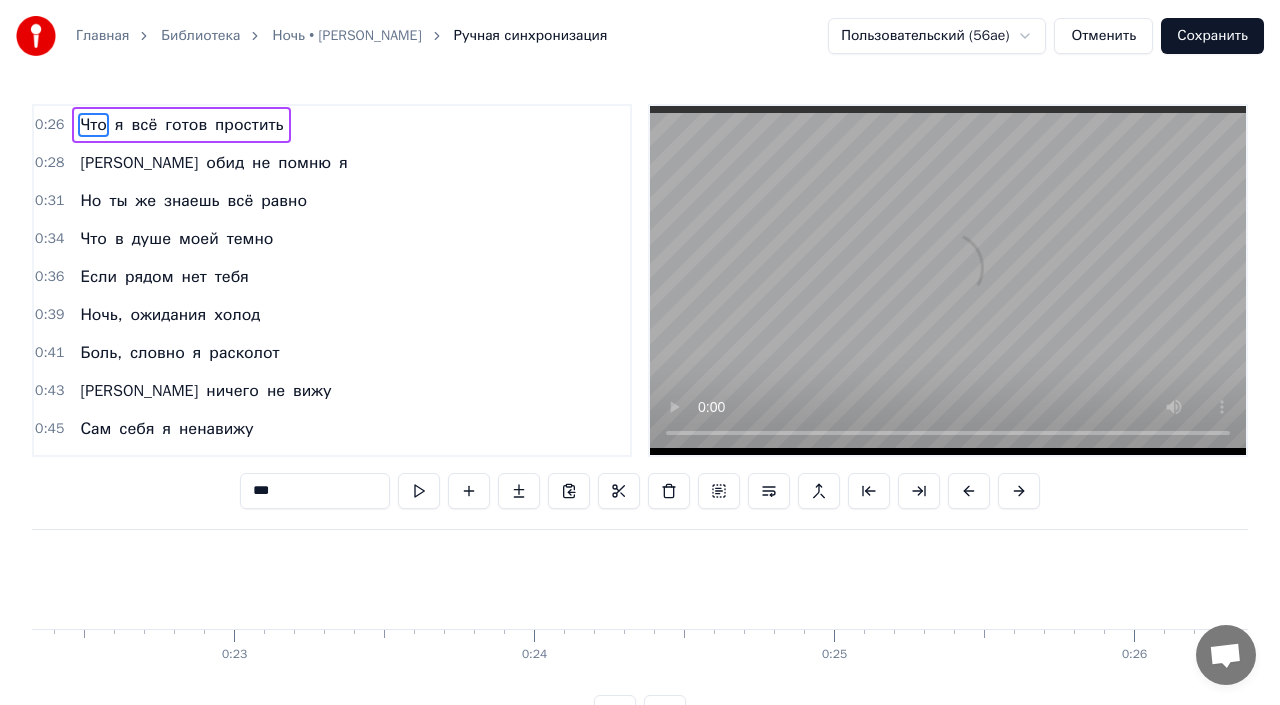 scroll, scrollTop: 0, scrollLeft: 7826, axis: horizontal 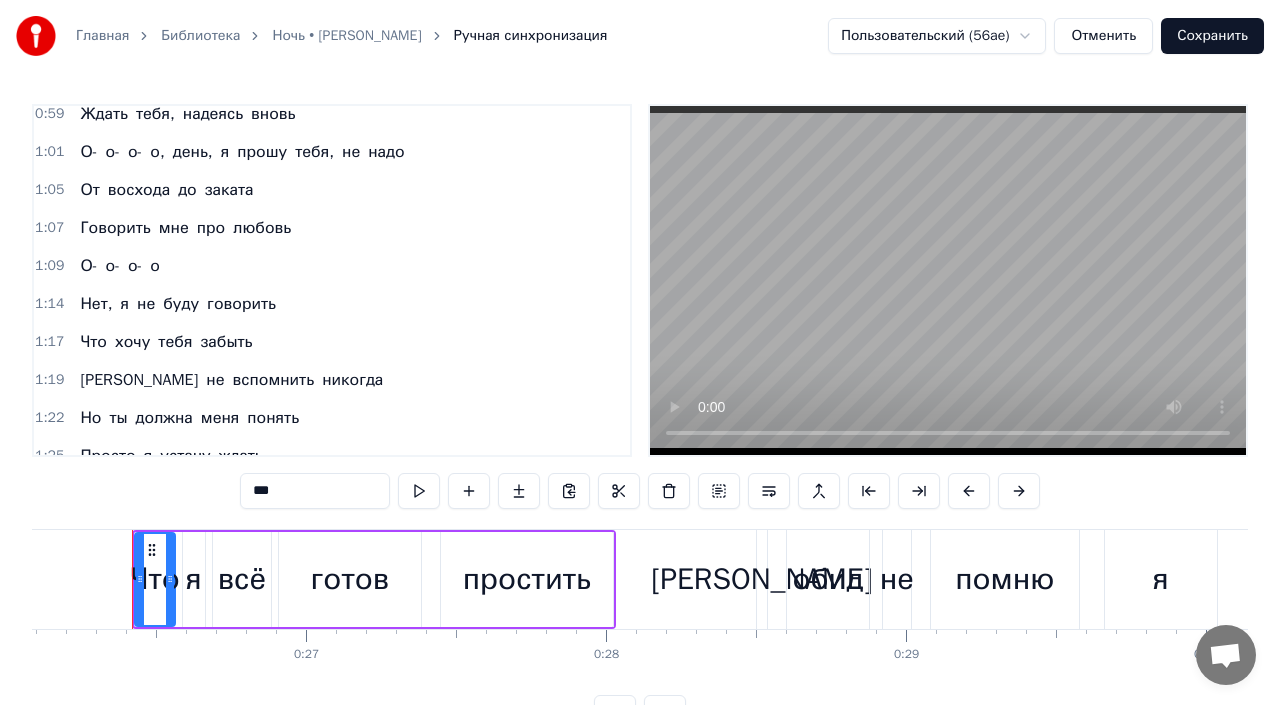 click on "Нет," at bounding box center (96, 304) 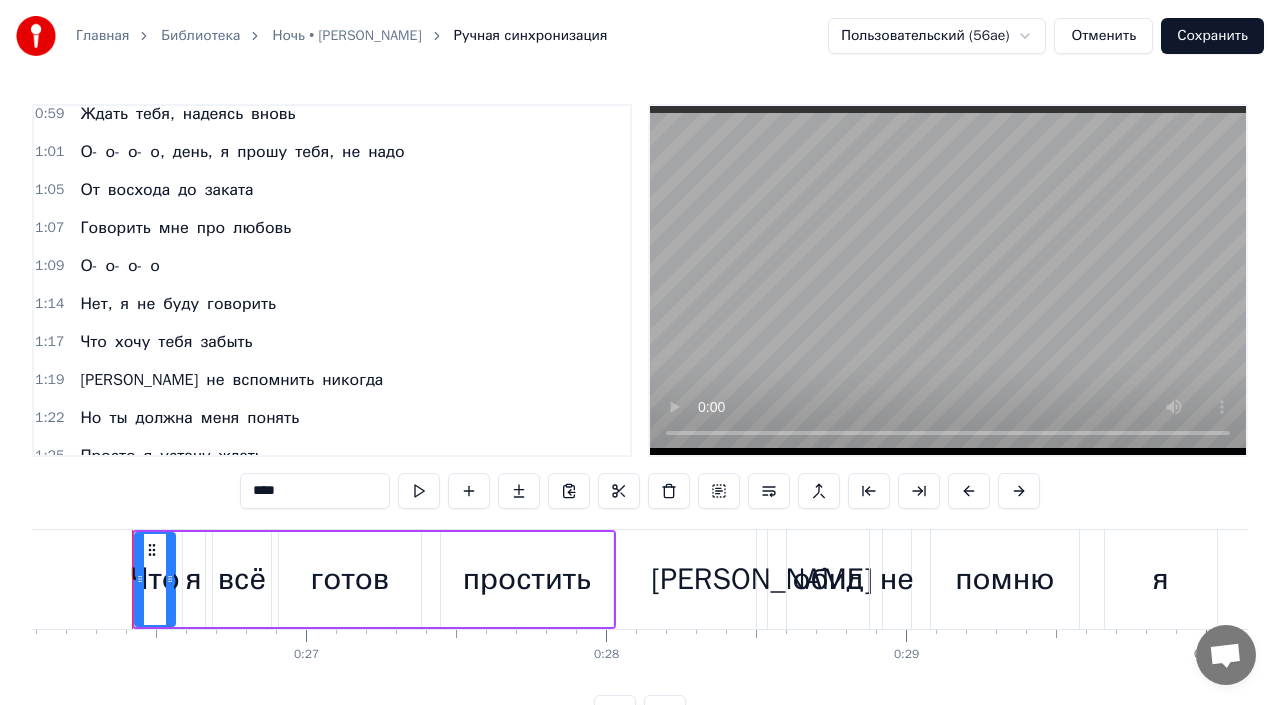 scroll, scrollTop: 605, scrollLeft: 0, axis: vertical 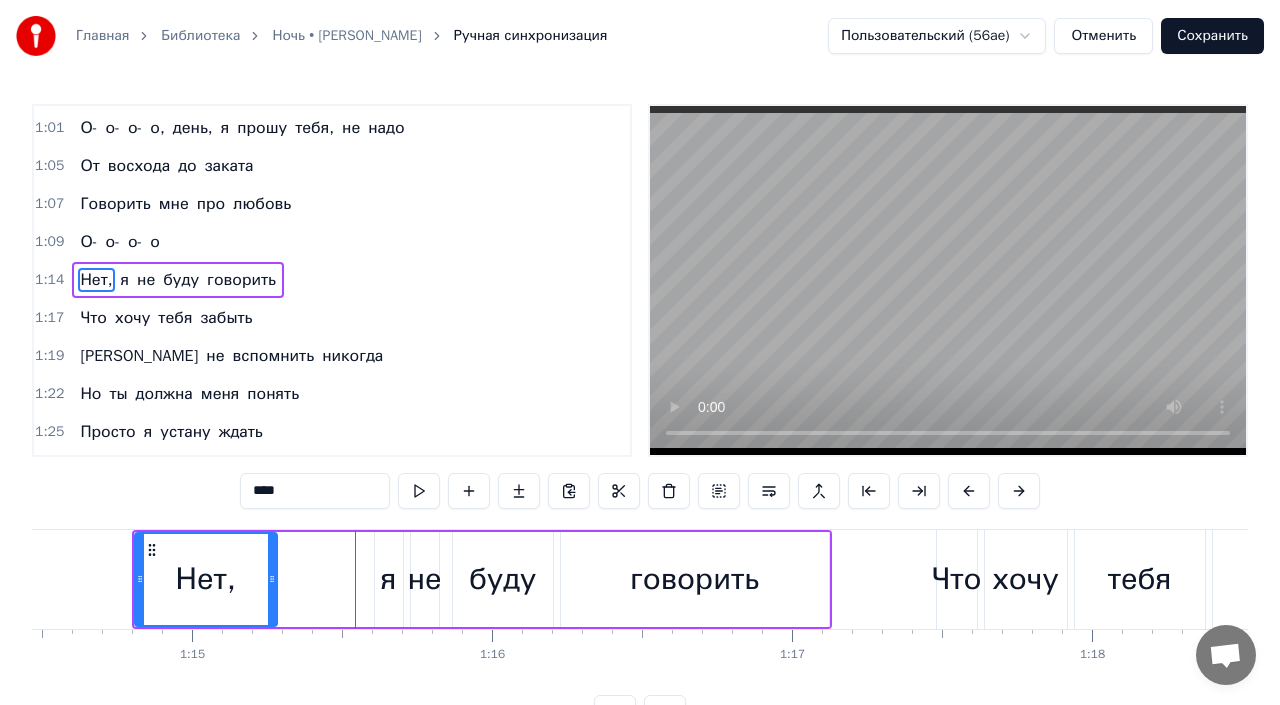 click on "Нет," at bounding box center [96, 280] 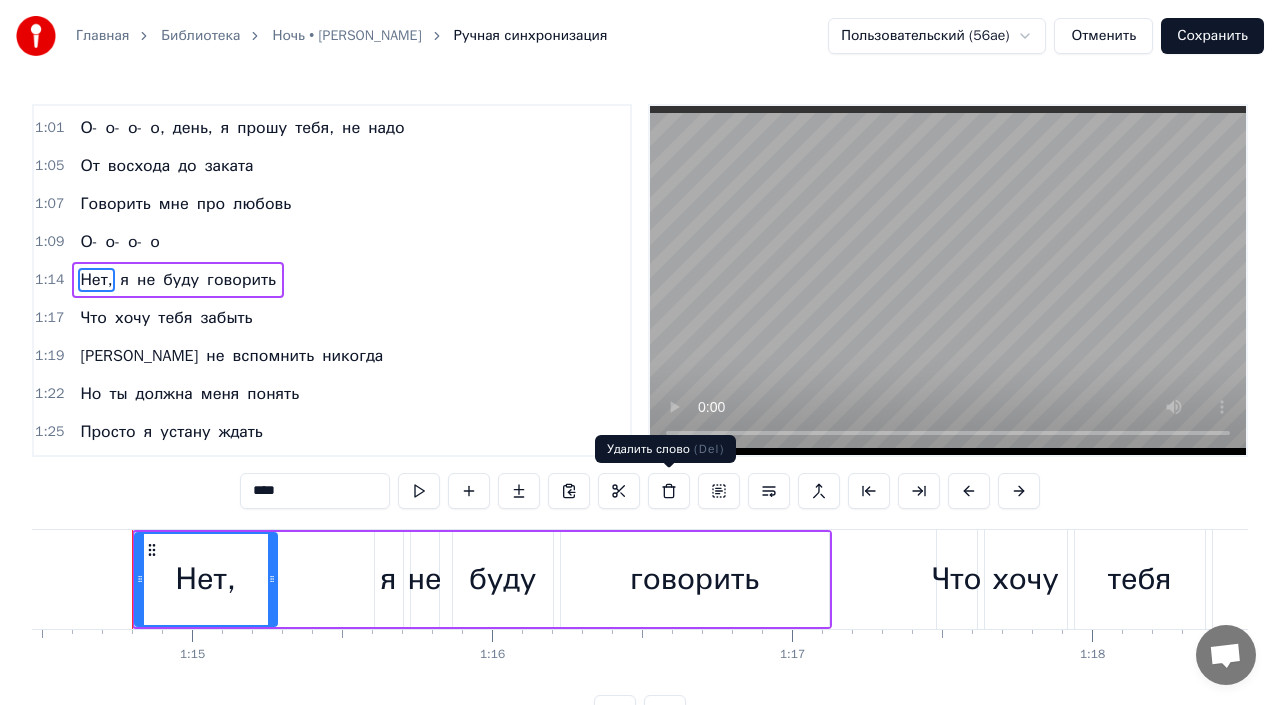 click at bounding box center (669, 491) 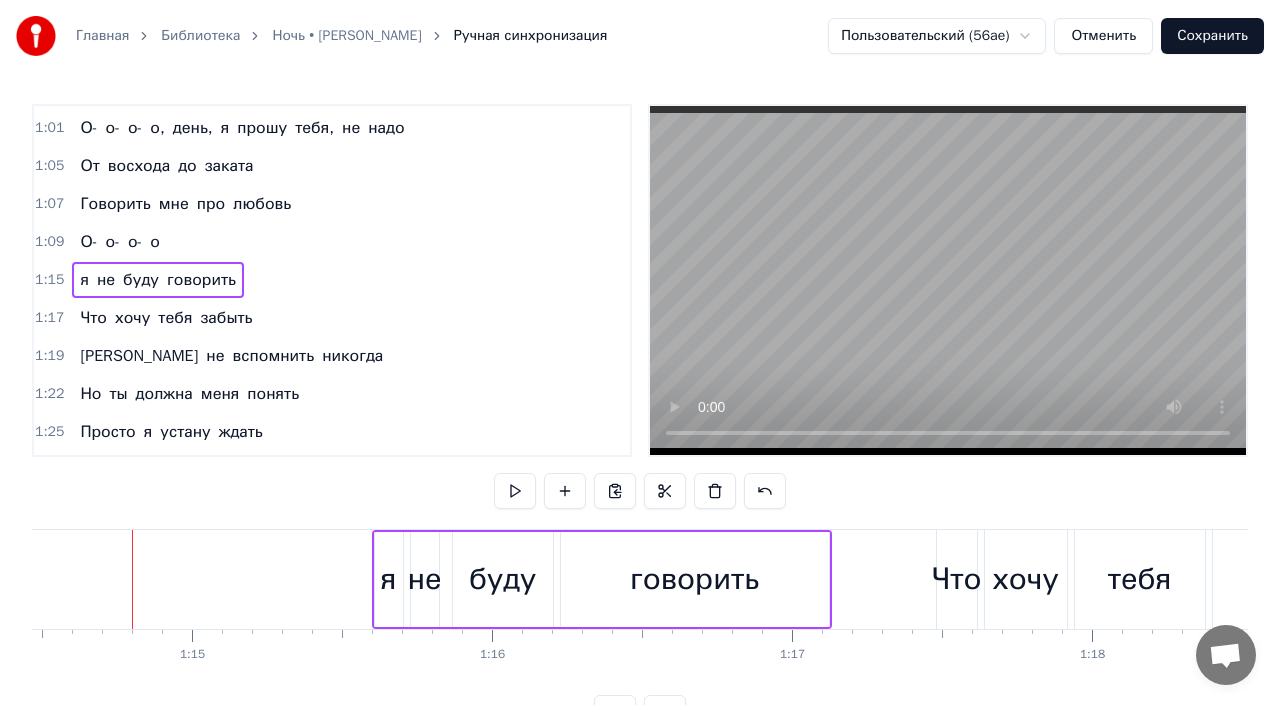 click on "я" at bounding box center [389, 579] 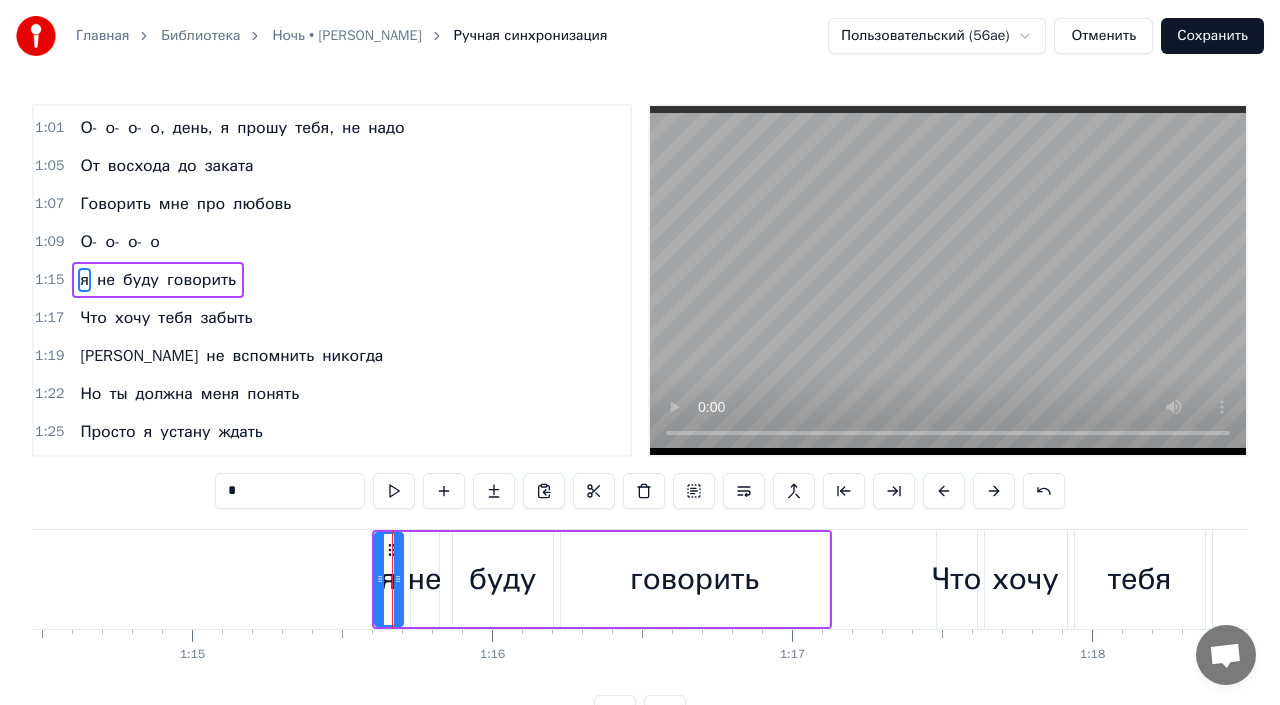 click at bounding box center [644, 491] 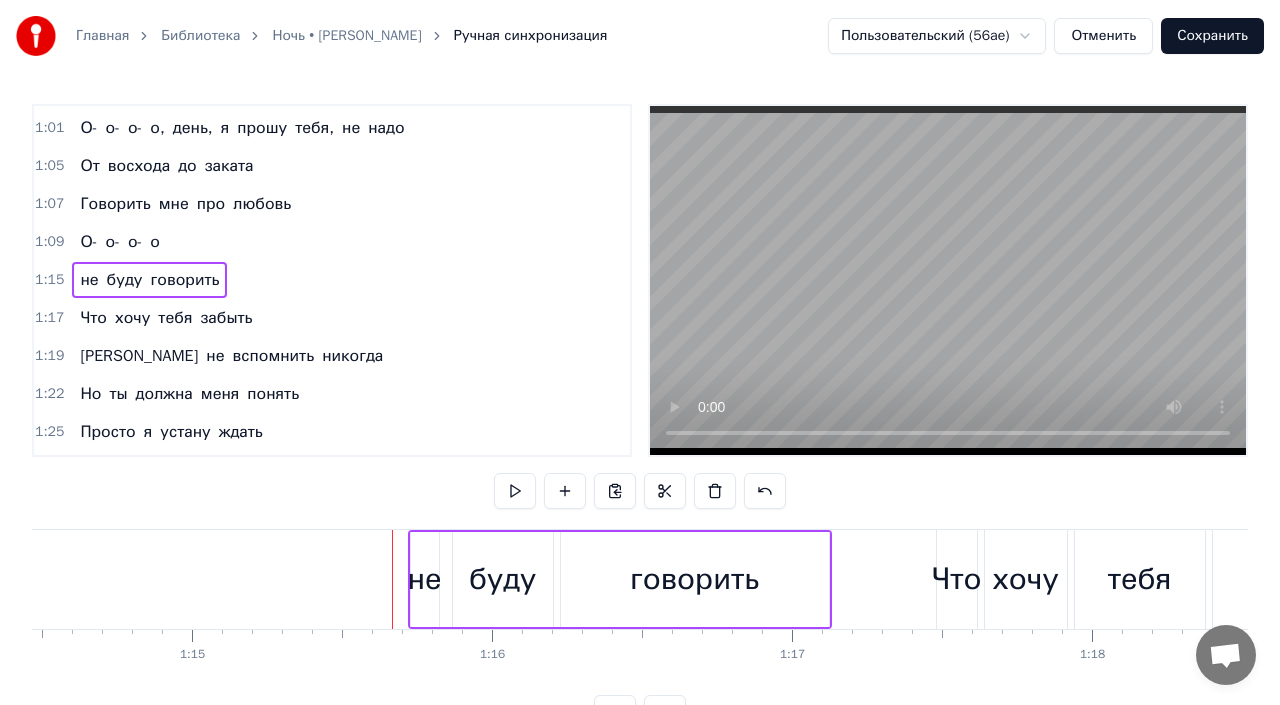click on "не" at bounding box center [425, 579] 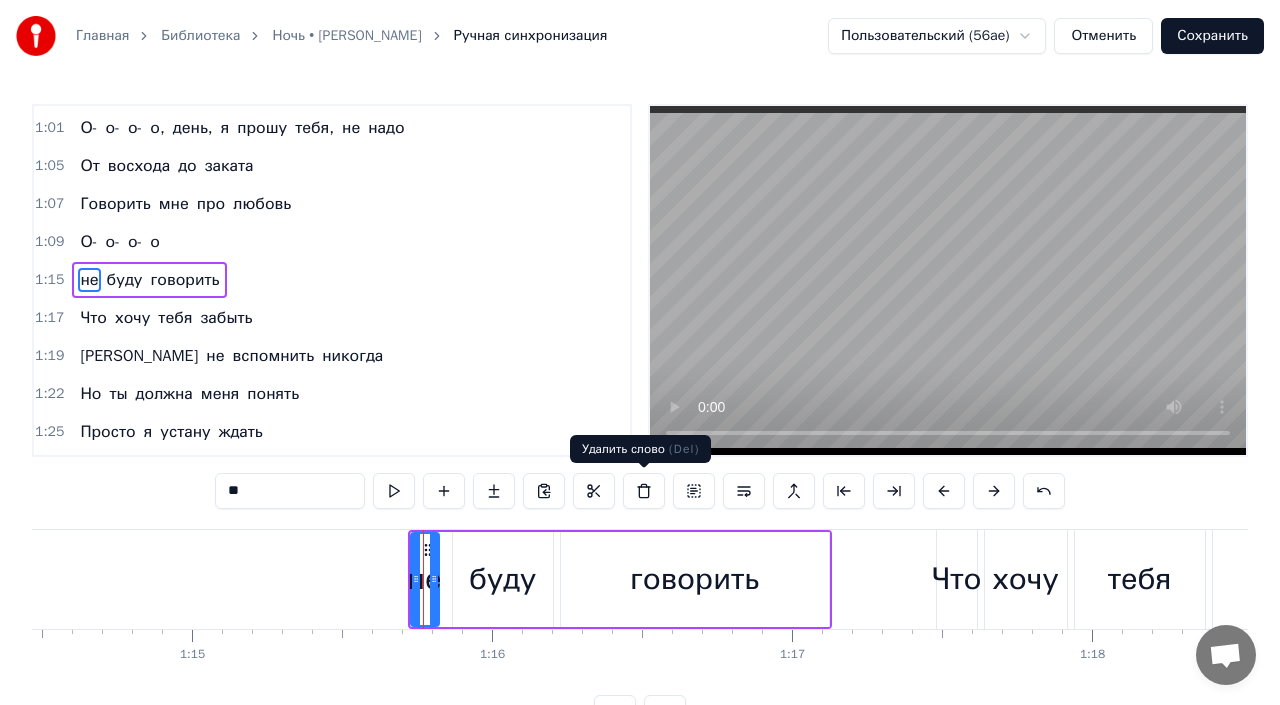 click at bounding box center (644, 491) 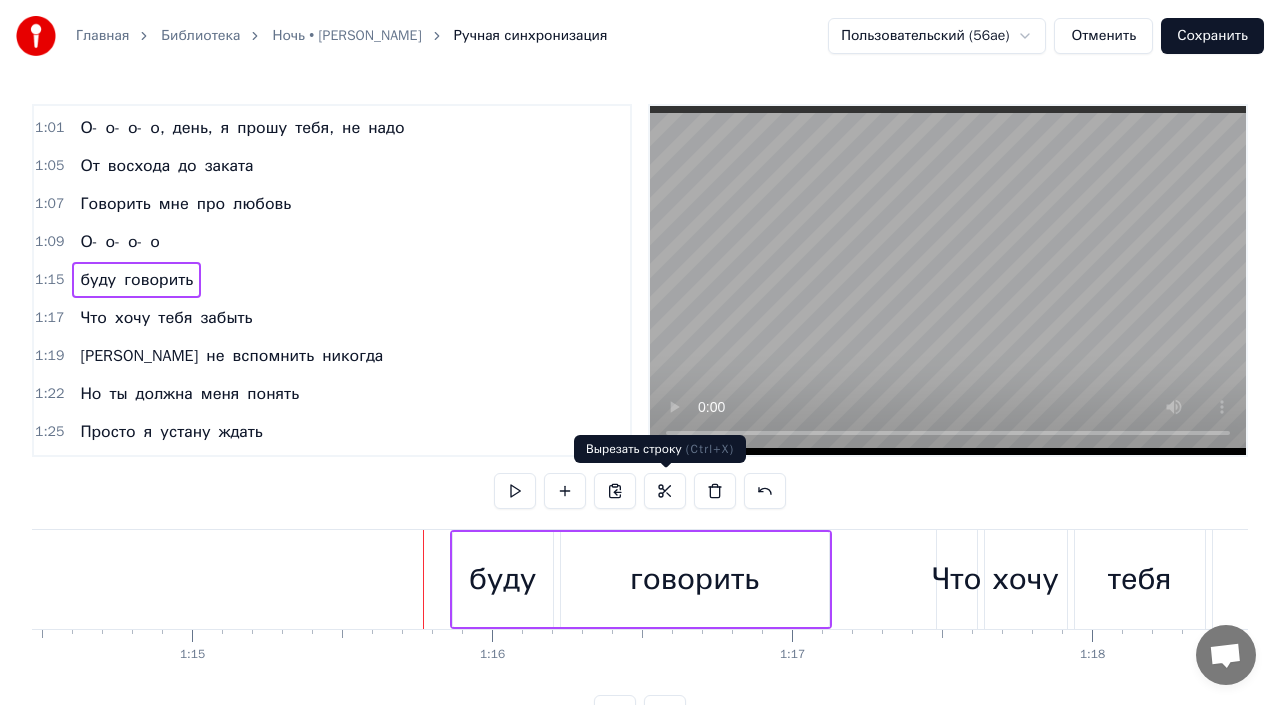 click on "буду" at bounding box center (502, 579) 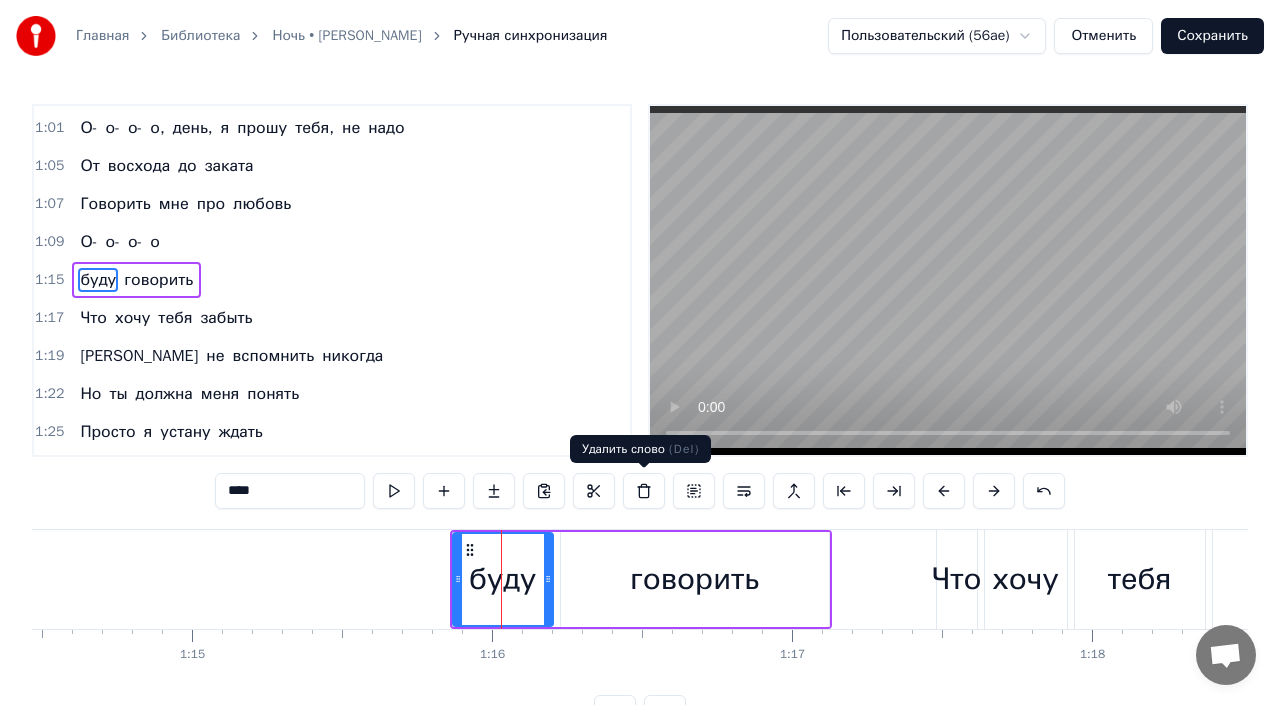 click at bounding box center (644, 491) 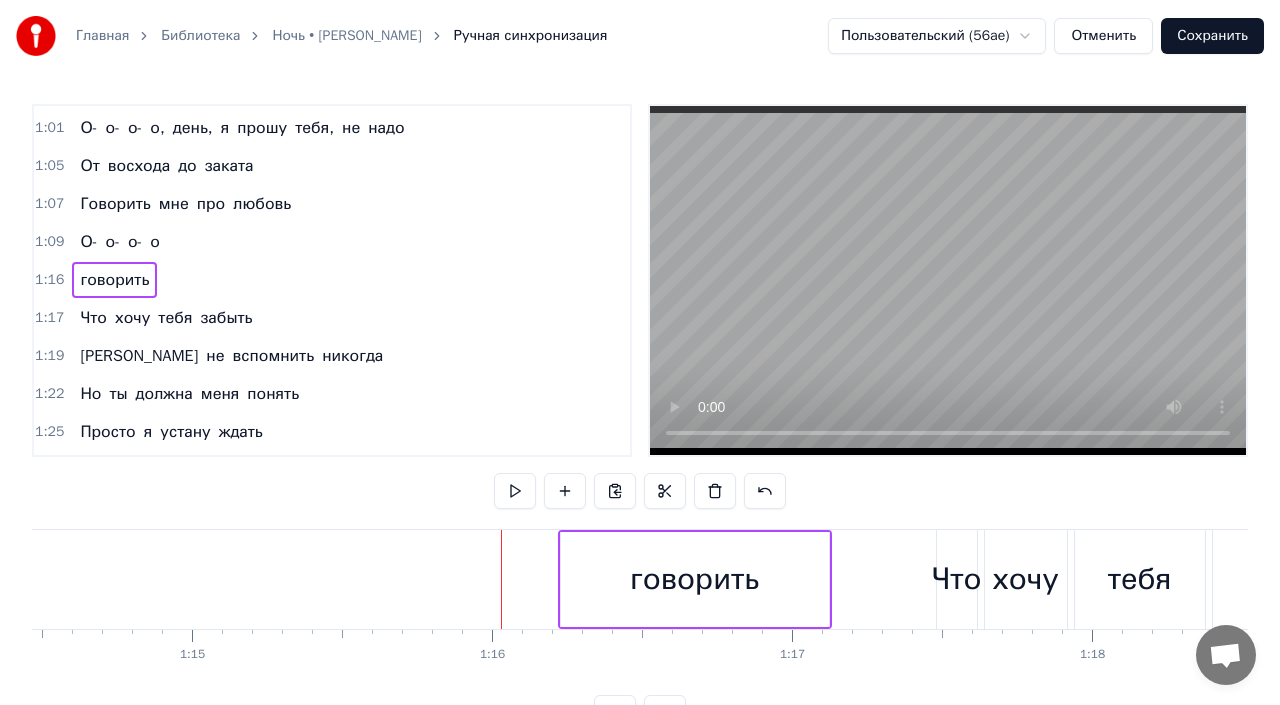 click on "говорить" at bounding box center (694, 579) 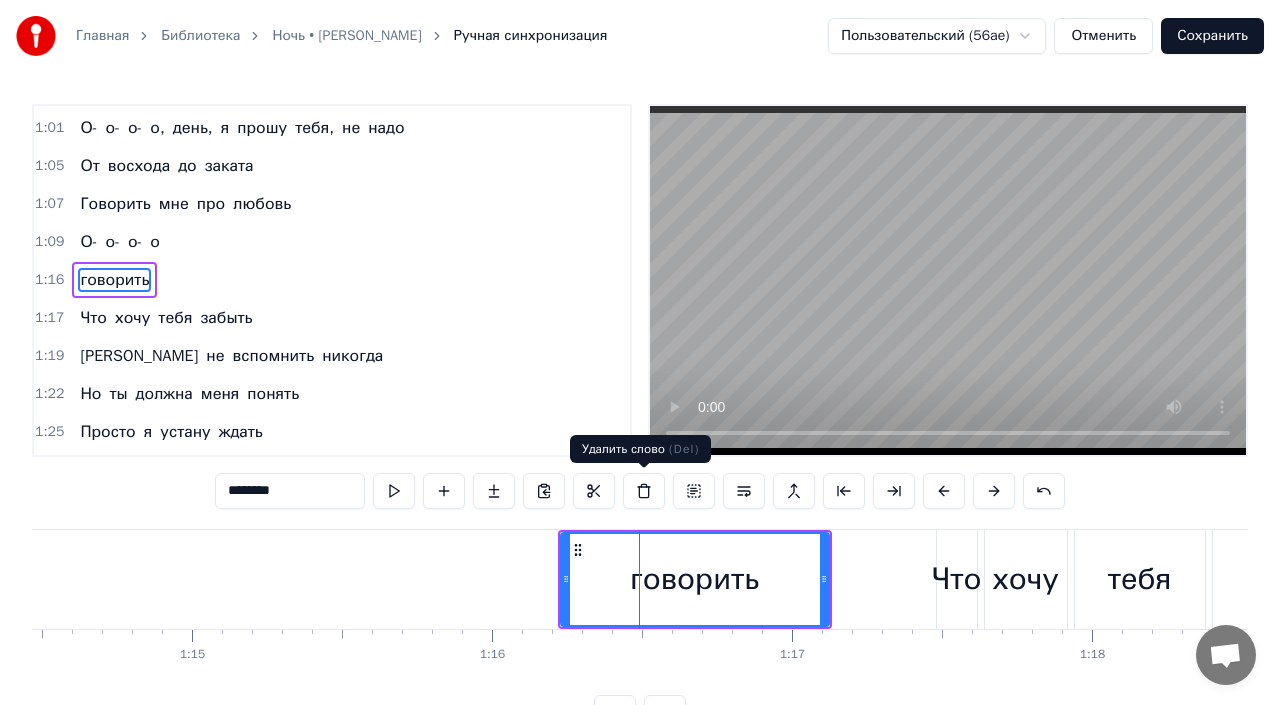 click at bounding box center [644, 491] 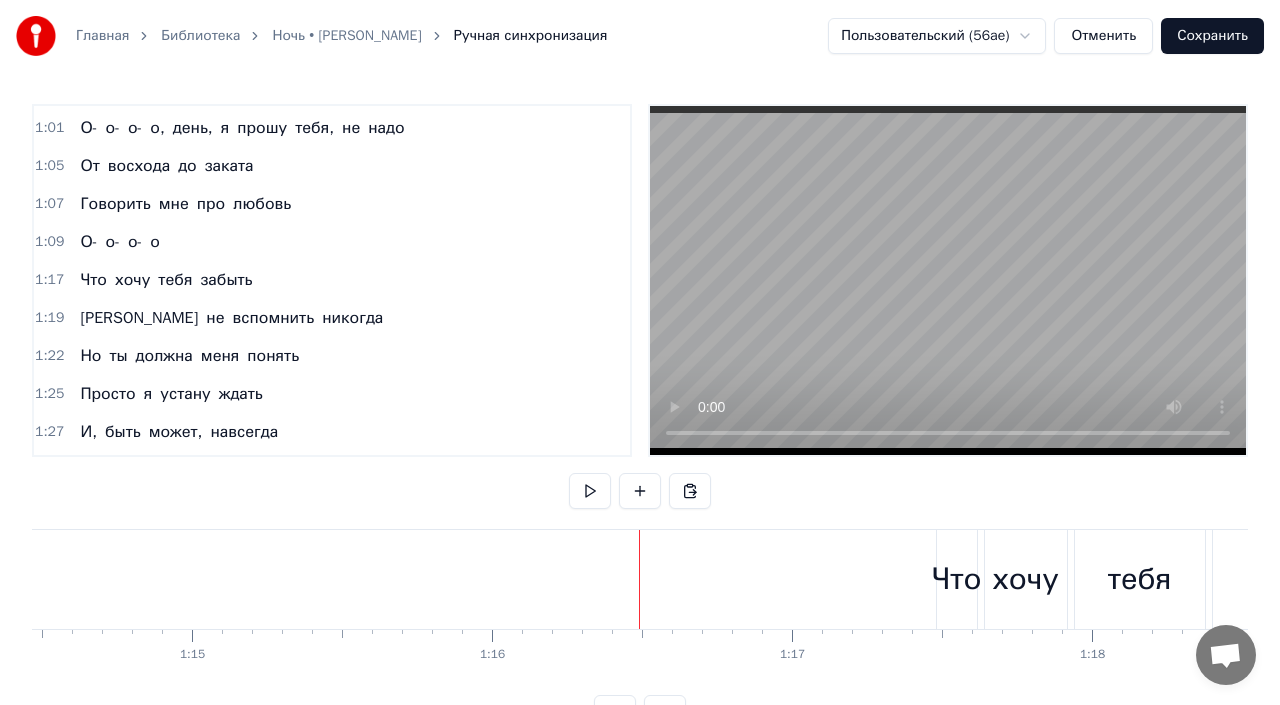 click on "Сохранить" at bounding box center [1212, 36] 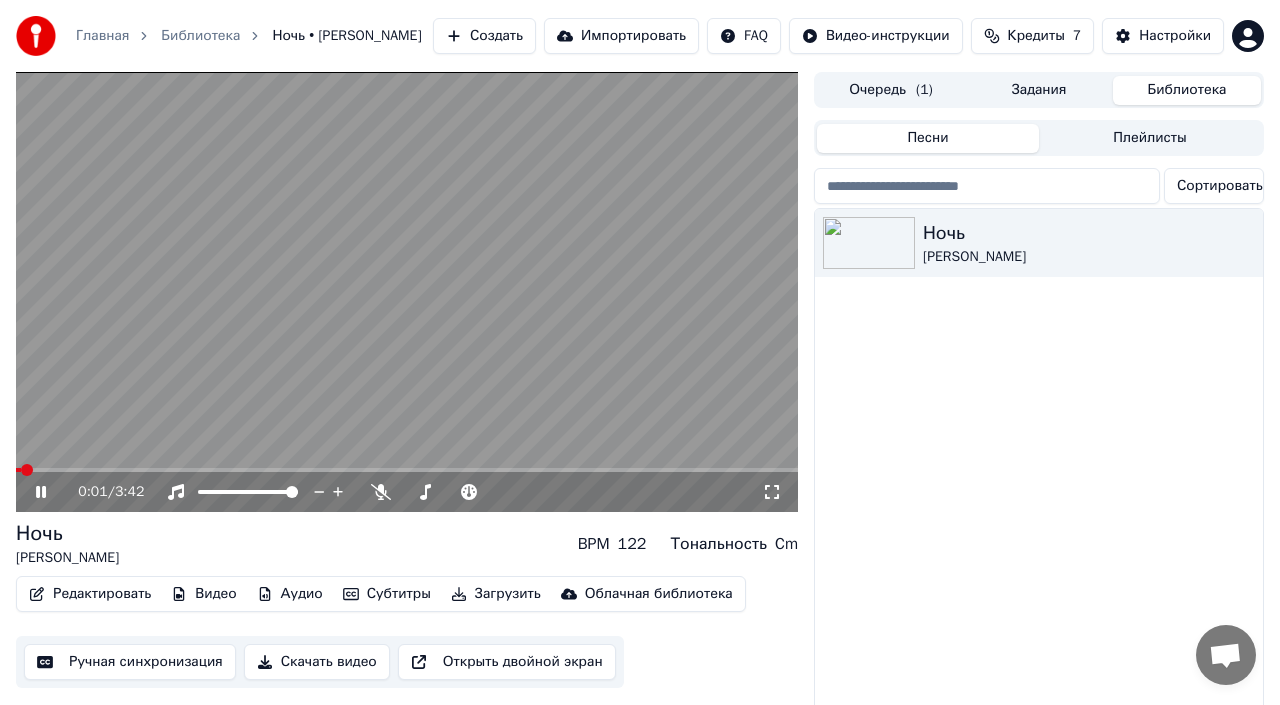 click at bounding box center [407, 470] 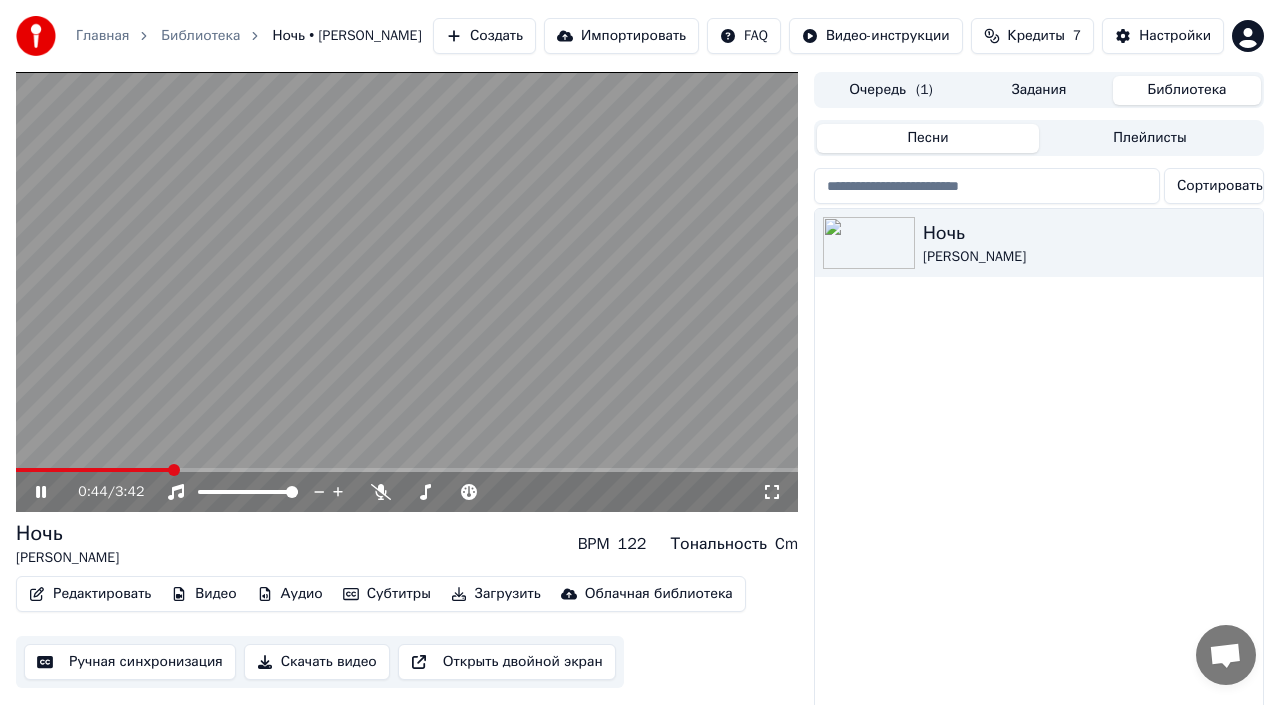click at bounding box center [407, 292] 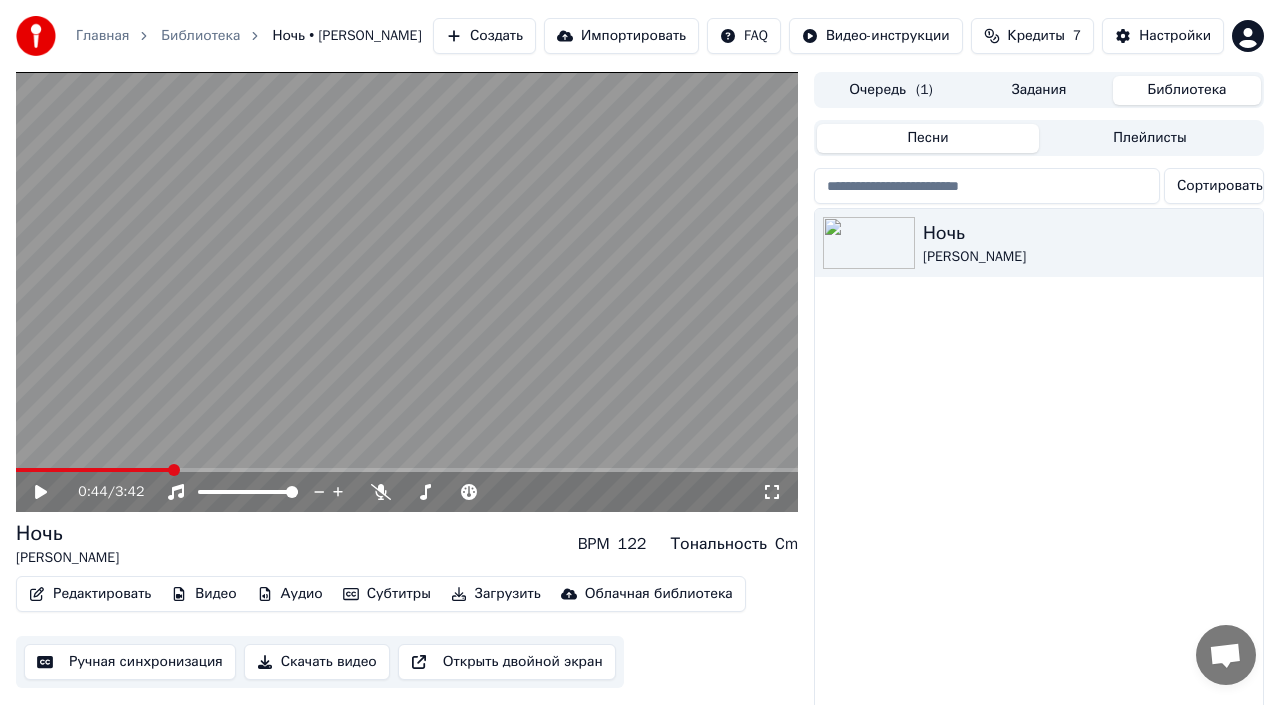 click at bounding box center [407, 292] 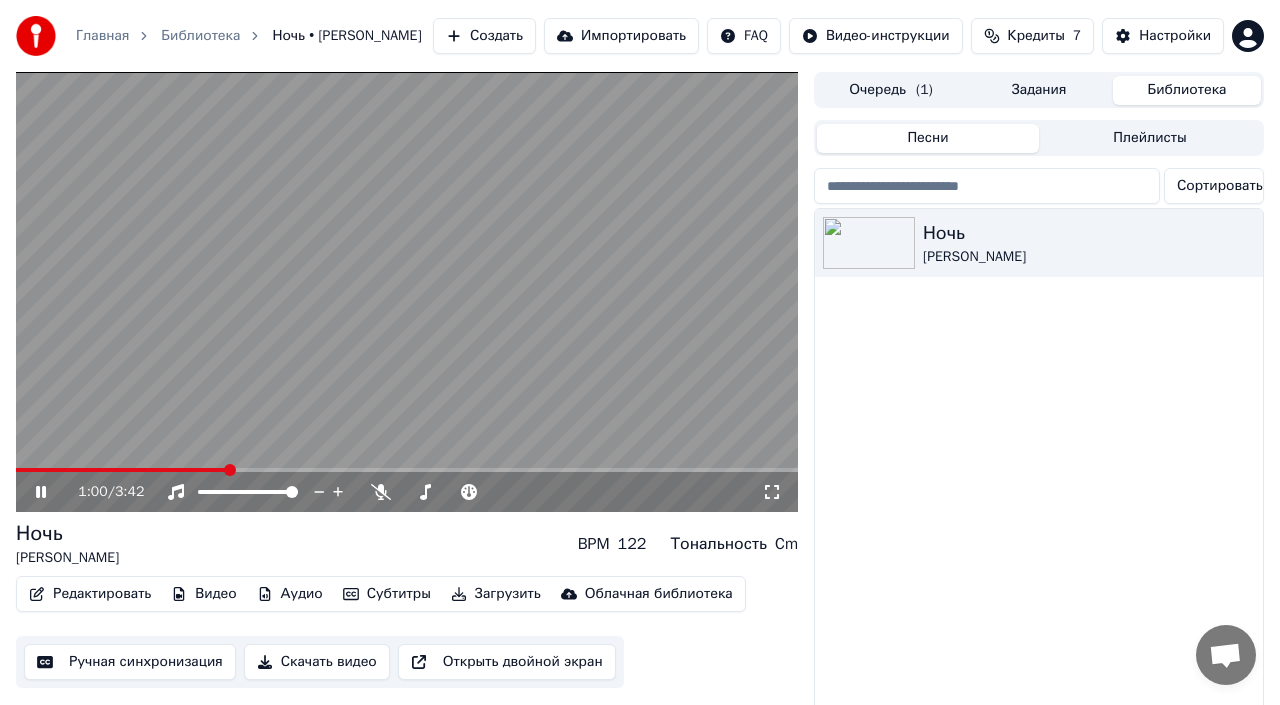 click at bounding box center (407, 470) 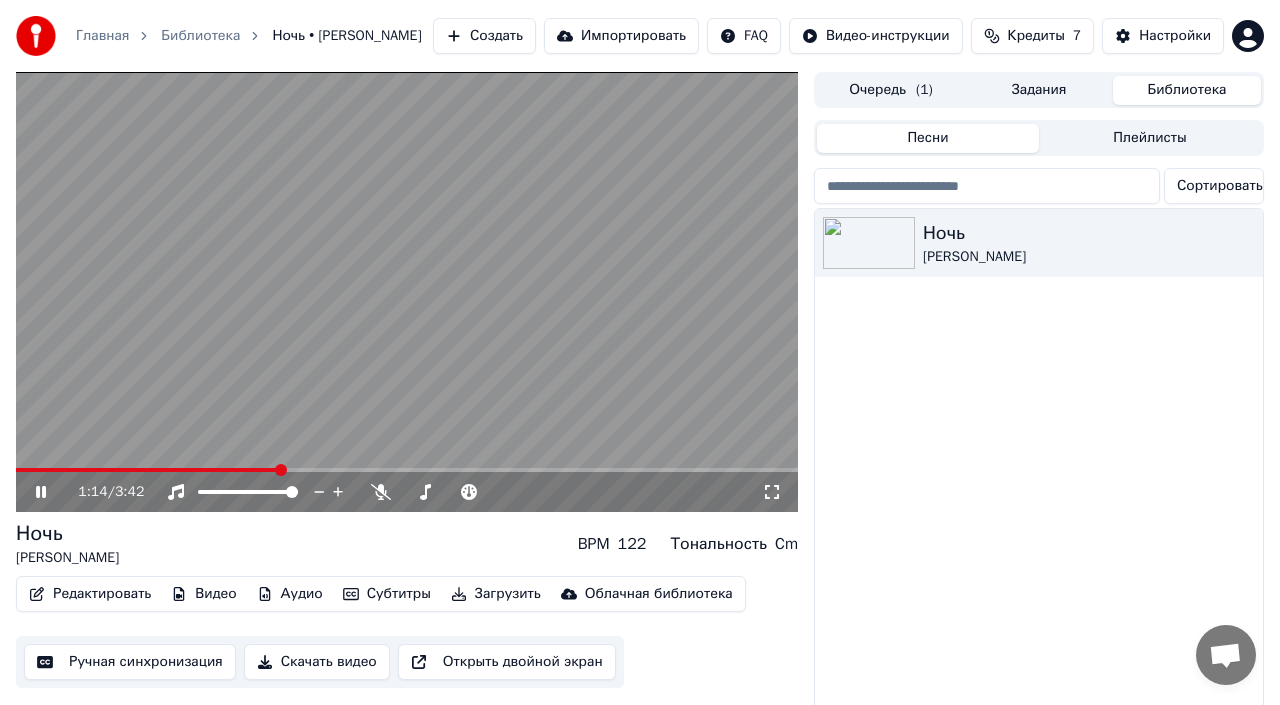 click 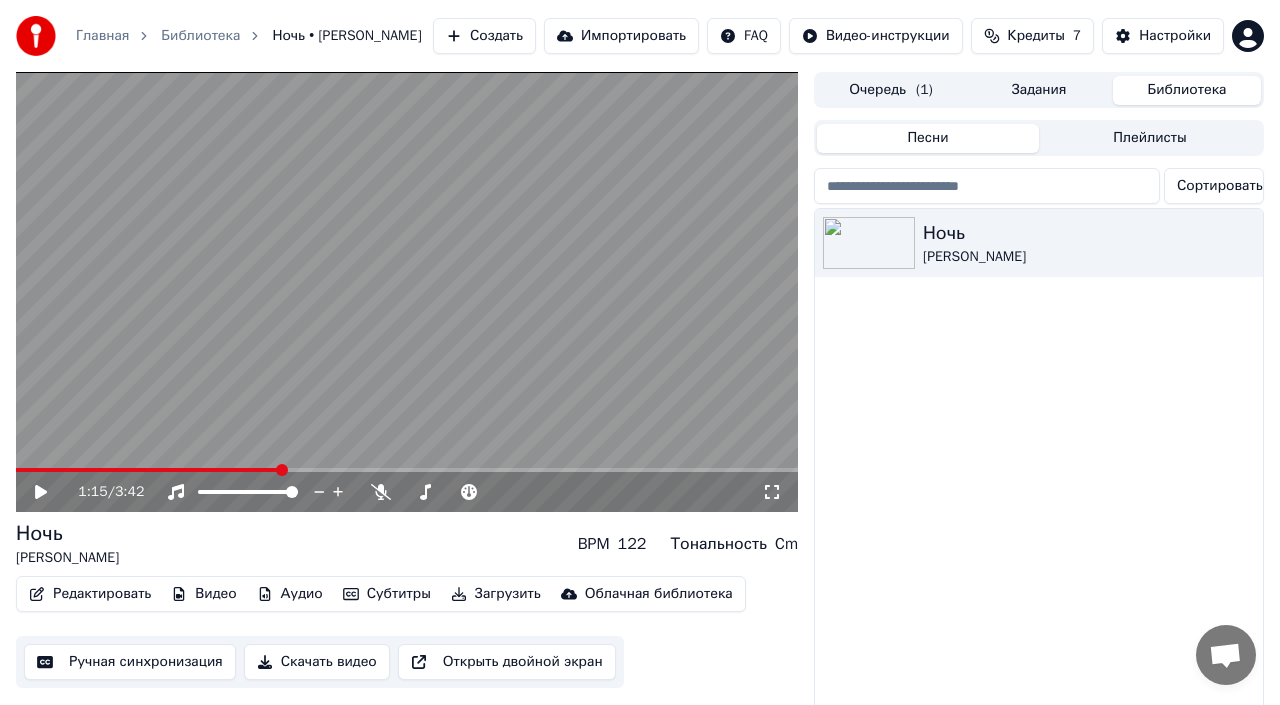scroll, scrollTop: 42, scrollLeft: 0, axis: vertical 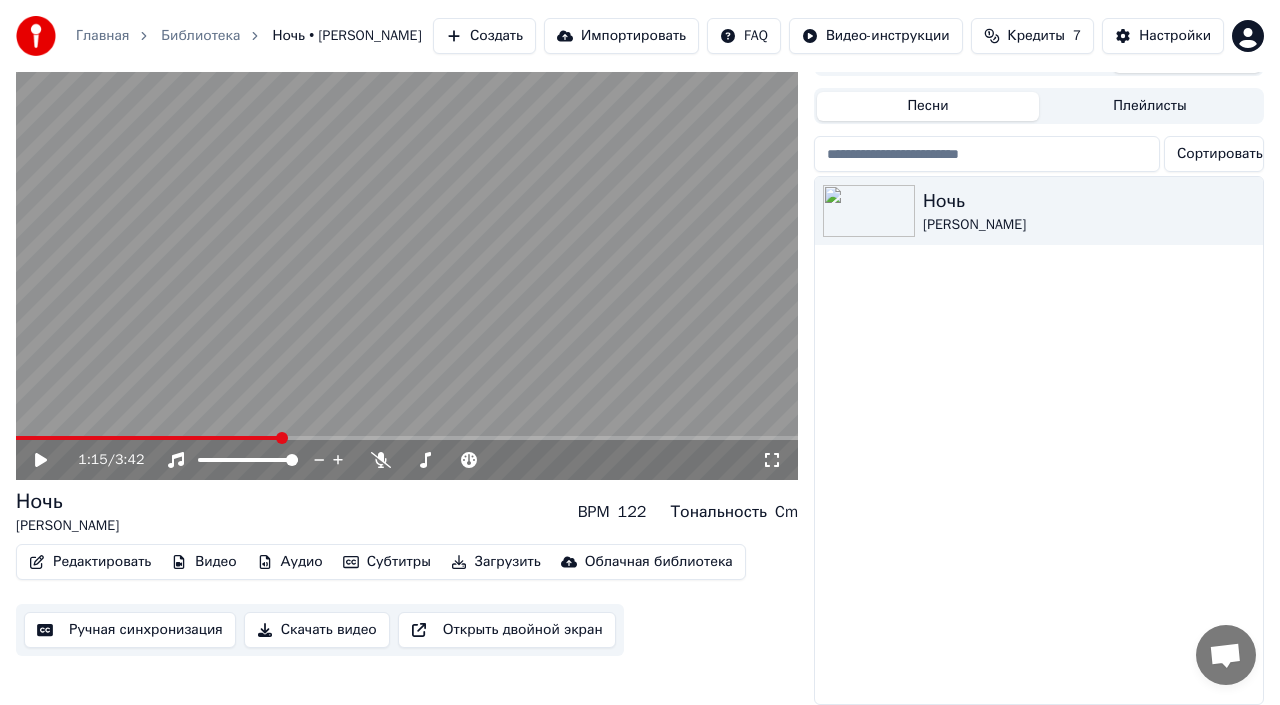 click on "Ручная синхронизация" at bounding box center (130, 630) 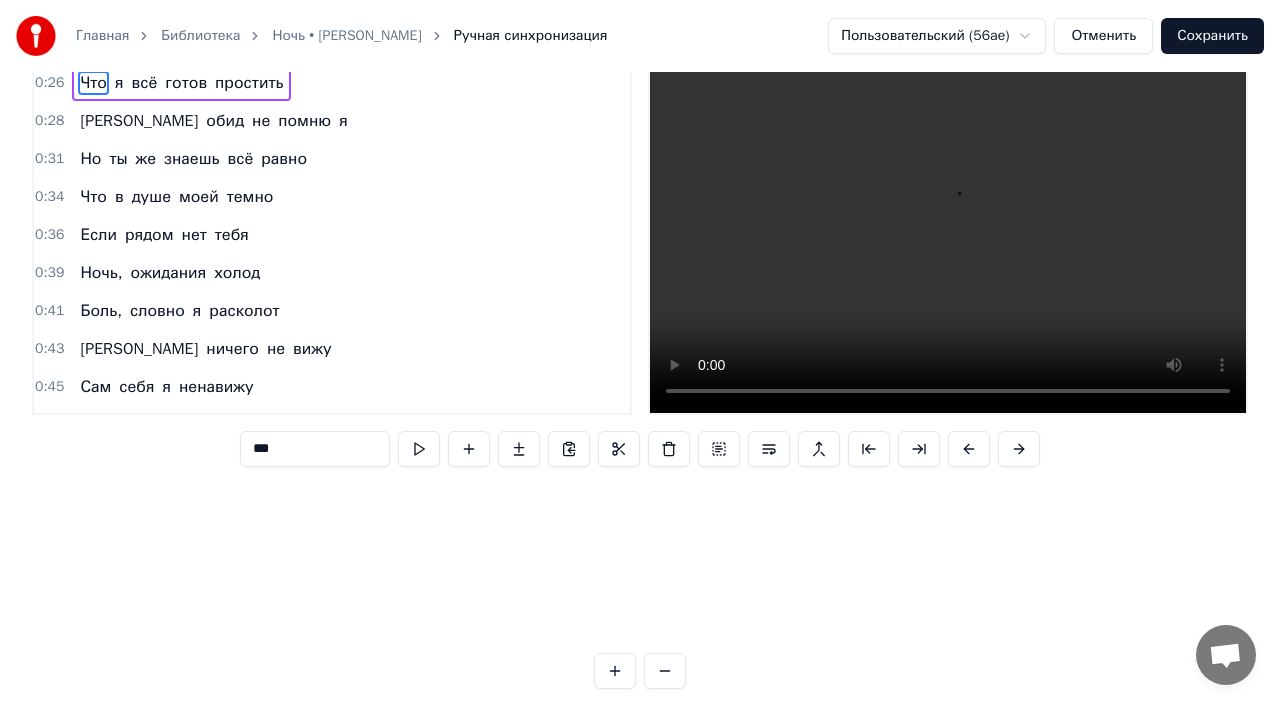 scroll, scrollTop: 0, scrollLeft: 0, axis: both 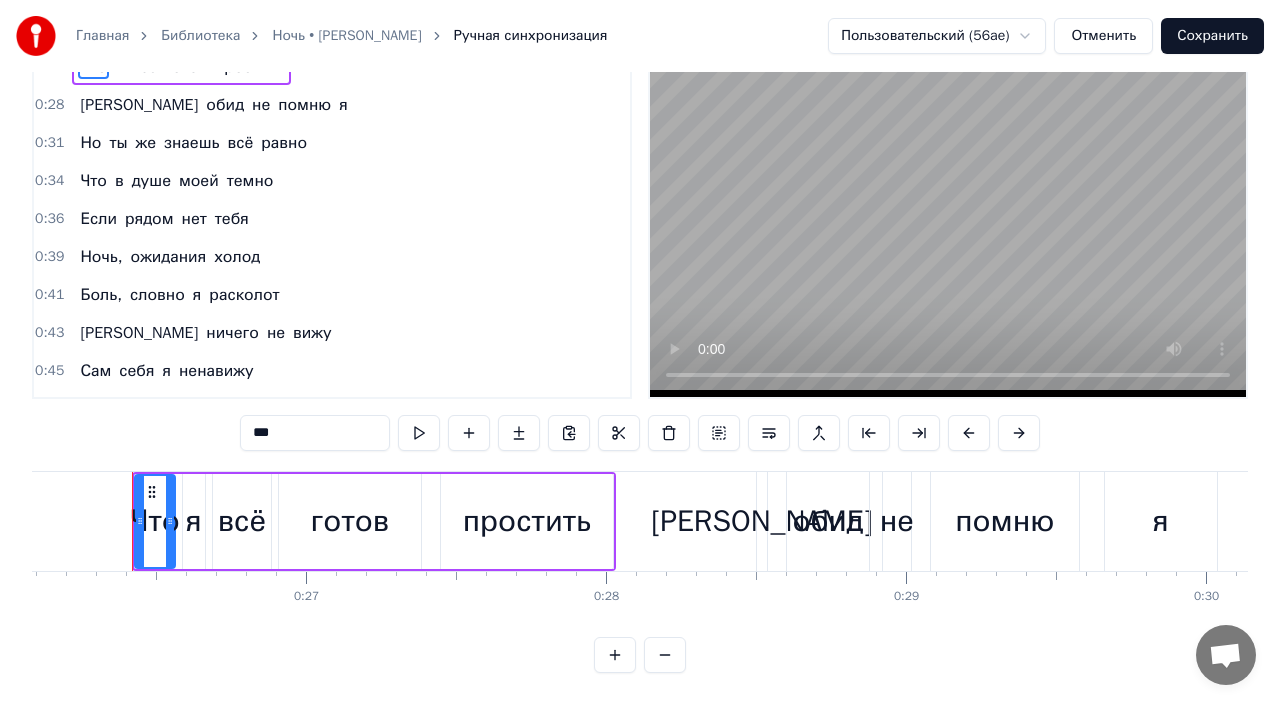 click on "Отменить" at bounding box center [1103, 36] 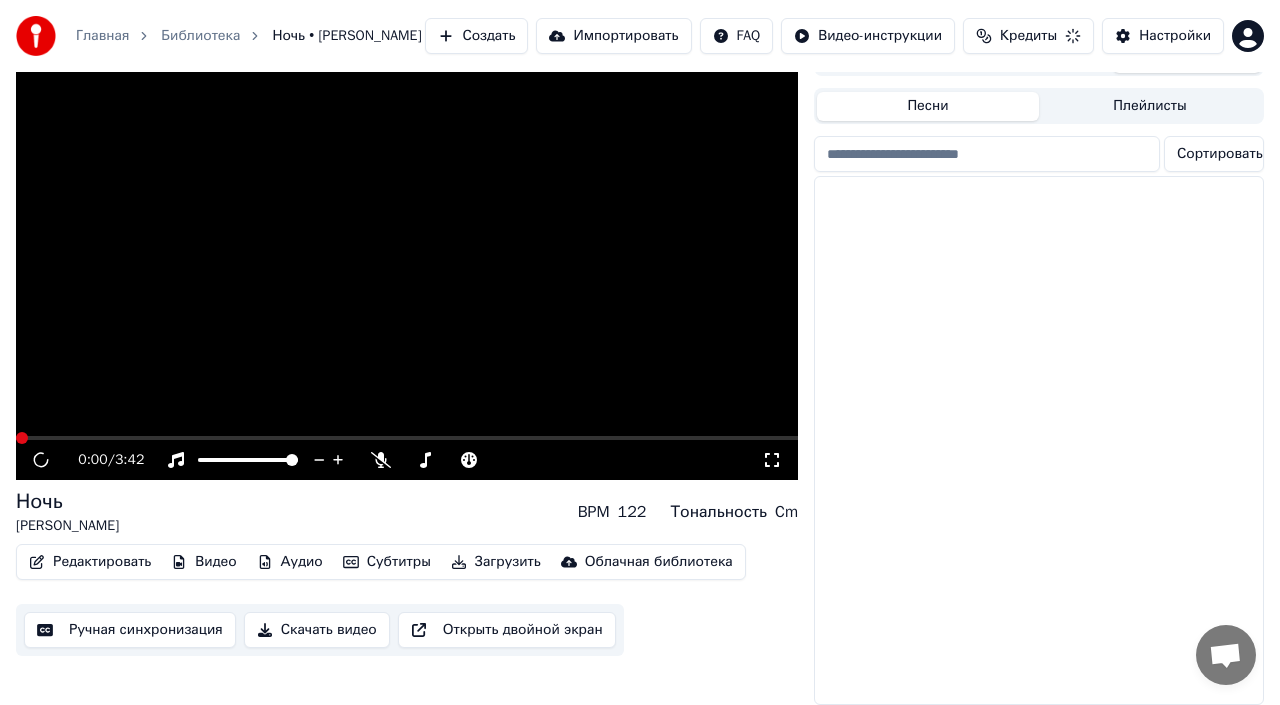 scroll, scrollTop: 42, scrollLeft: 0, axis: vertical 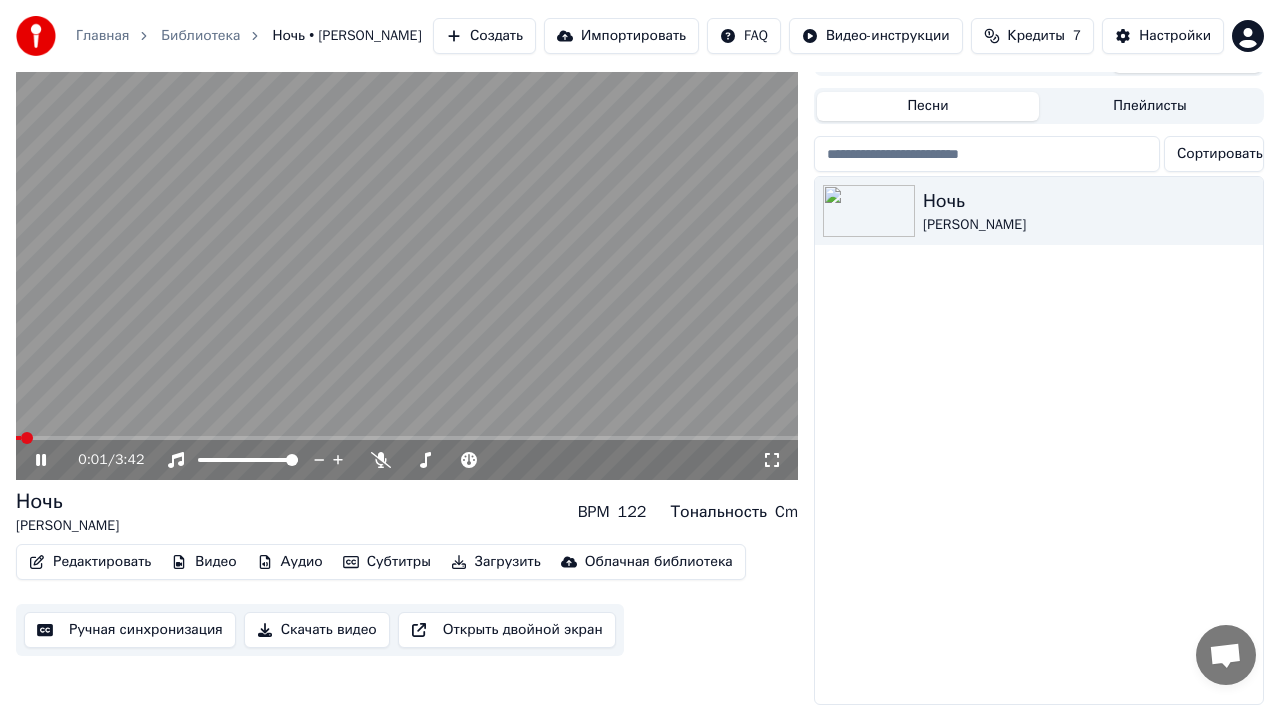 click 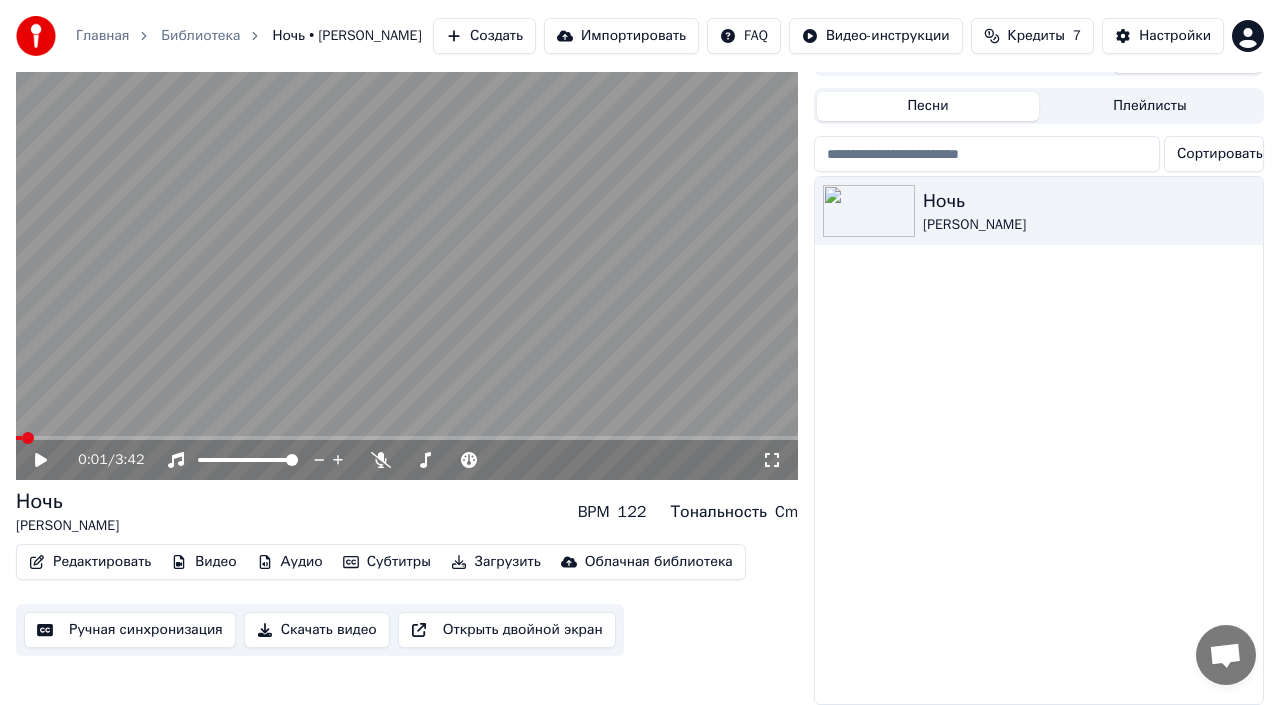 click on "Ночь [PERSON_NAME] BPM 122 Тональность Cm" at bounding box center (407, 512) 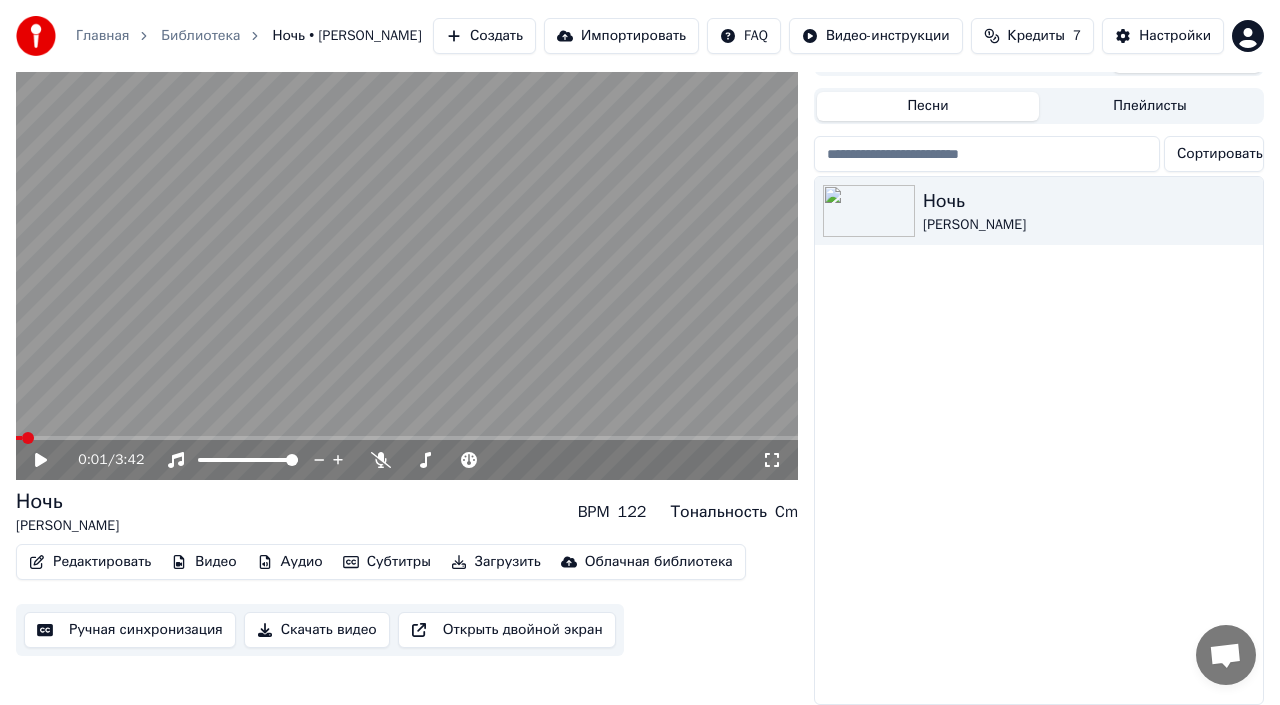 click on "Загрузить" at bounding box center [496, 562] 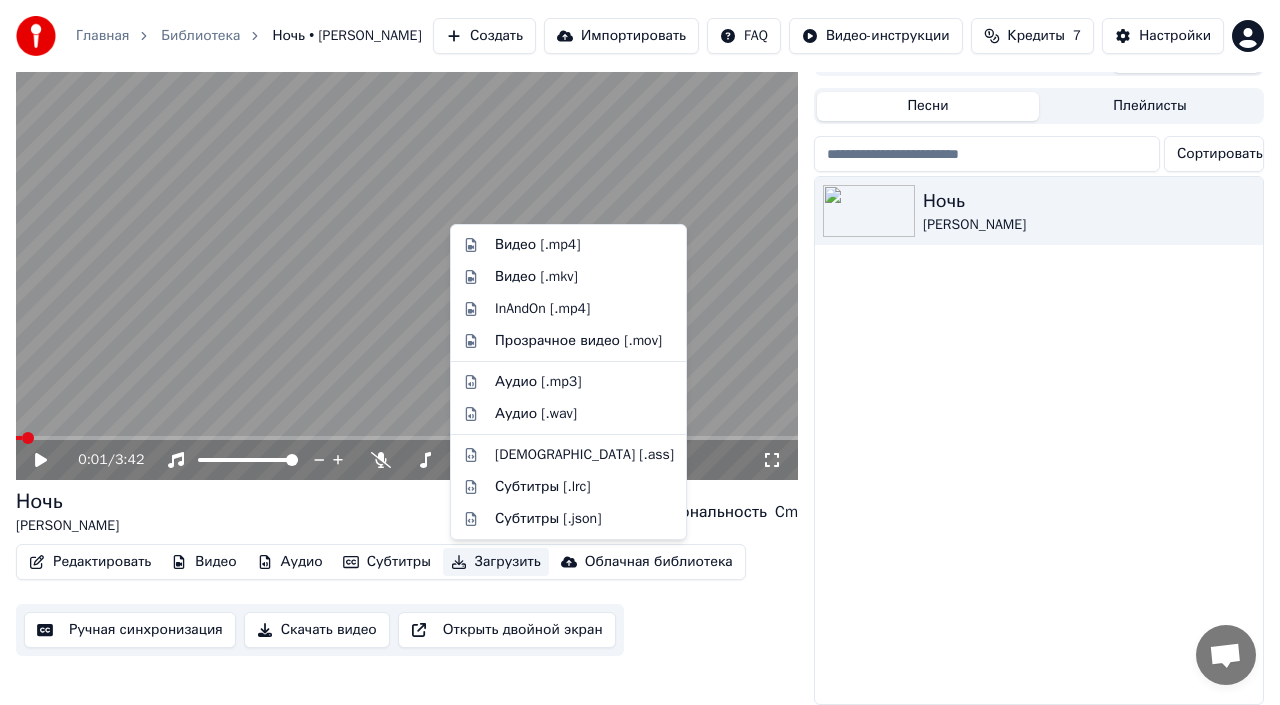 click on "Скачать видео" at bounding box center [317, 630] 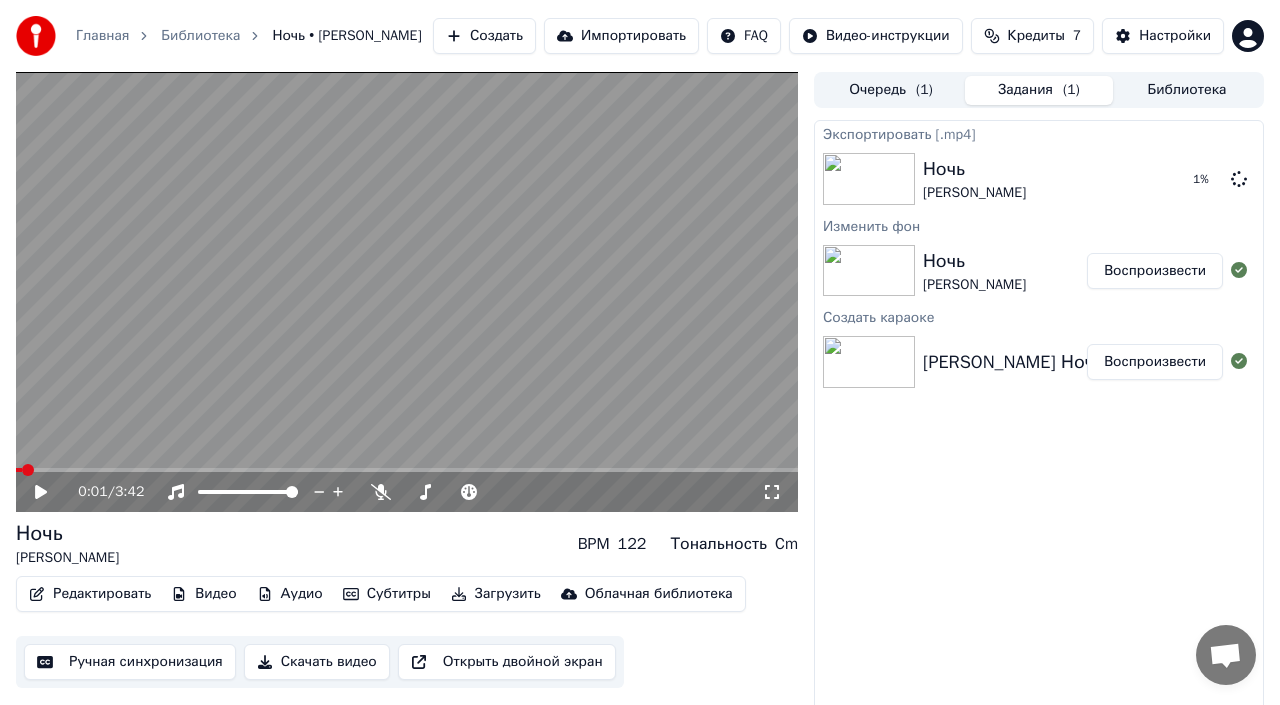 scroll, scrollTop: 24, scrollLeft: 0, axis: vertical 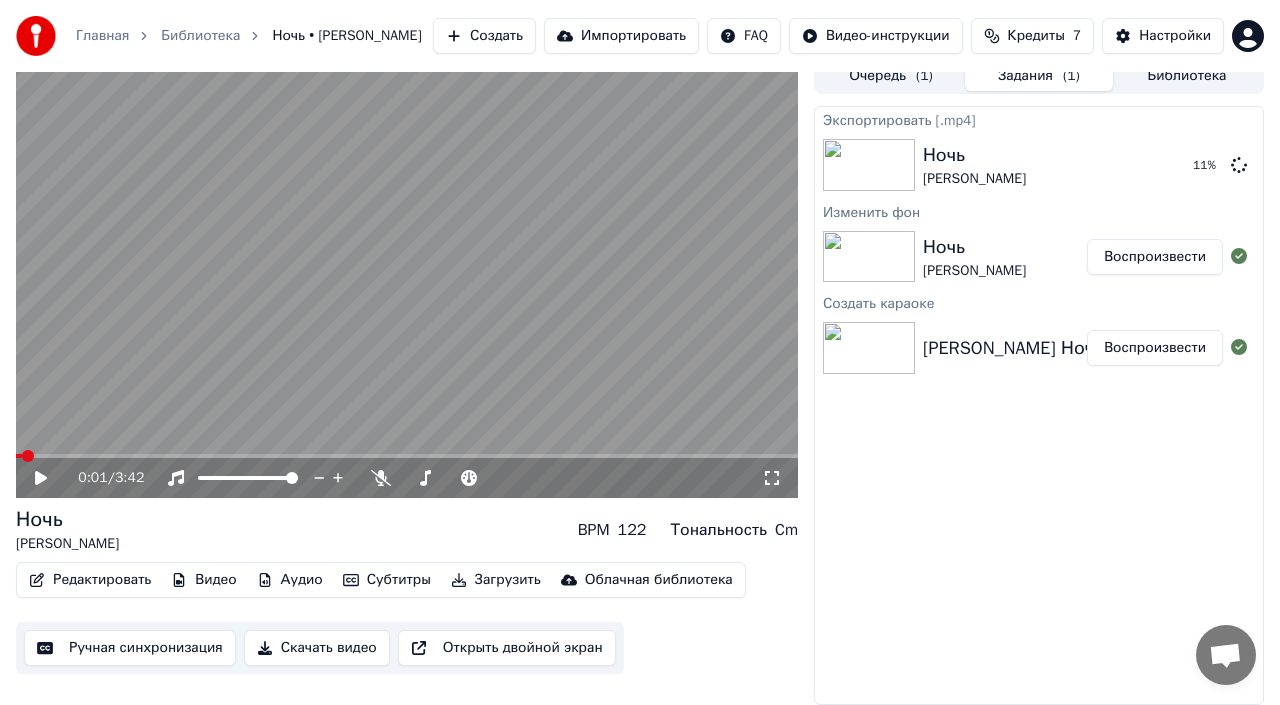 click on "Скачать видео" at bounding box center (317, 648) 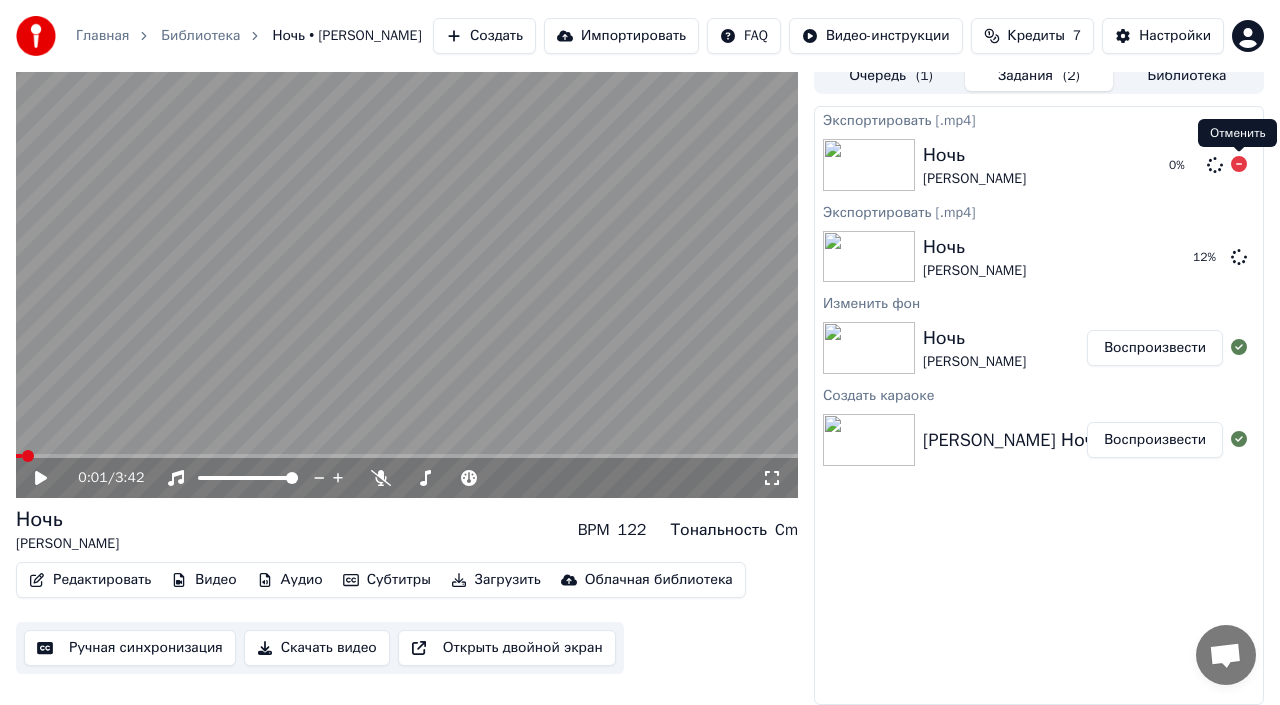 click 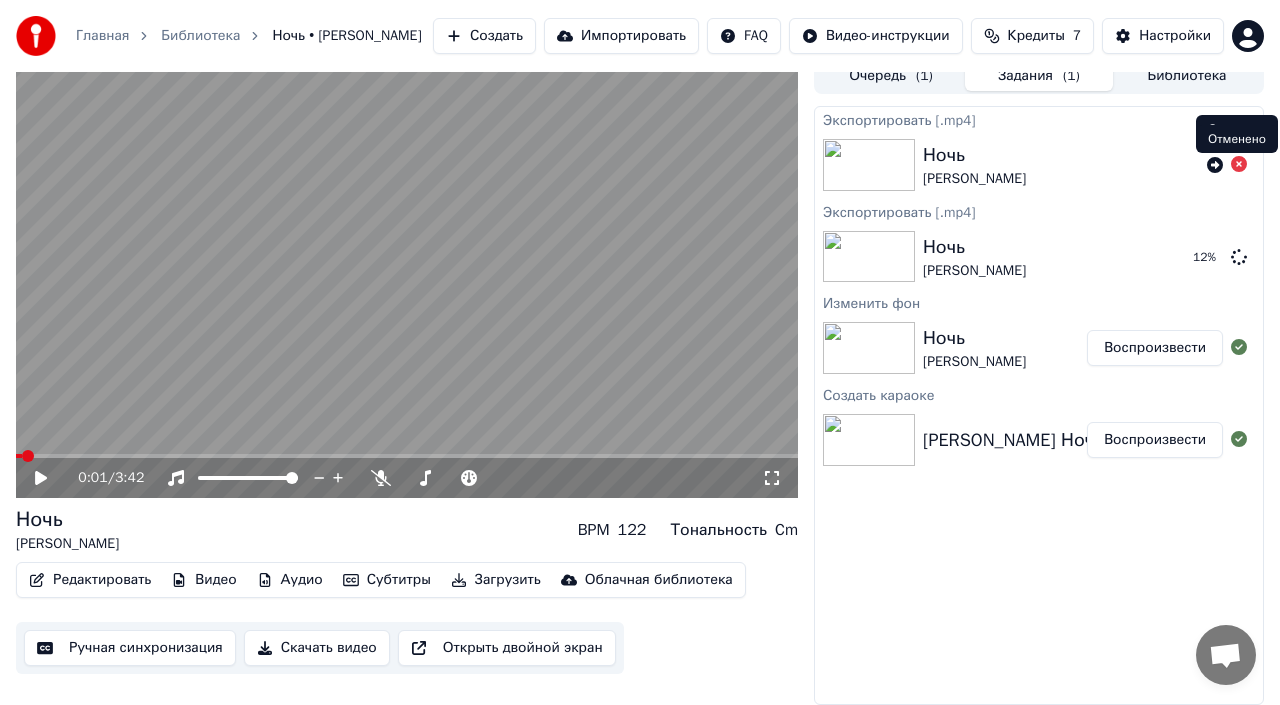 click 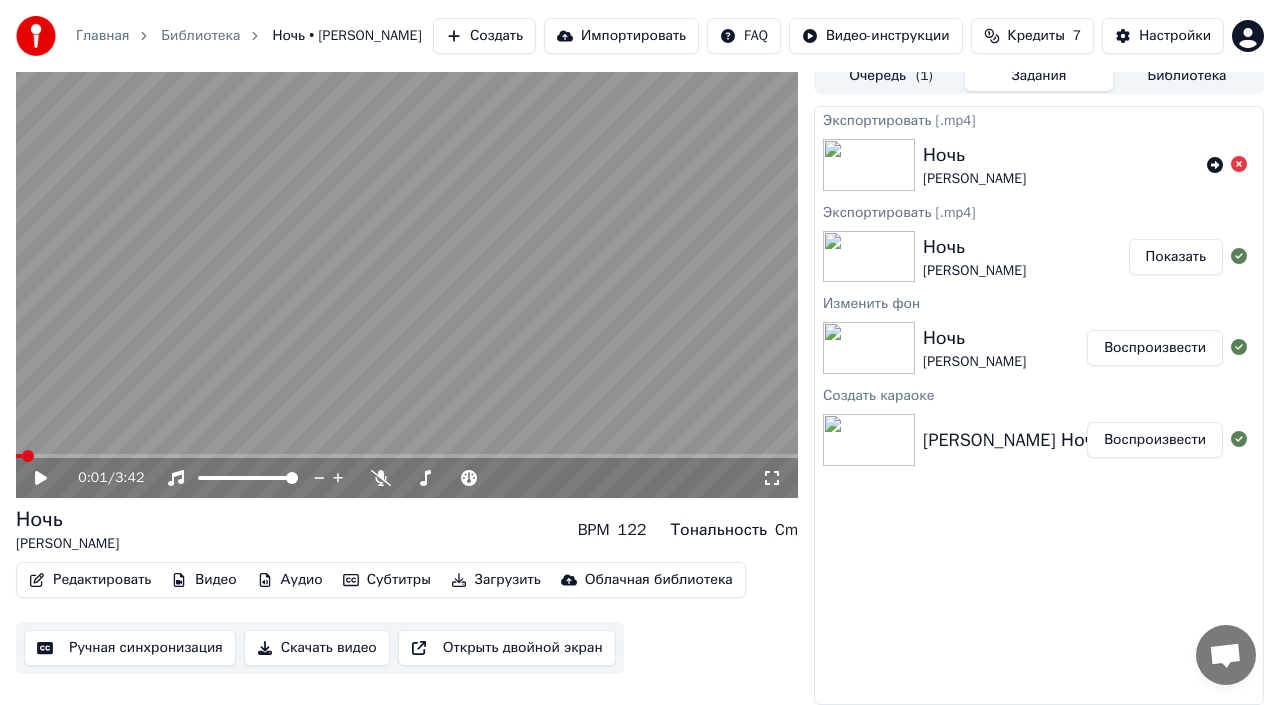 click on "Показать" at bounding box center (1176, 257) 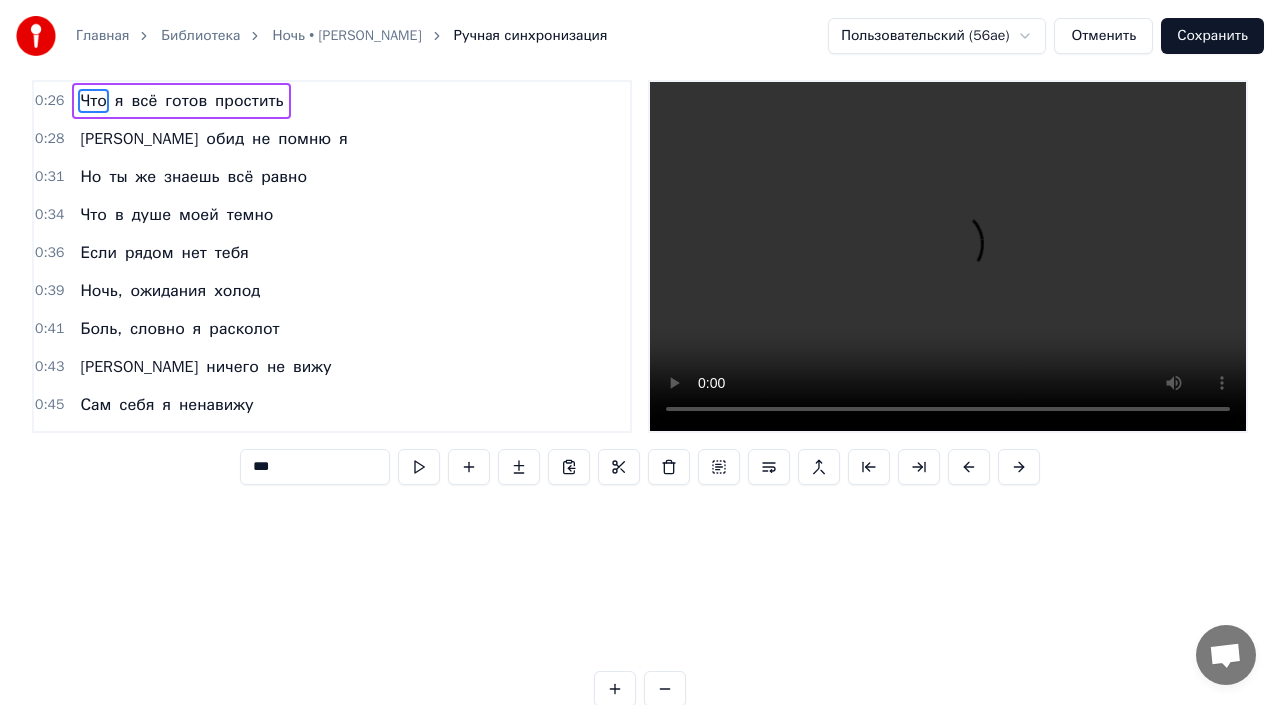 scroll, scrollTop: 0, scrollLeft: 0, axis: both 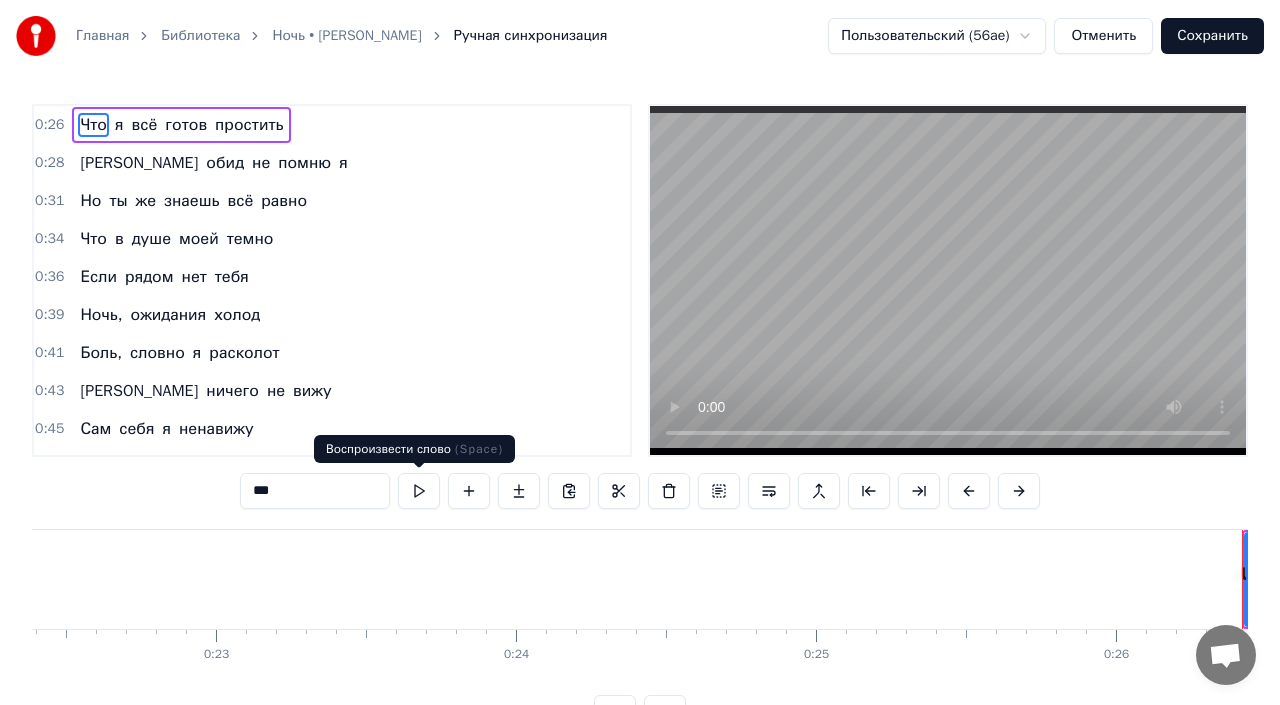 click at bounding box center (419, 491) 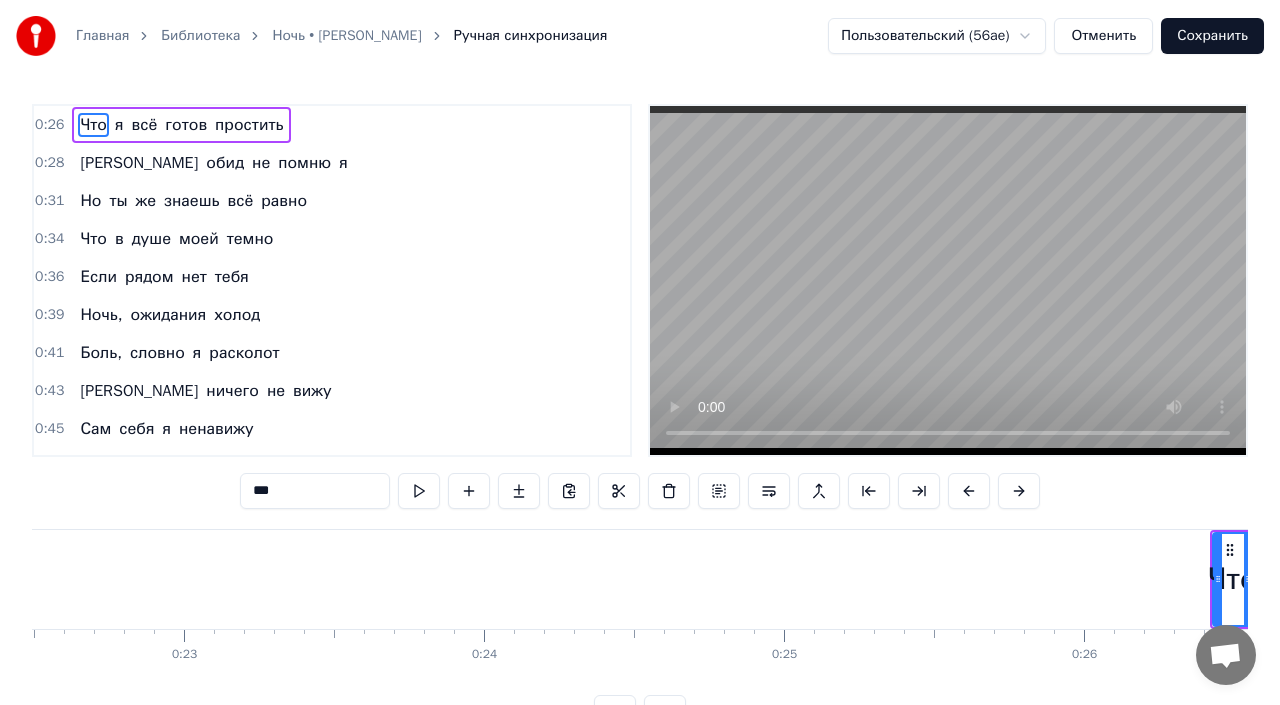 click at bounding box center (419, 491) 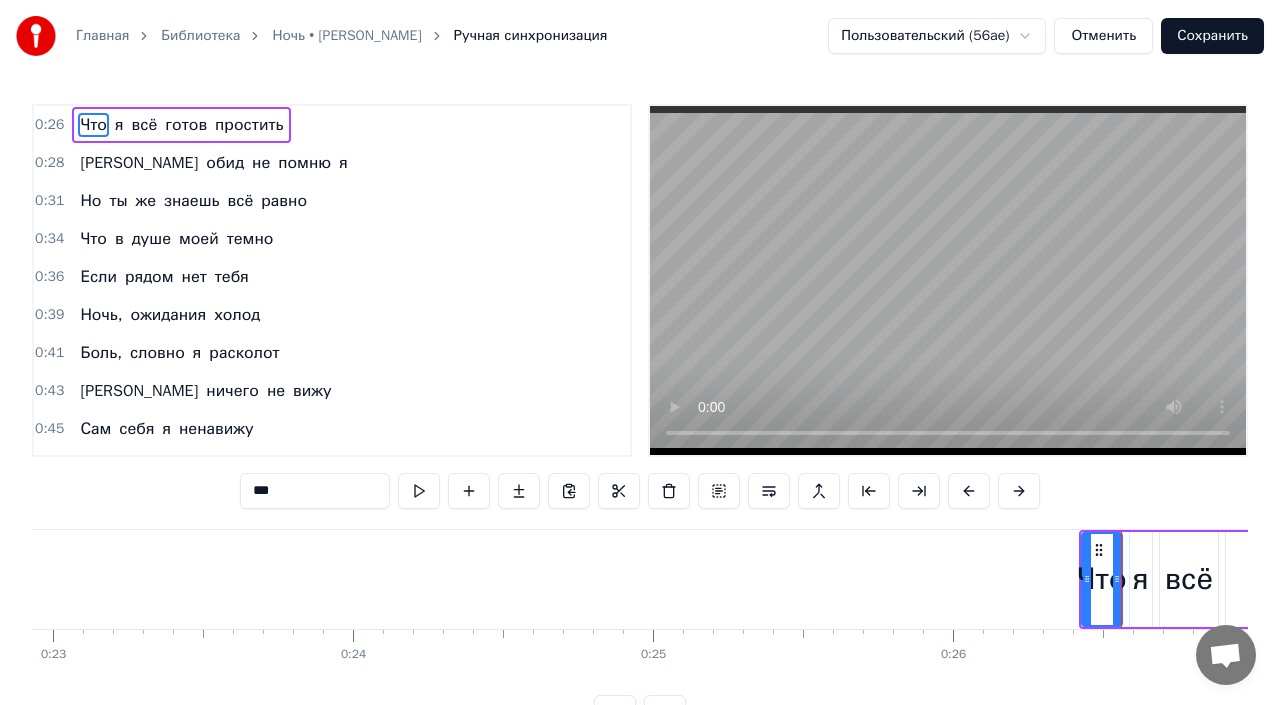 scroll, scrollTop: 0, scrollLeft: 6784, axis: horizontal 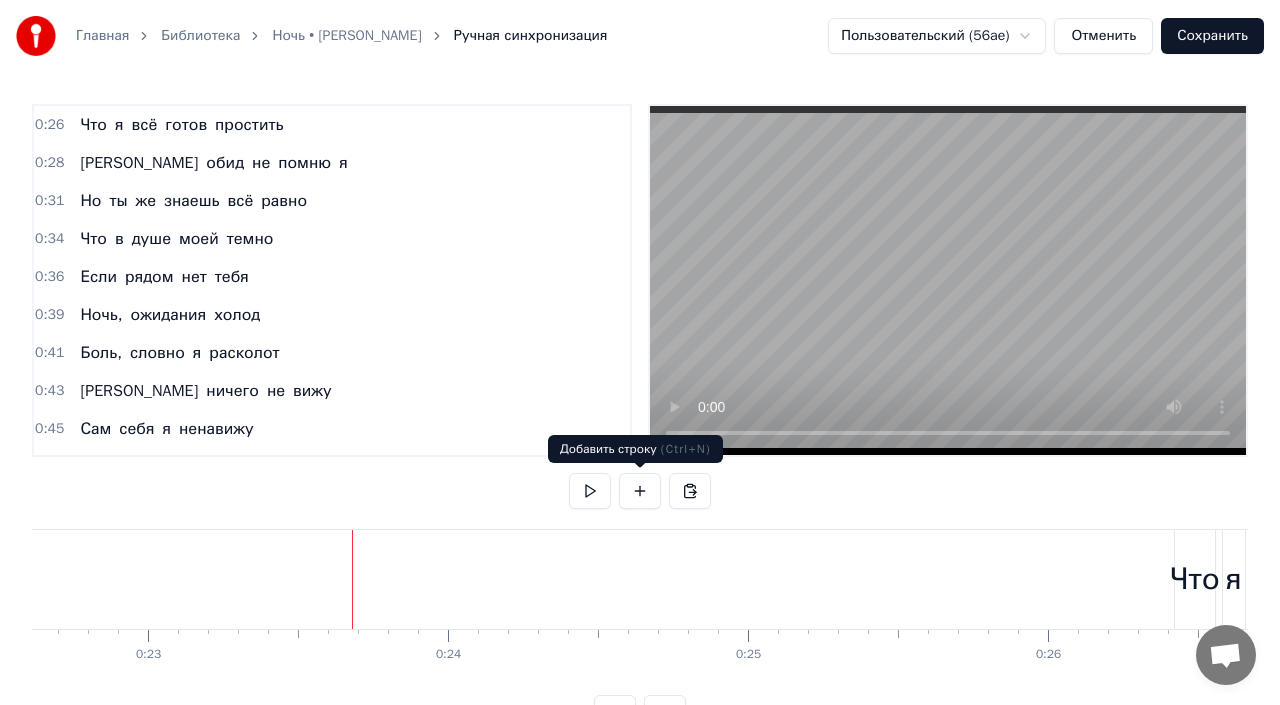 click at bounding box center [640, 491] 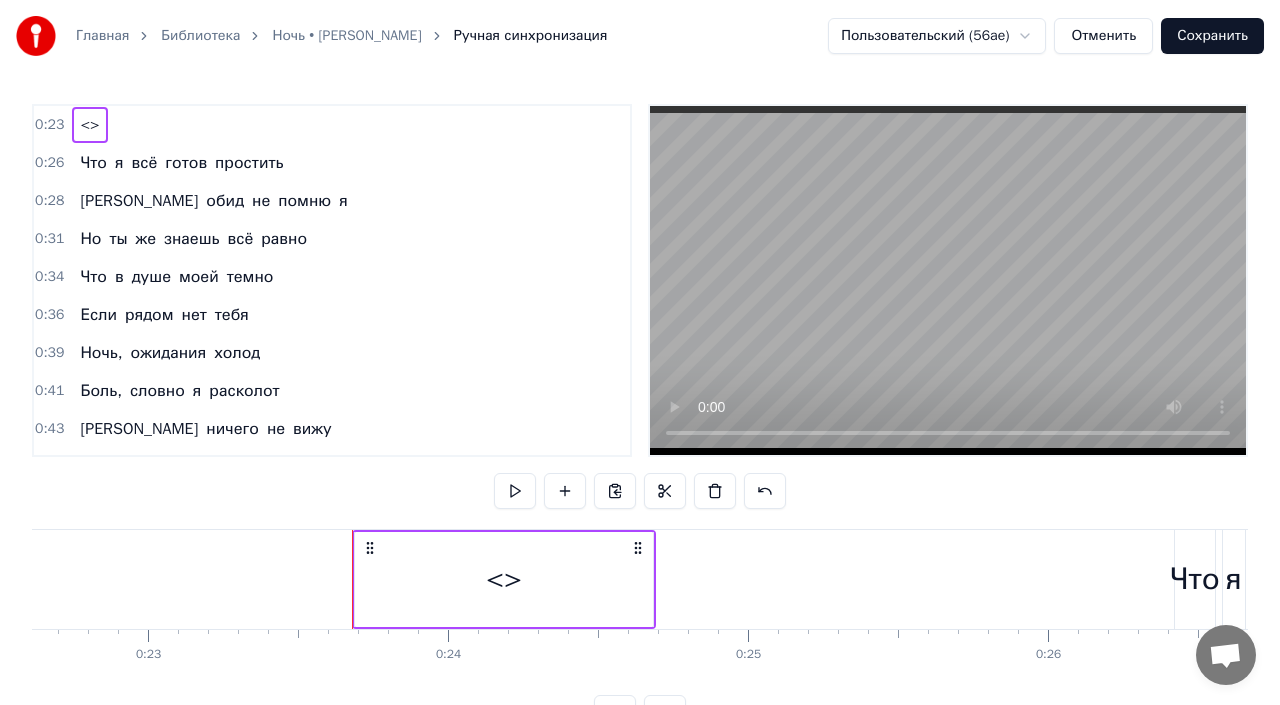 click on "<>" at bounding box center [504, 579] 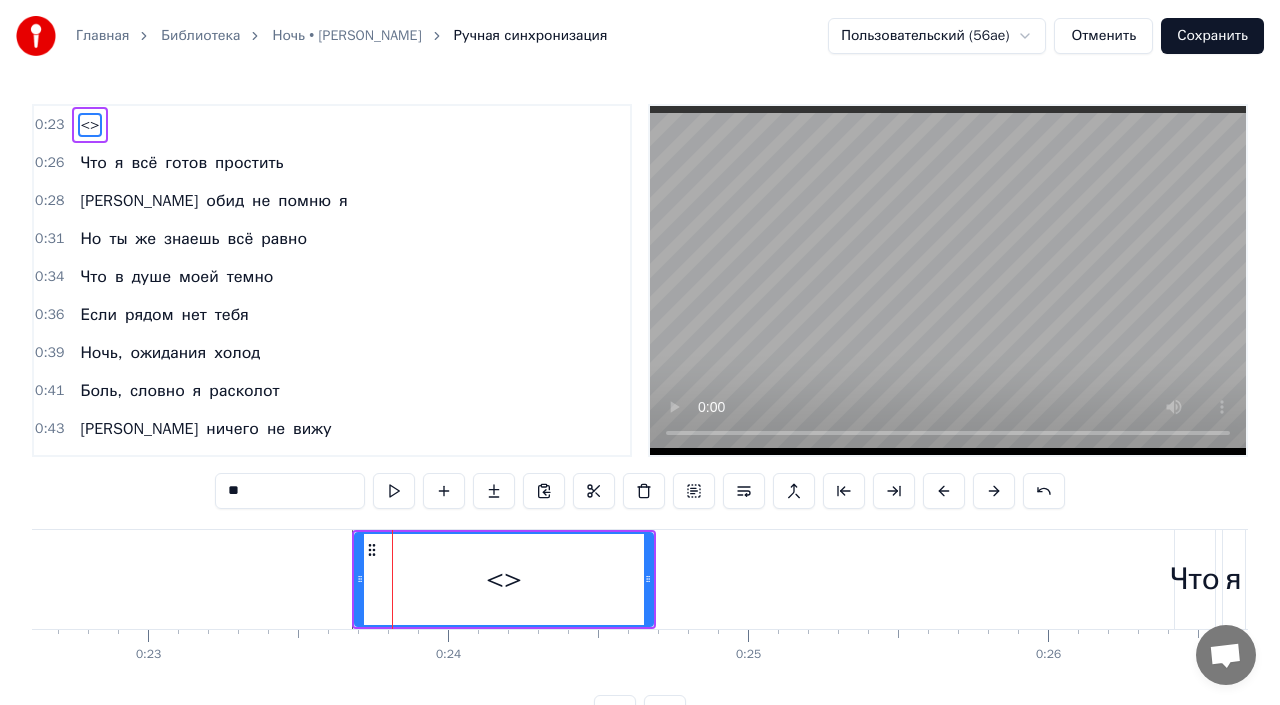 click on "<>" at bounding box center [89, 125] 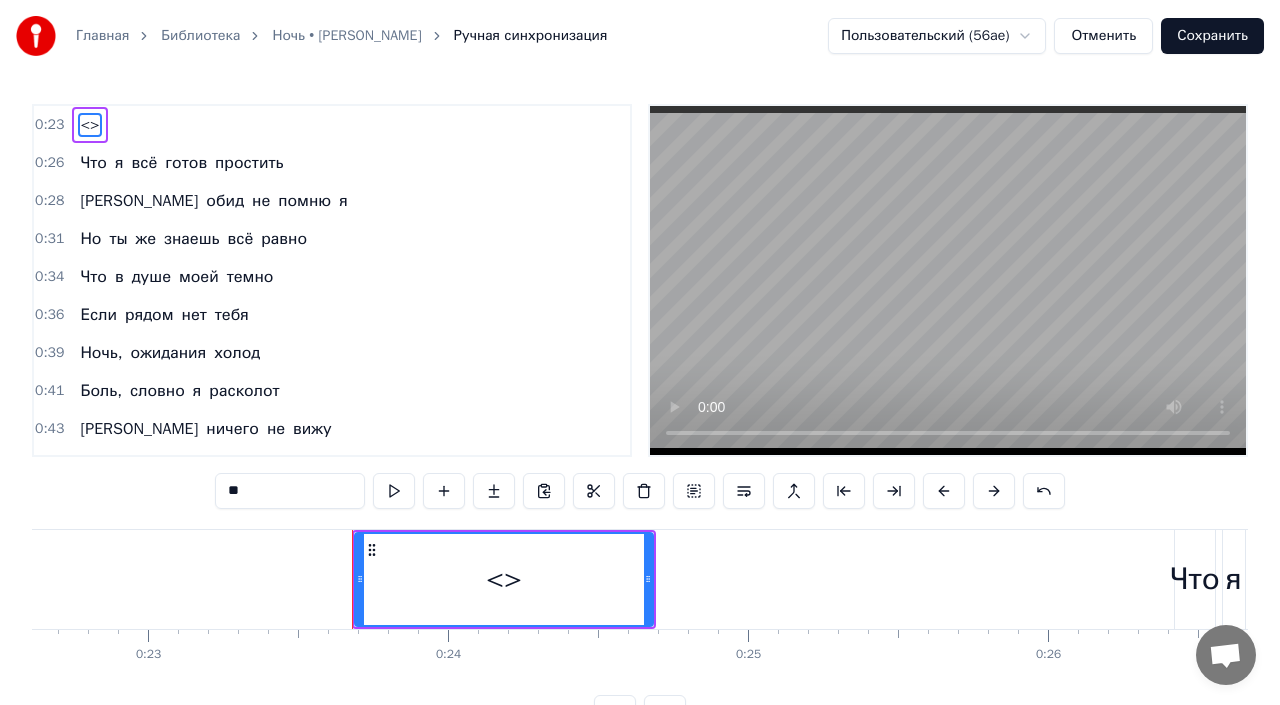 click on "<>" at bounding box center (504, 579) 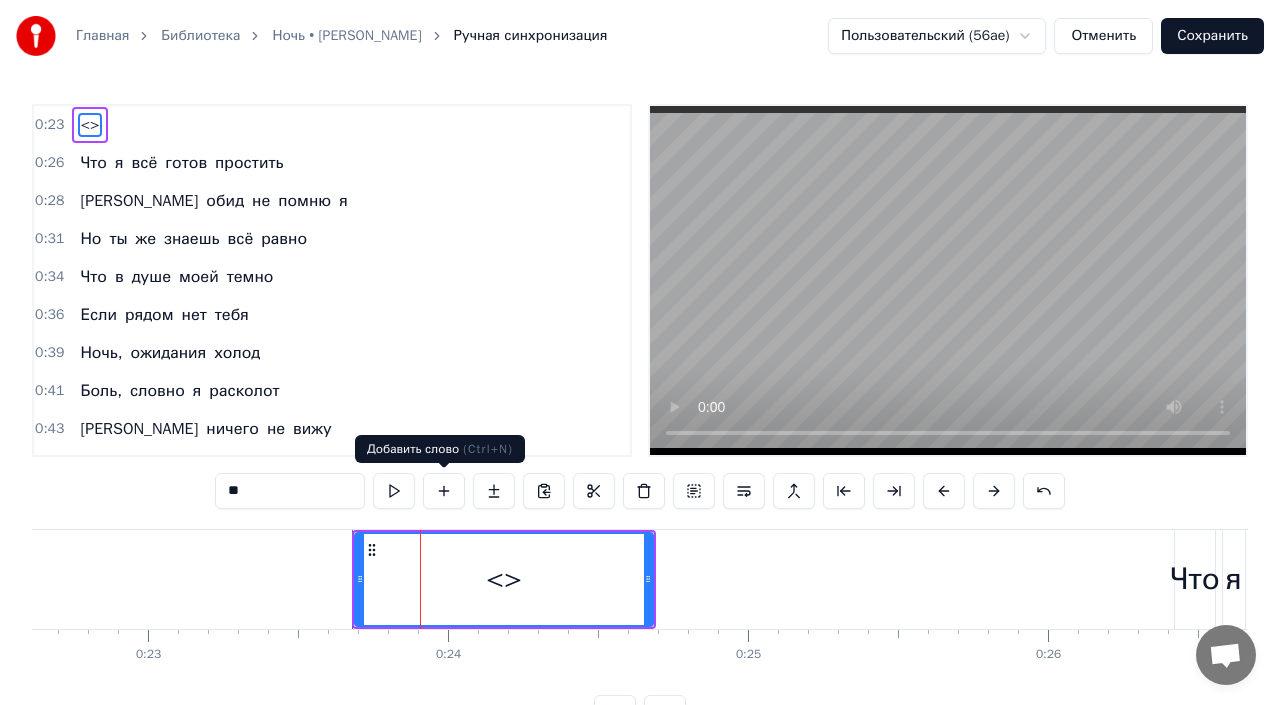 click at bounding box center [444, 491] 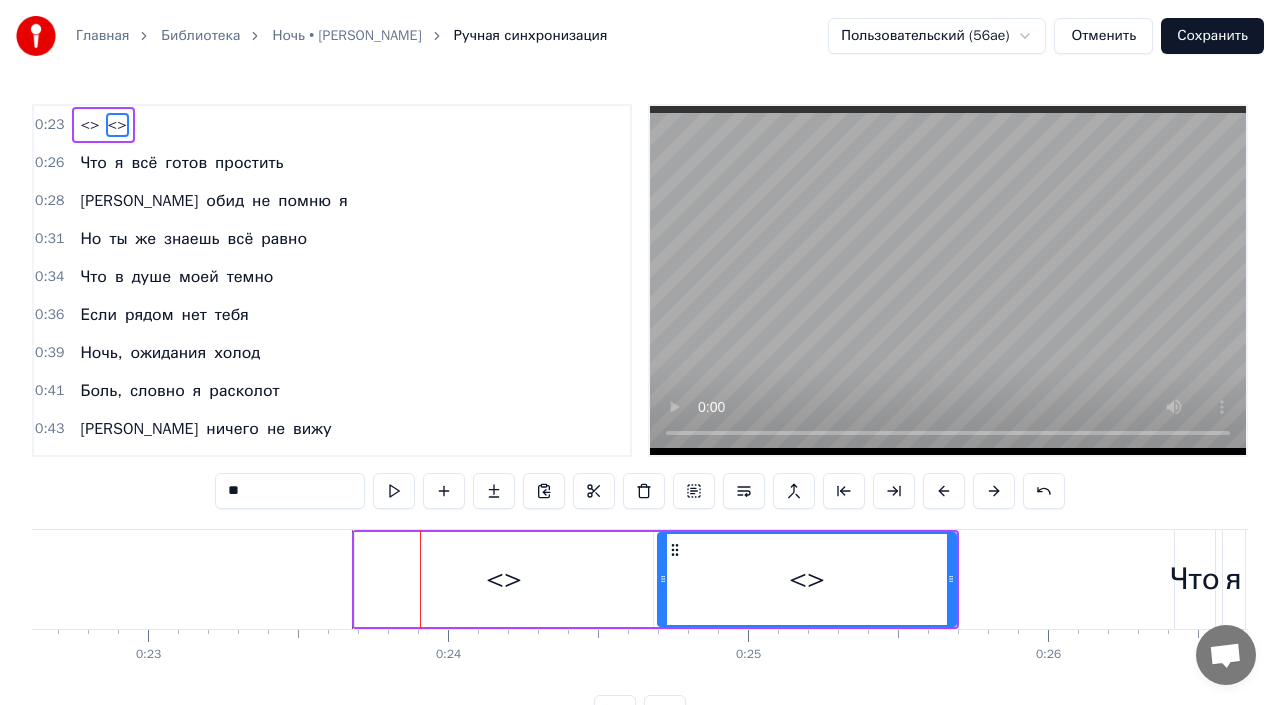 click on "<>" at bounding box center (504, 579) 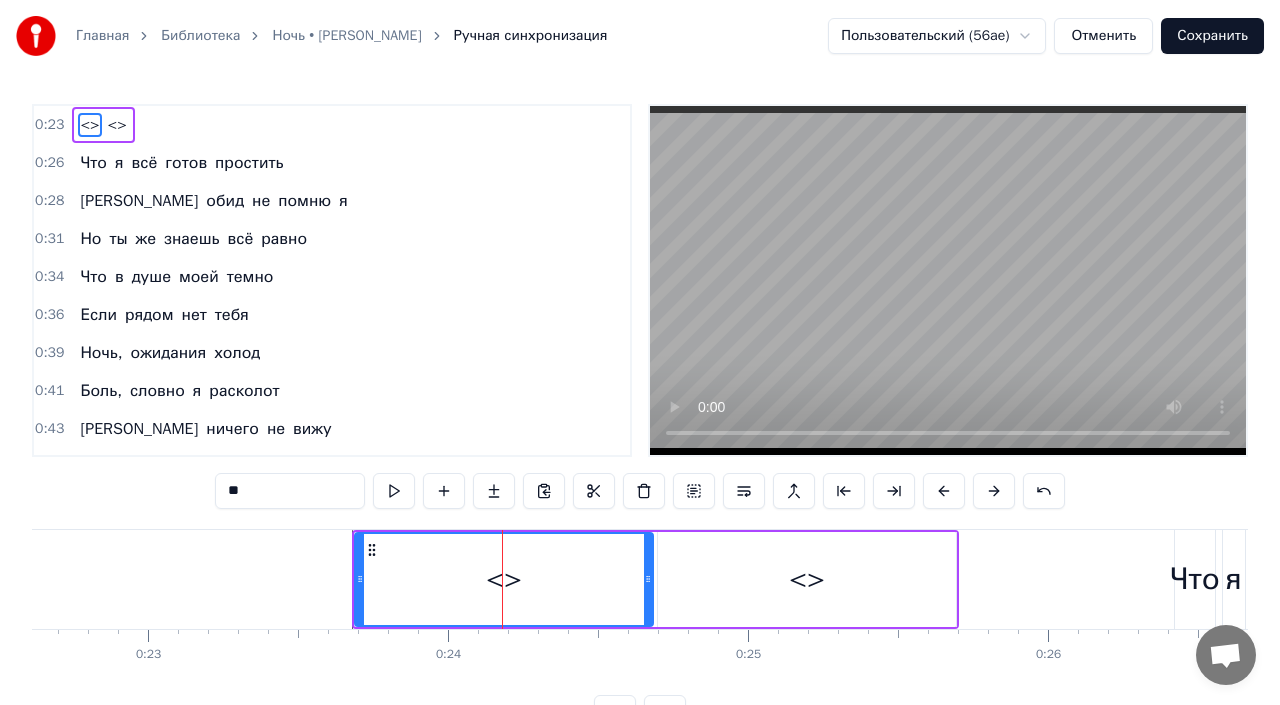 click on "<>" at bounding box center (807, 579) 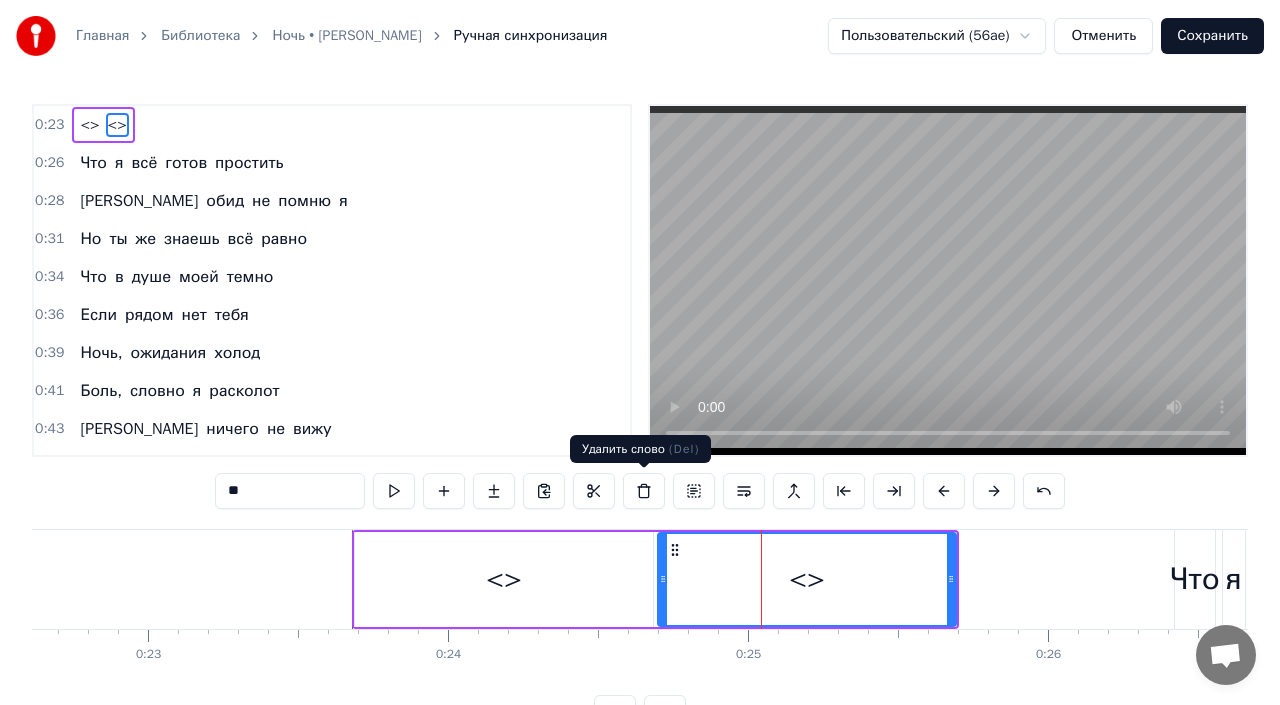 click at bounding box center [644, 491] 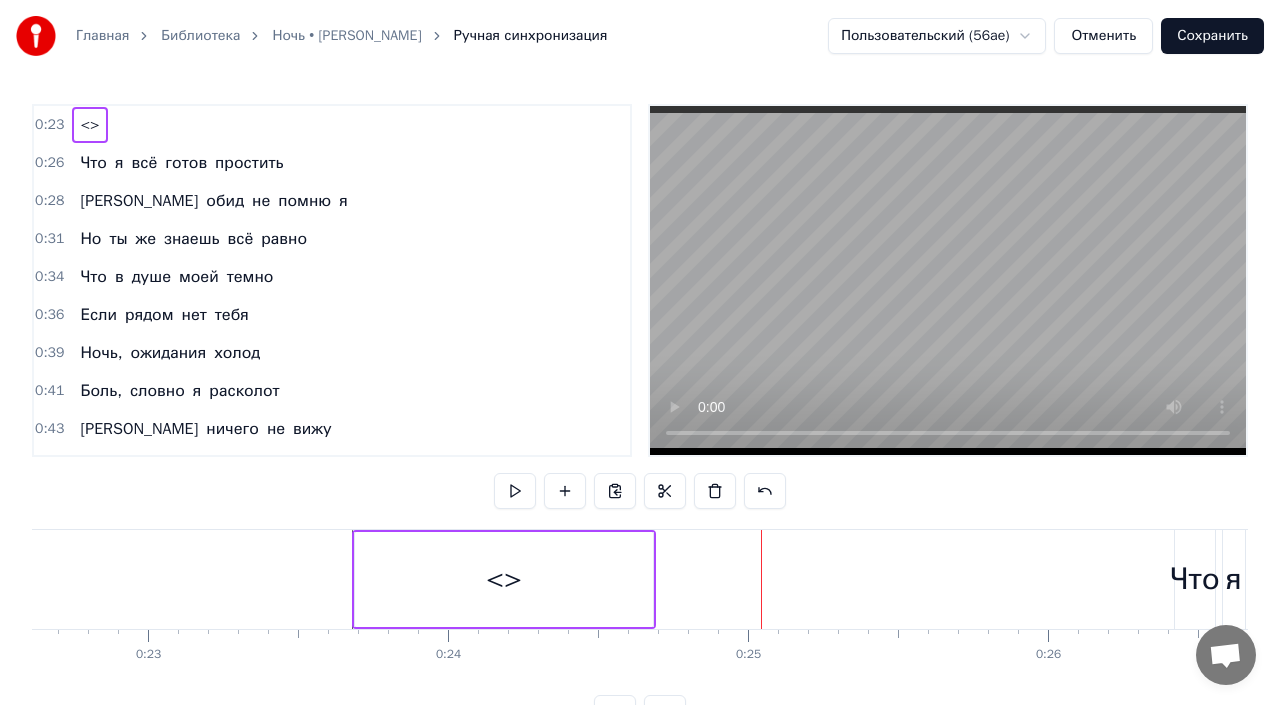 click on "<>" at bounding box center (504, 579) 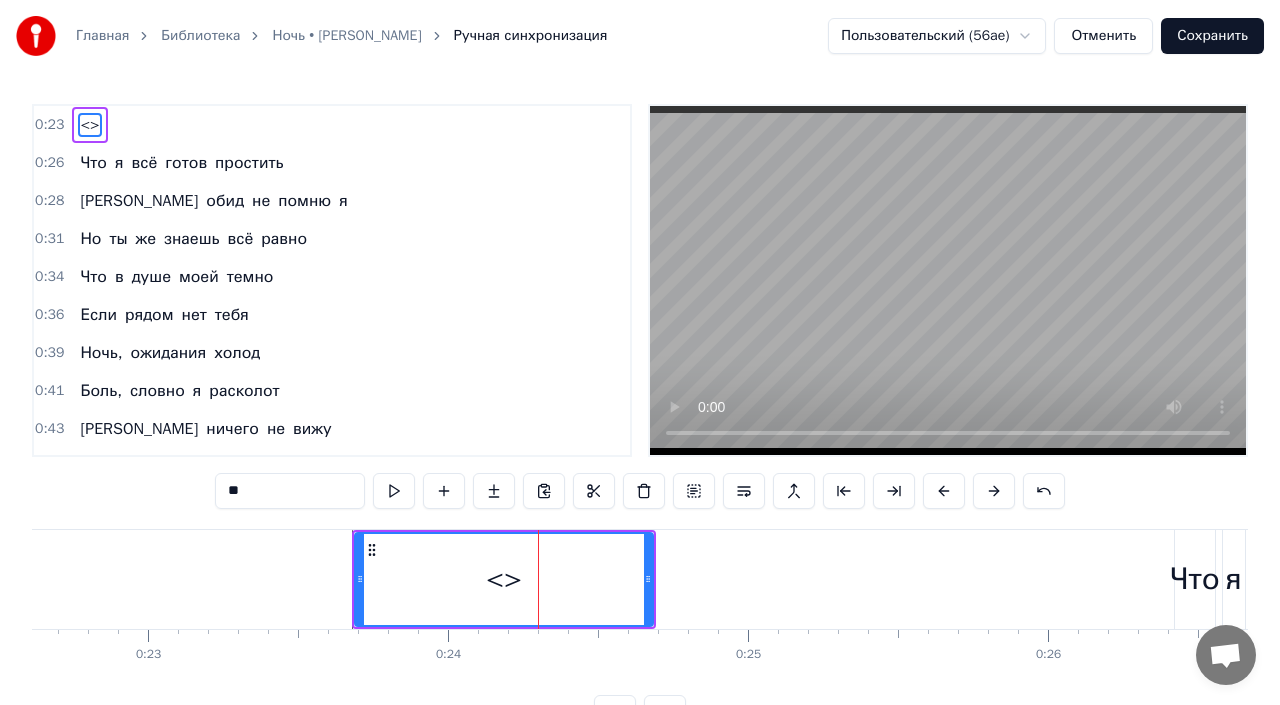 type on "***" 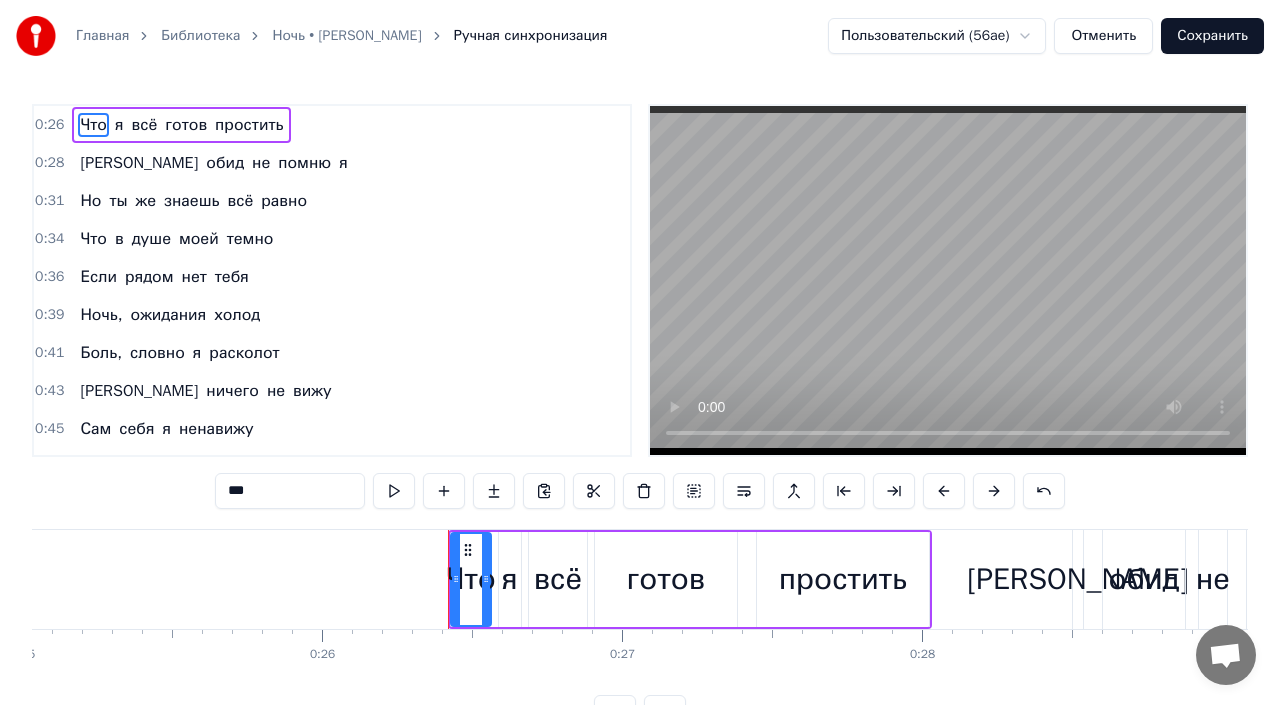 scroll, scrollTop: 0, scrollLeft: 7826, axis: horizontal 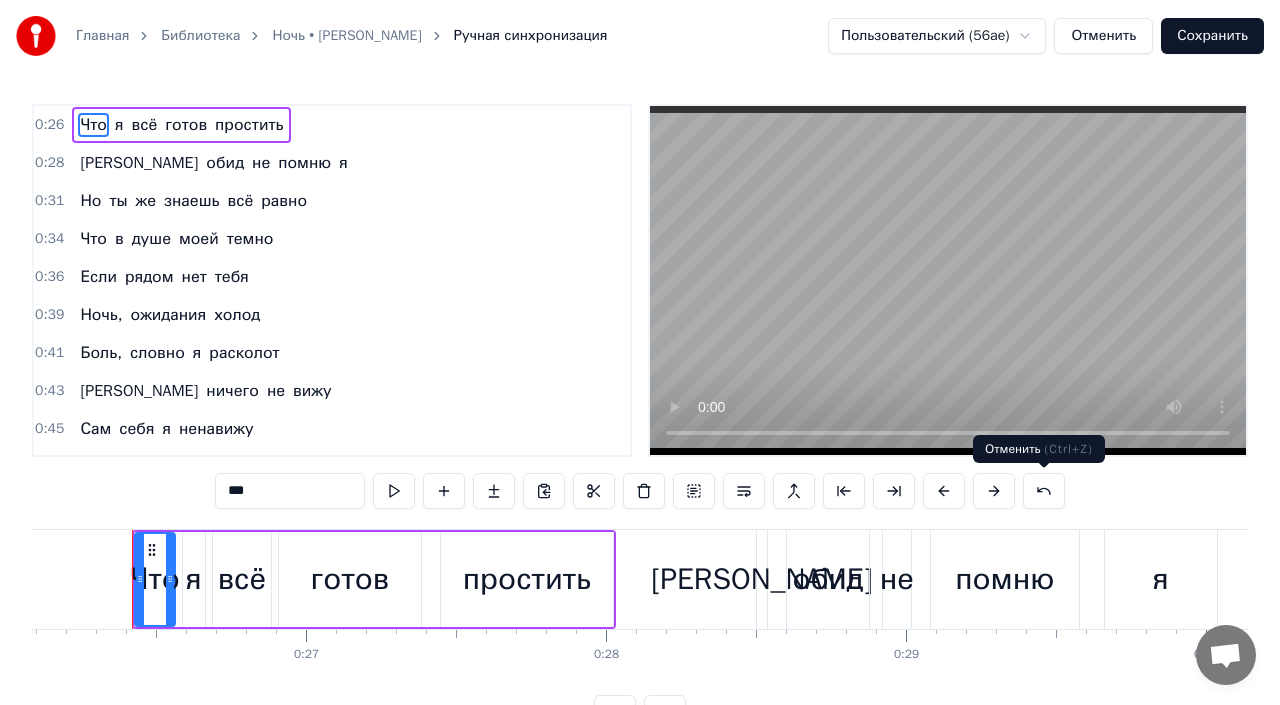 click at bounding box center (1044, 491) 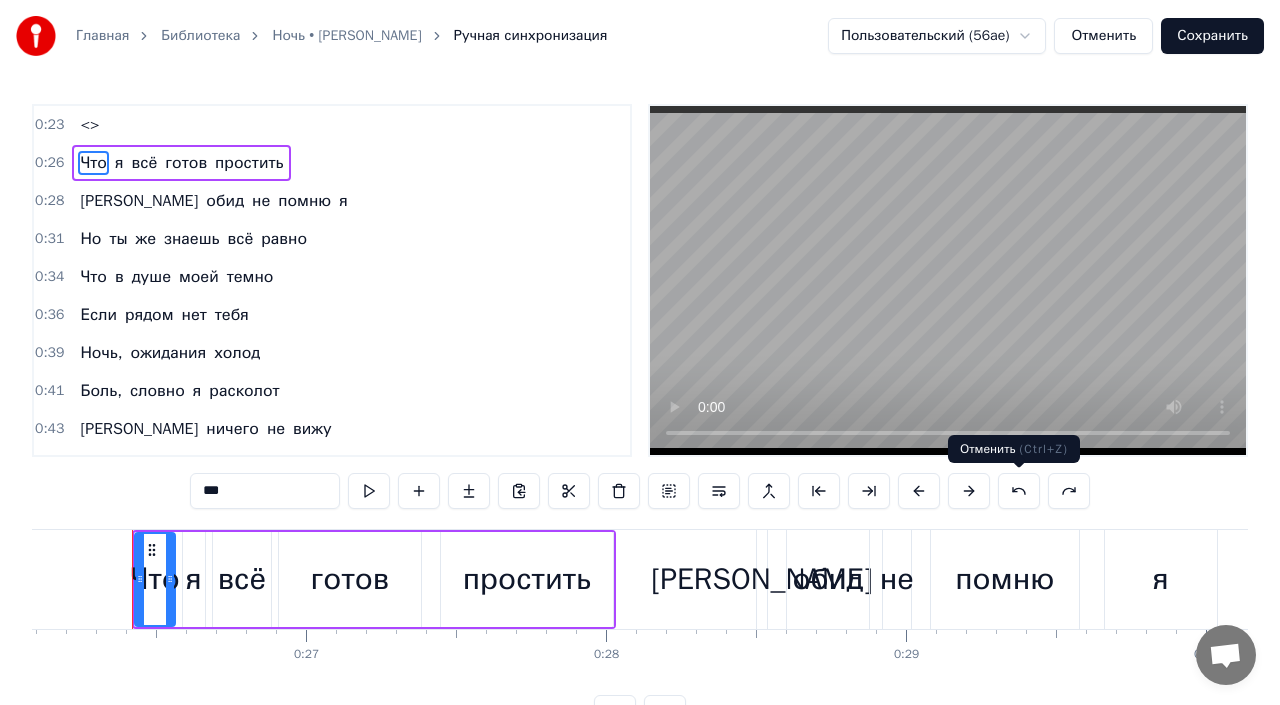 click at bounding box center [1019, 491] 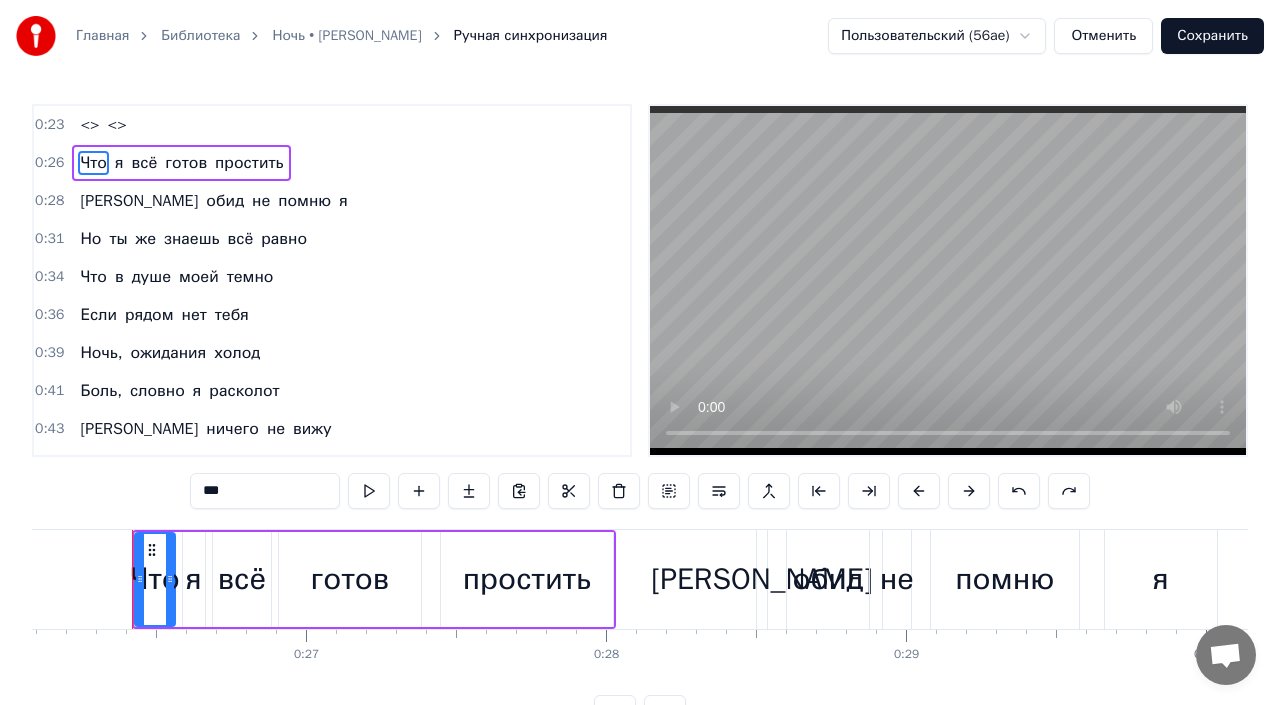 click at bounding box center (1019, 491) 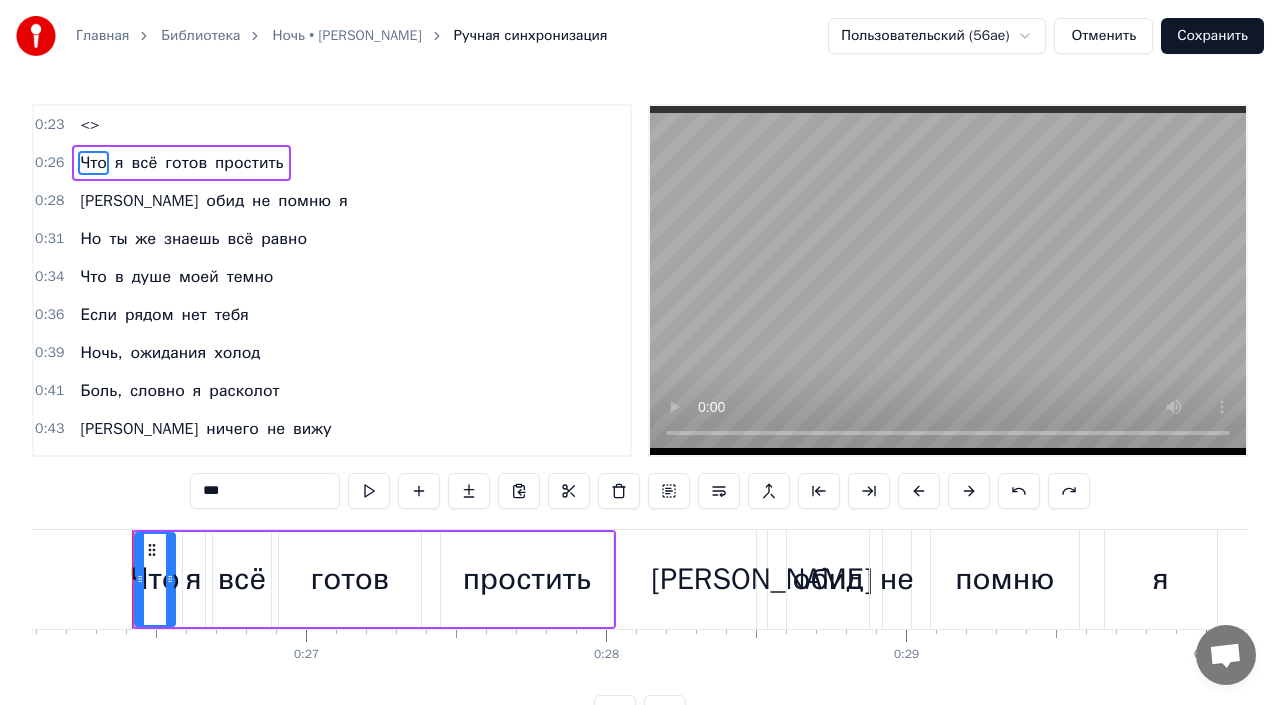 click at bounding box center (1019, 491) 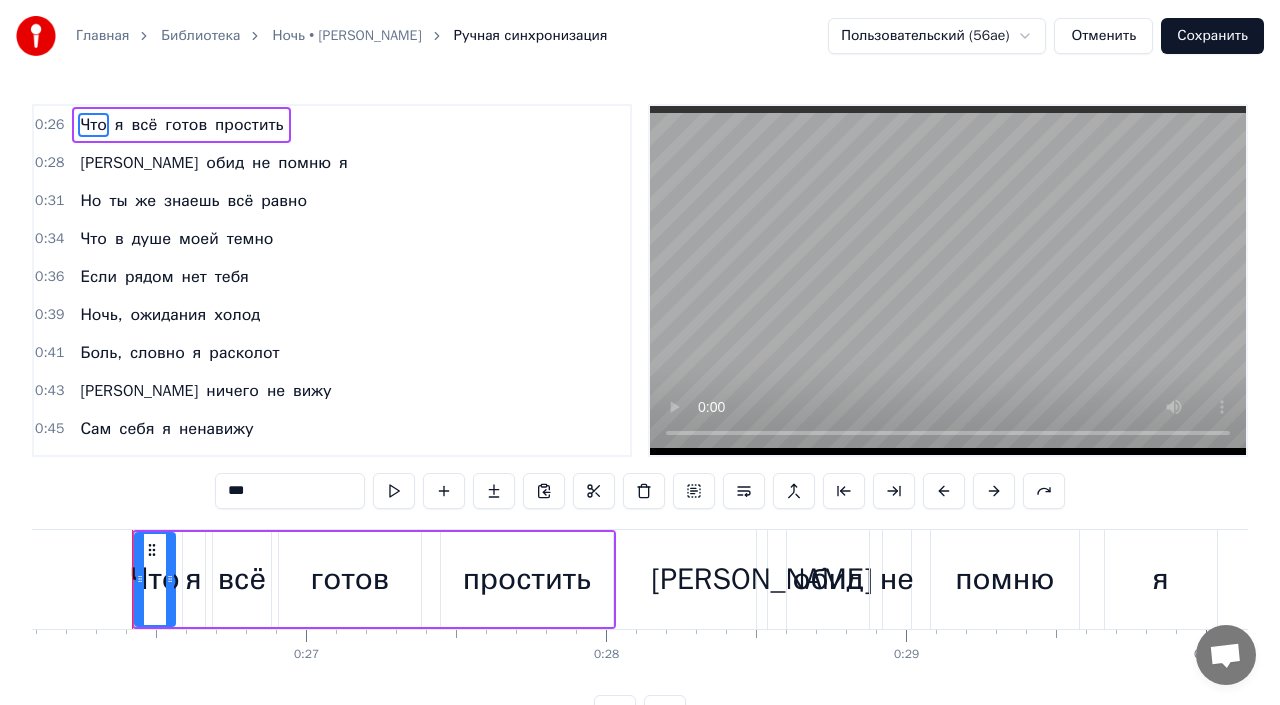 click at bounding box center (694, 491) 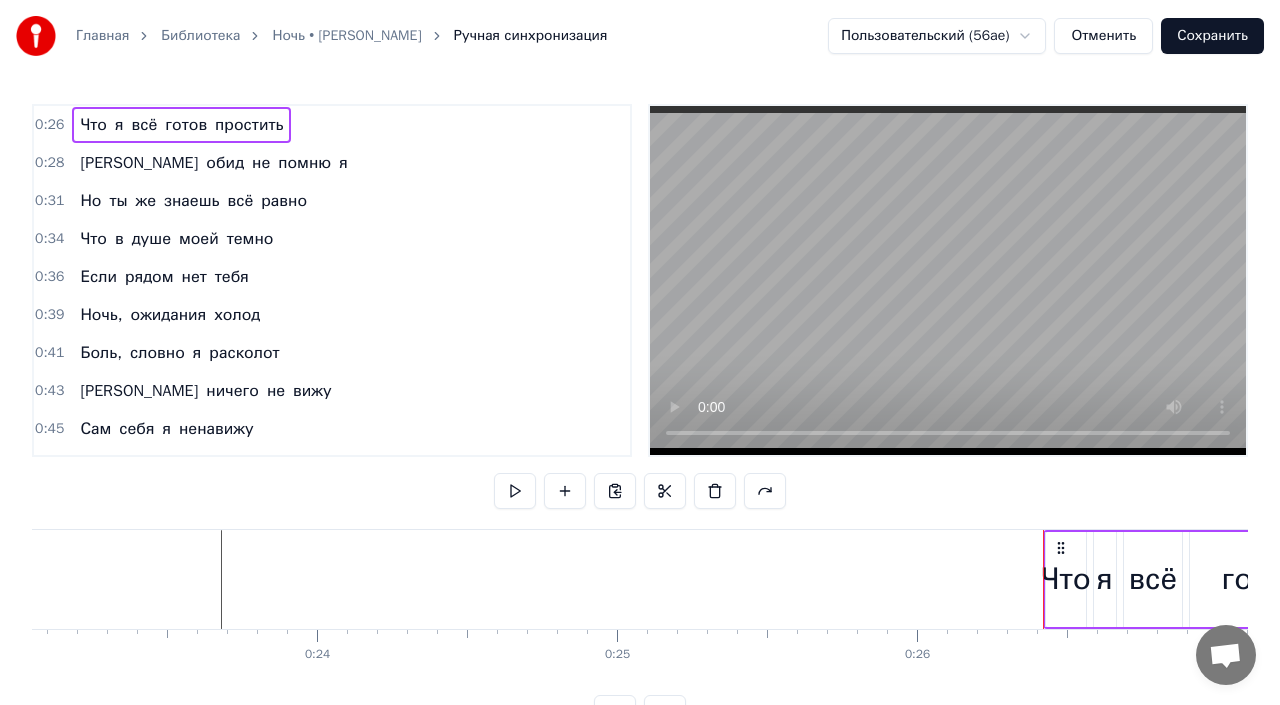 scroll, scrollTop: 0, scrollLeft: 6624, axis: horizontal 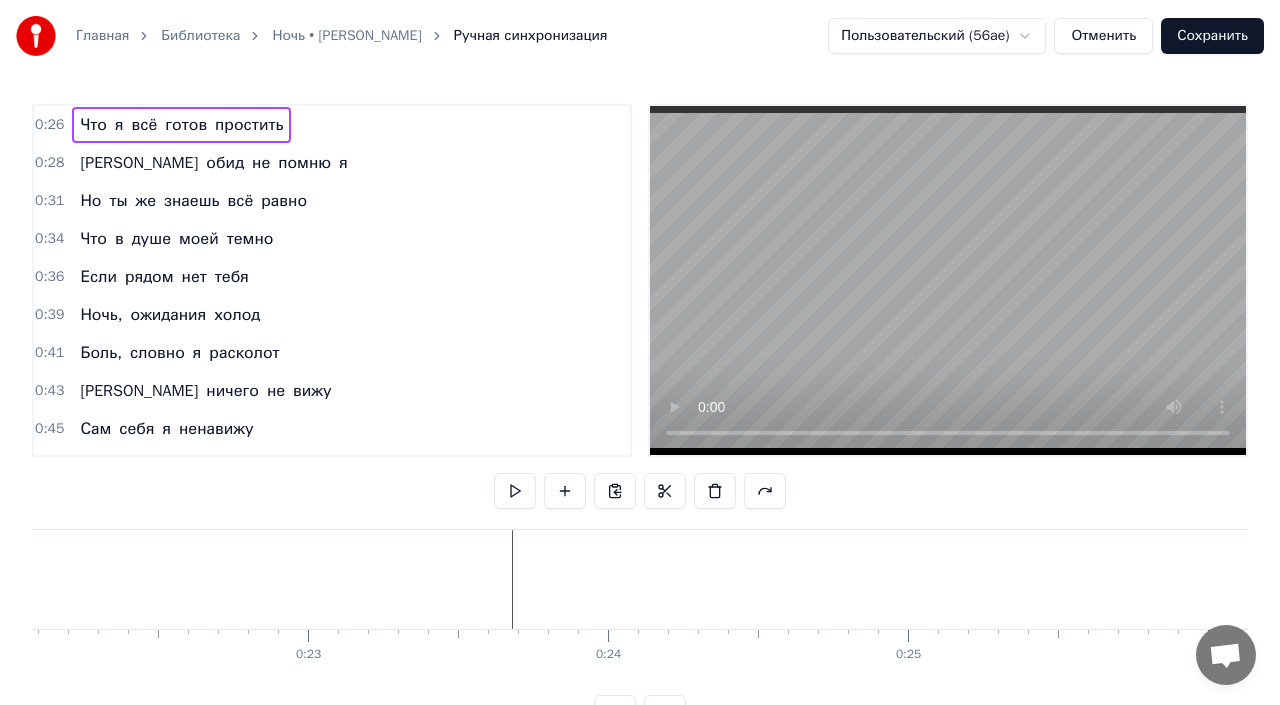 click at bounding box center [26750, 579] 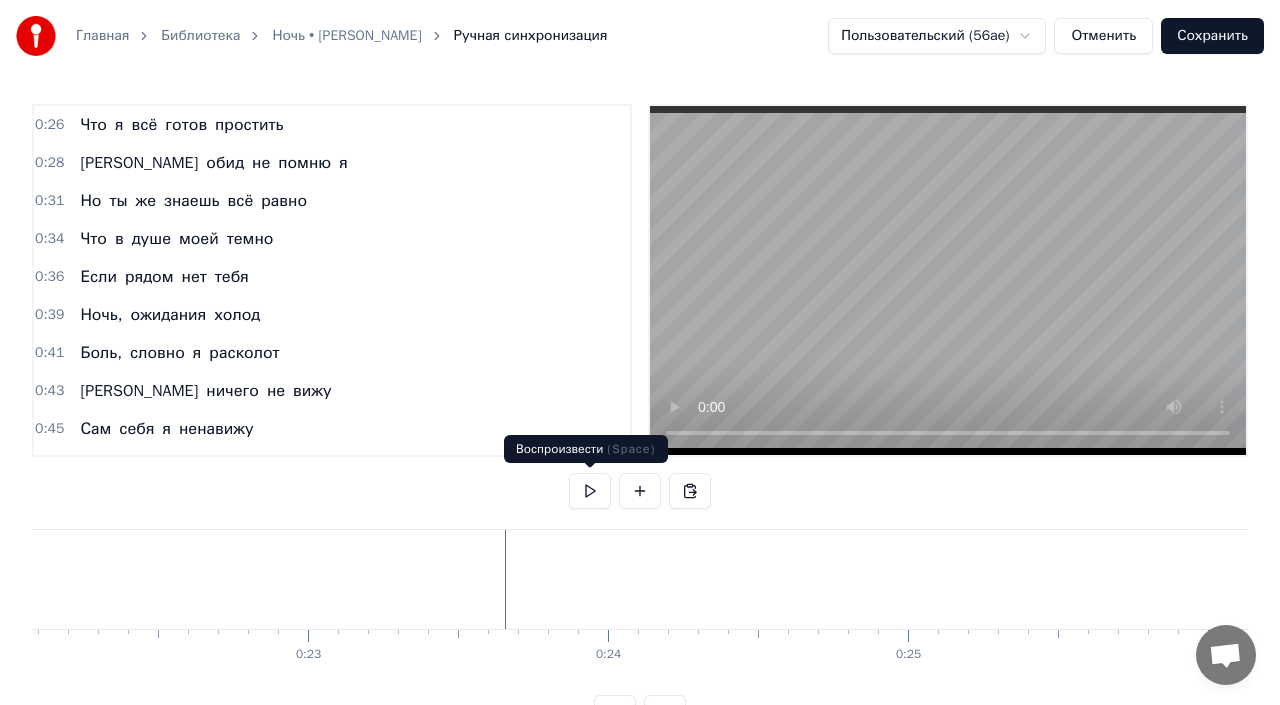 click at bounding box center (590, 491) 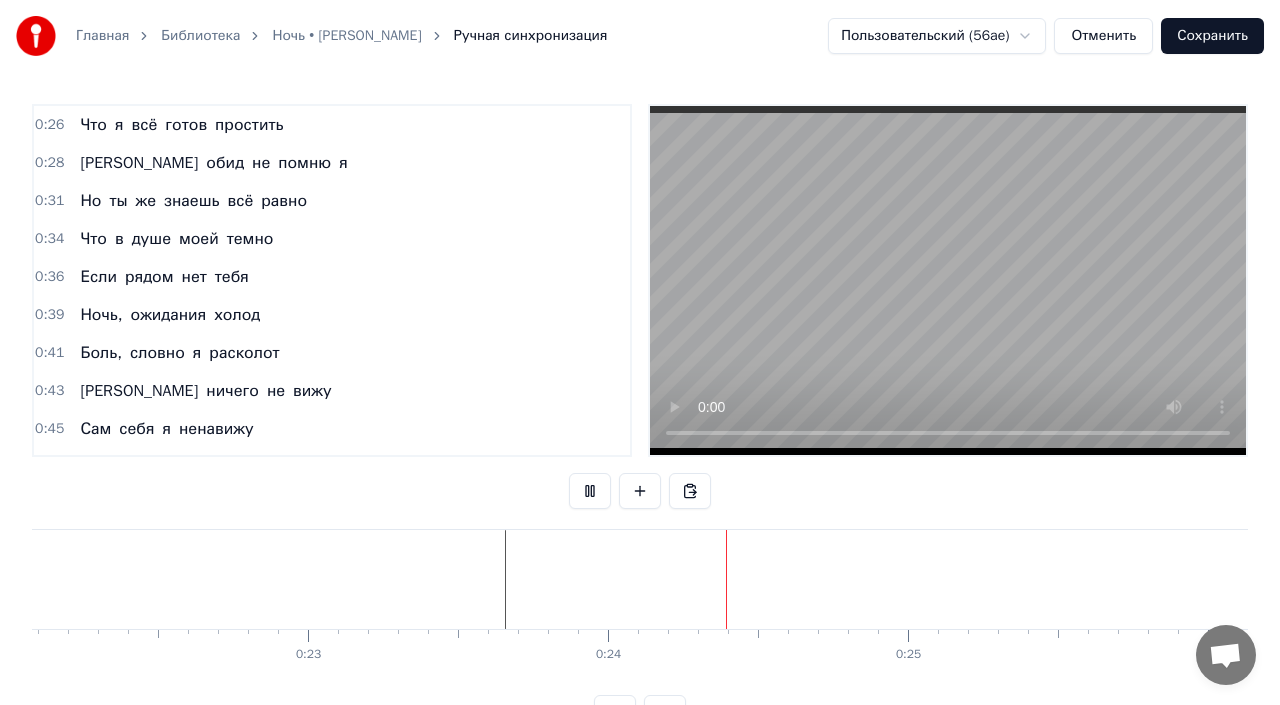 click at bounding box center [590, 491] 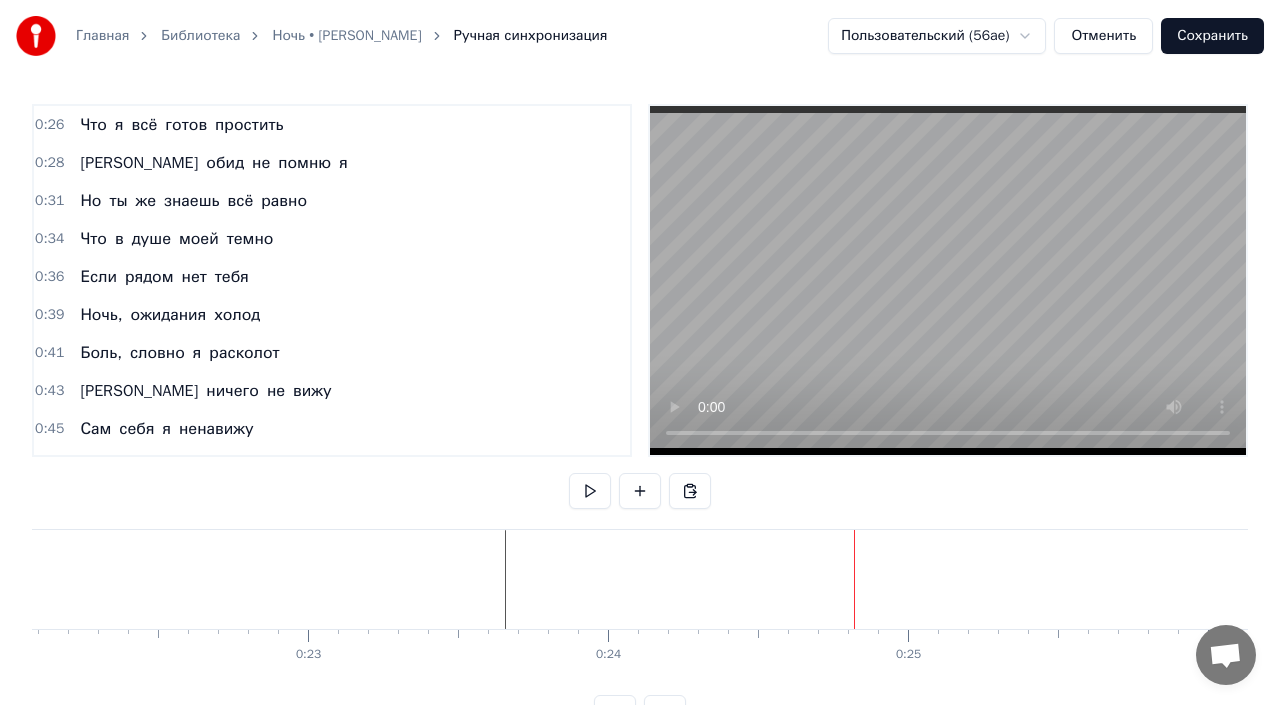 click at bounding box center [26750, 579] 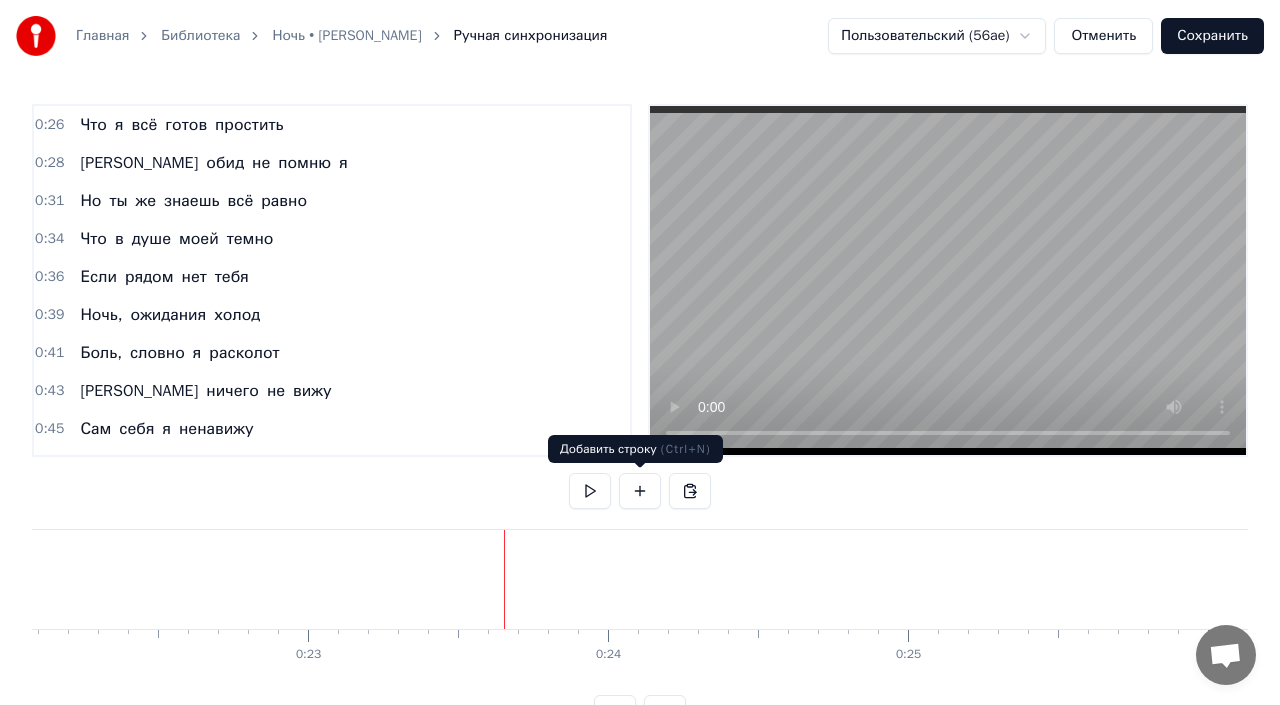 click at bounding box center [640, 491] 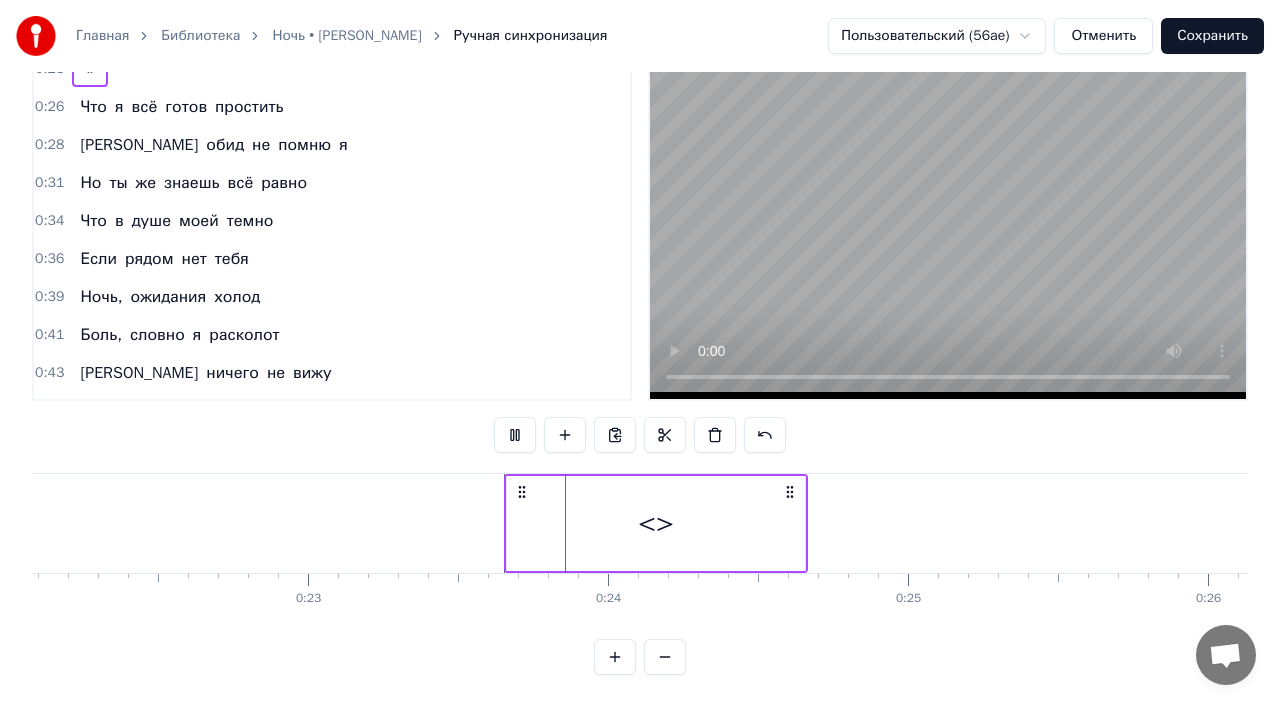 scroll, scrollTop: 58, scrollLeft: 0, axis: vertical 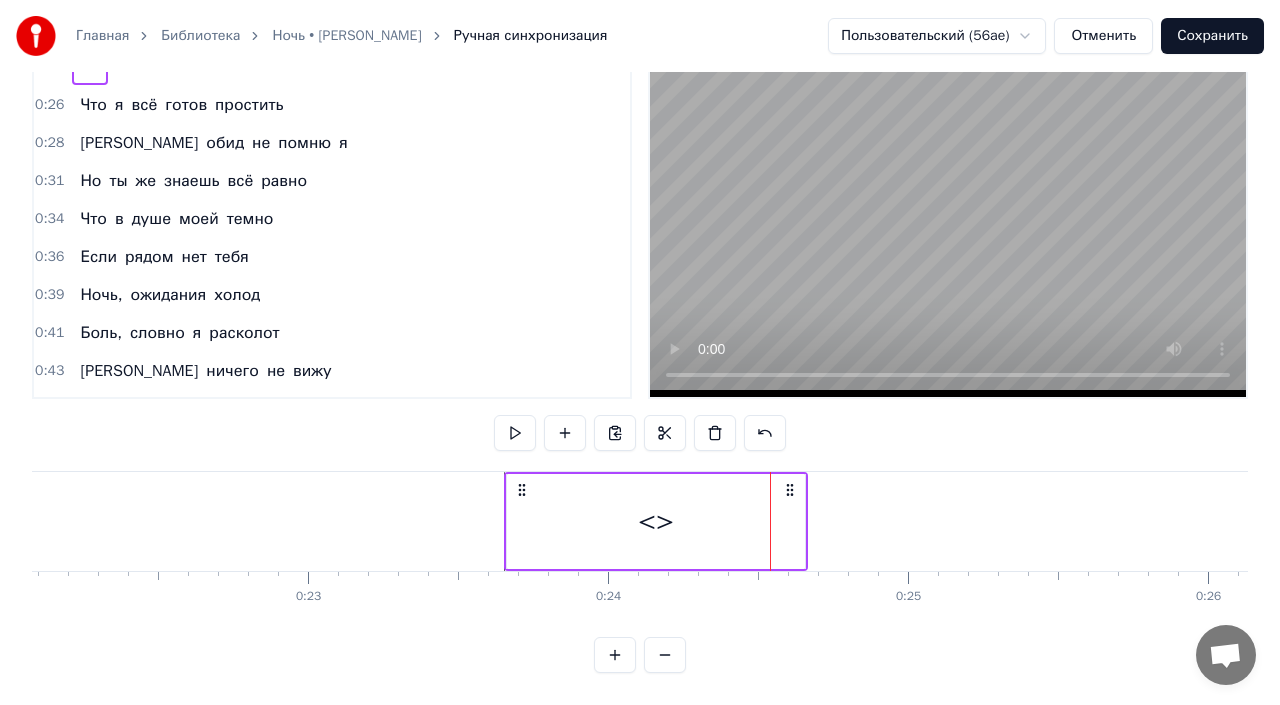 click at bounding box center [615, 655] 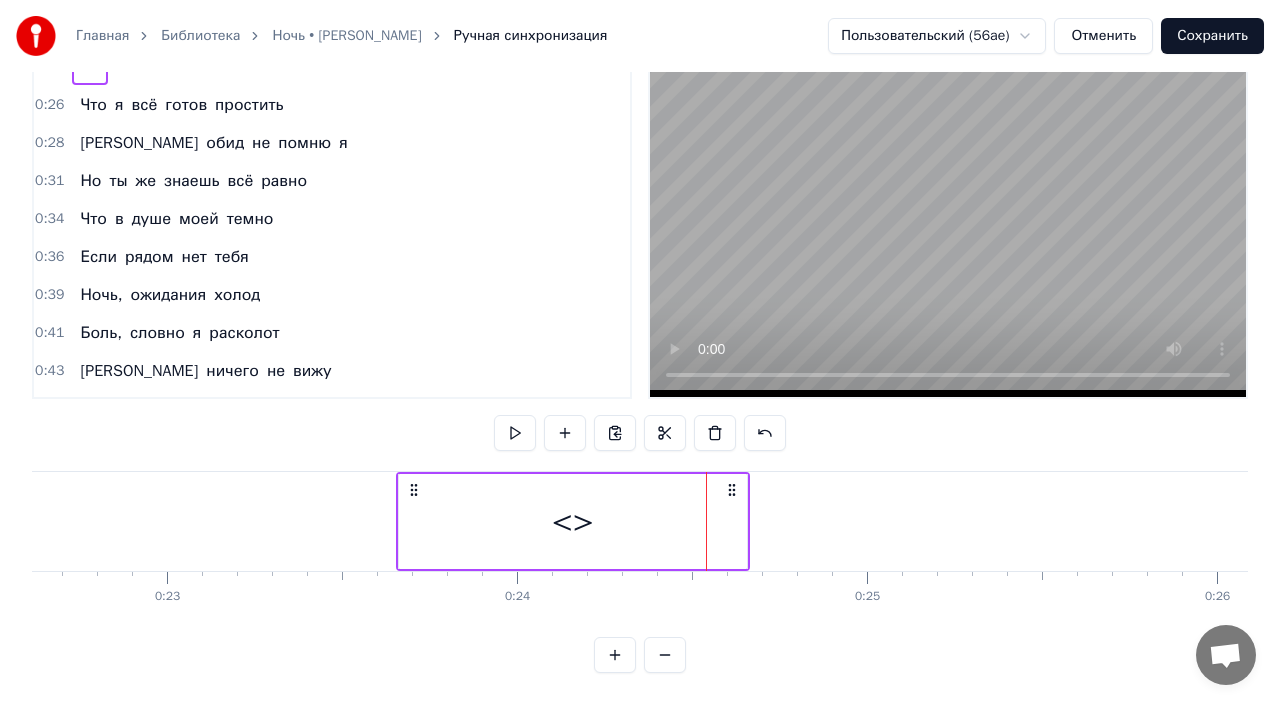 scroll, scrollTop: 0, scrollLeft: 7849, axis: horizontal 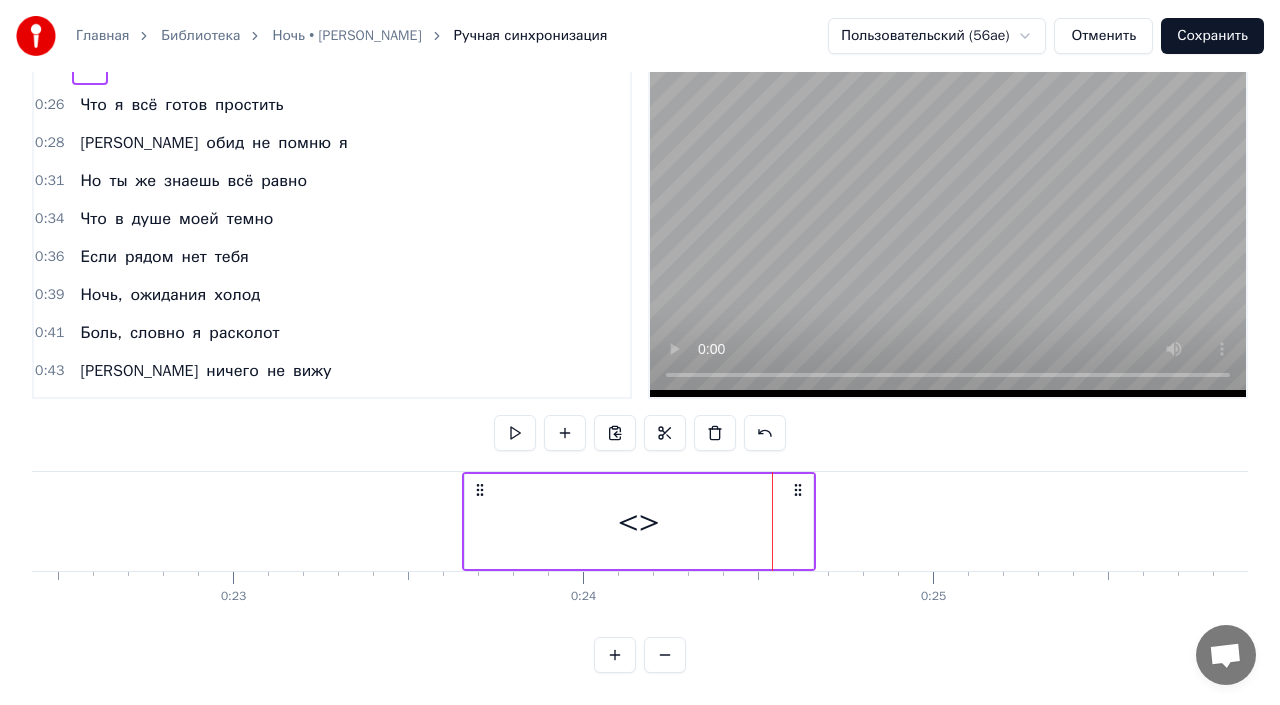 click on "<>" at bounding box center [639, 521] 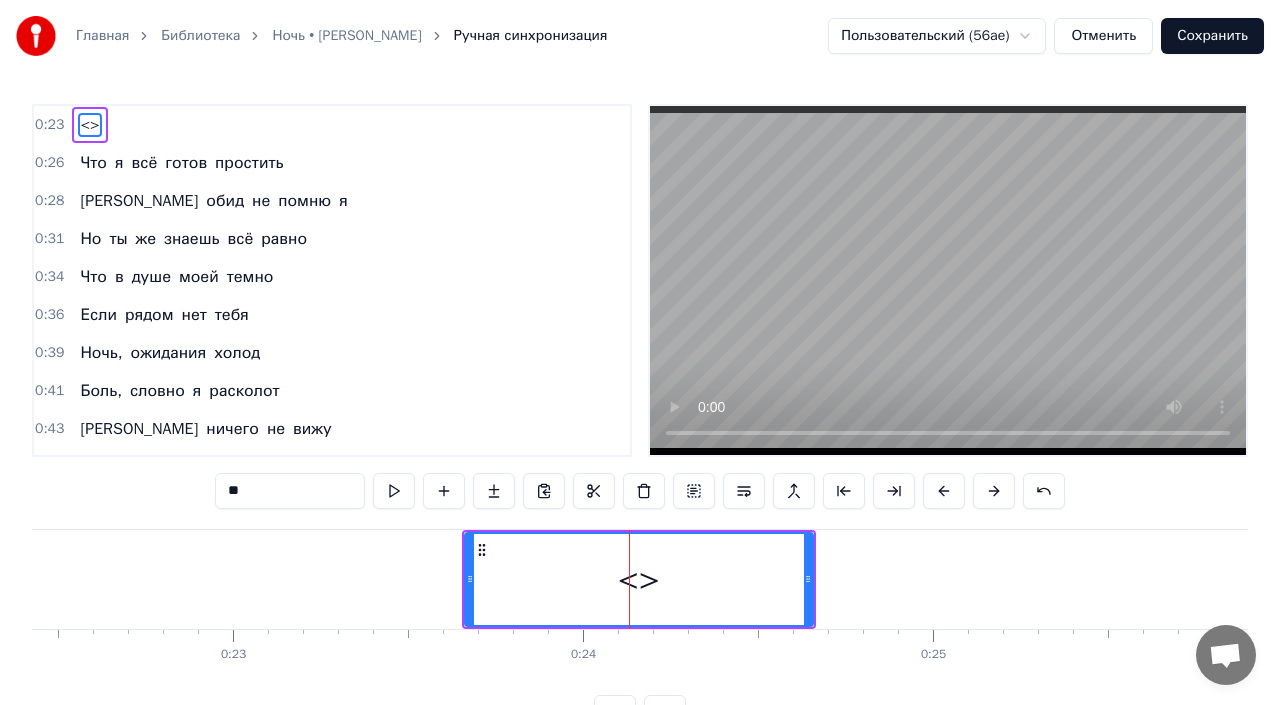 click on "<>" at bounding box center (89, 125) 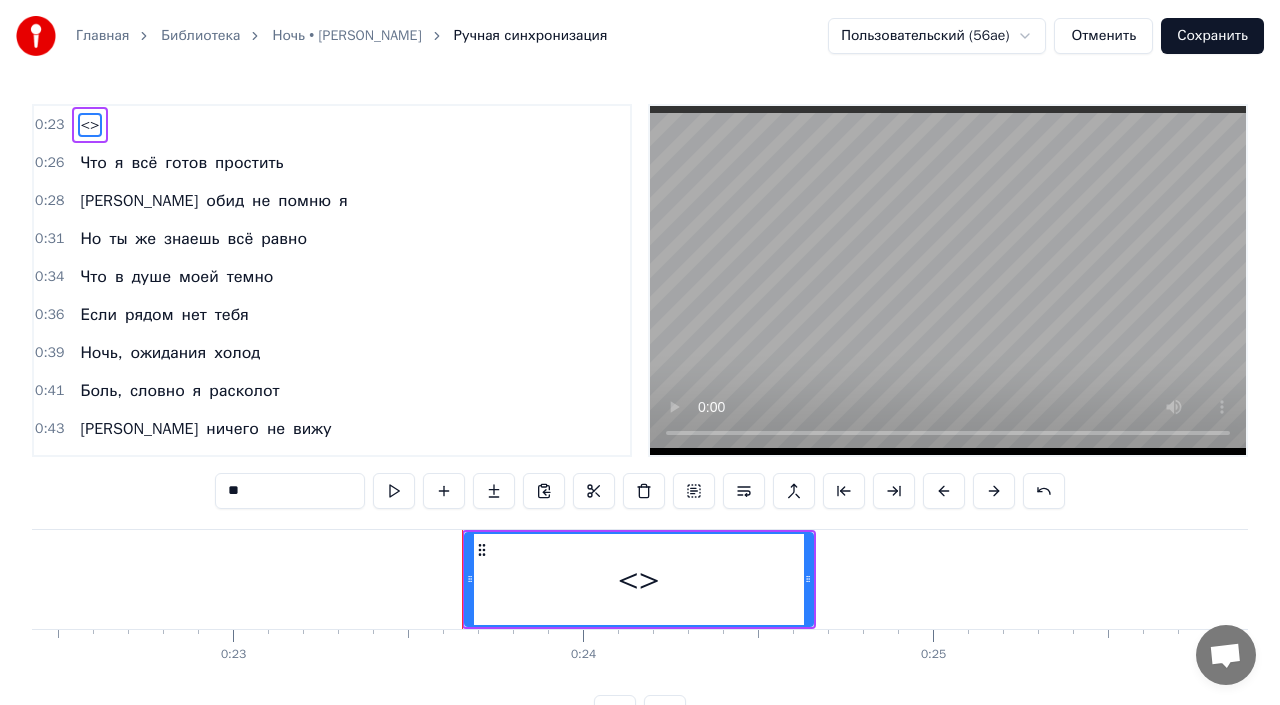 click on "<>" at bounding box center [89, 125] 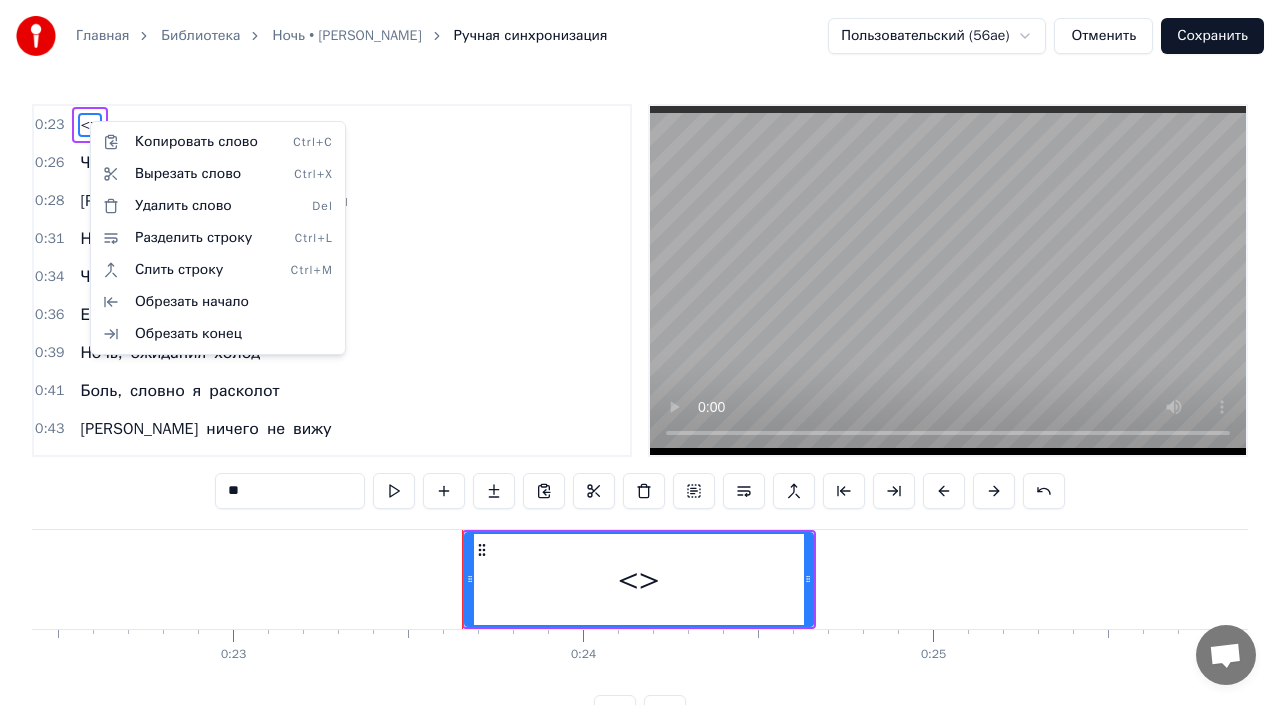 click on "Главная Библиотека Ночь • [PERSON_NAME] Ручная синхронизация Пользовательский (56ae) Отменить Сохранить 0:23 <> 0:26 Что я всё готов простить 0:28 И обид не помню я 0:31 Но ты же знаешь всё равно 0:34 Что в душе моей темно 0:36 Если рядом нет тебя 0:39 Ночь, ожидания холод 0:41 Боль, словно я расколот 0:43 Я ничего не вижу 0:45 Сам себя я ненавижу 0:47 Вновь слёзы ниоткуда 0:49 В кровь я кусаю губы 0:51 Всё, что мне [DATE] надо 0:53 Просто быть с тобою рядом 0:55 Ночь, что за странная свобода 0:58 Заката до восхода 0:59 Ждать тебя, надеясь вновь 1:01 О- о- о- о, день, я прошу тебя, не надо 1:05 От восхода до" at bounding box center (640, 381) 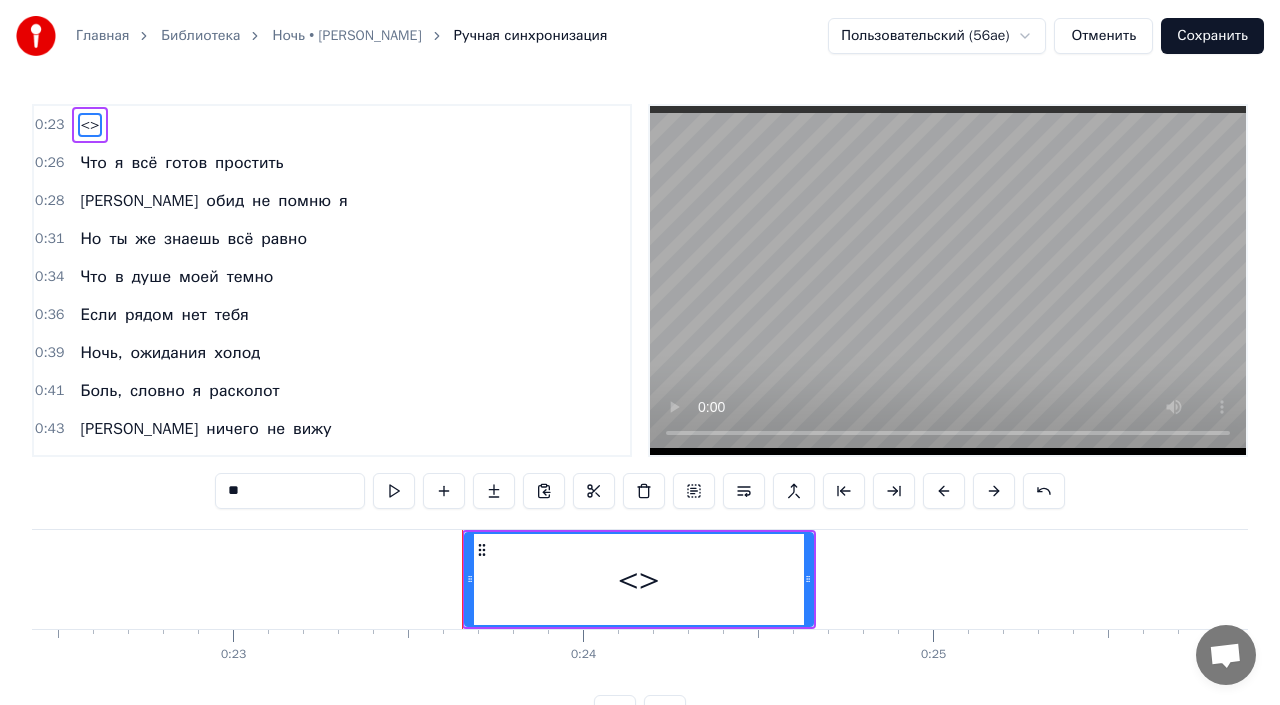 click on "<>" at bounding box center (89, 125) 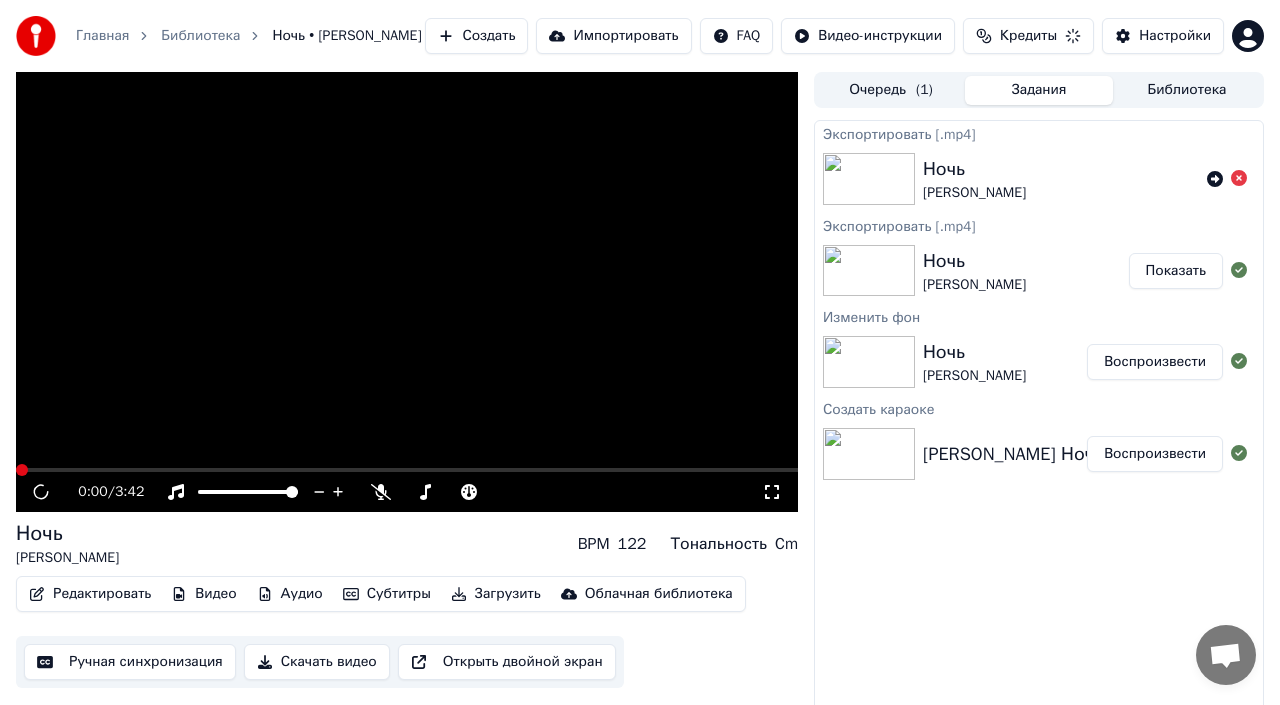 scroll, scrollTop: 24, scrollLeft: 0, axis: vertical 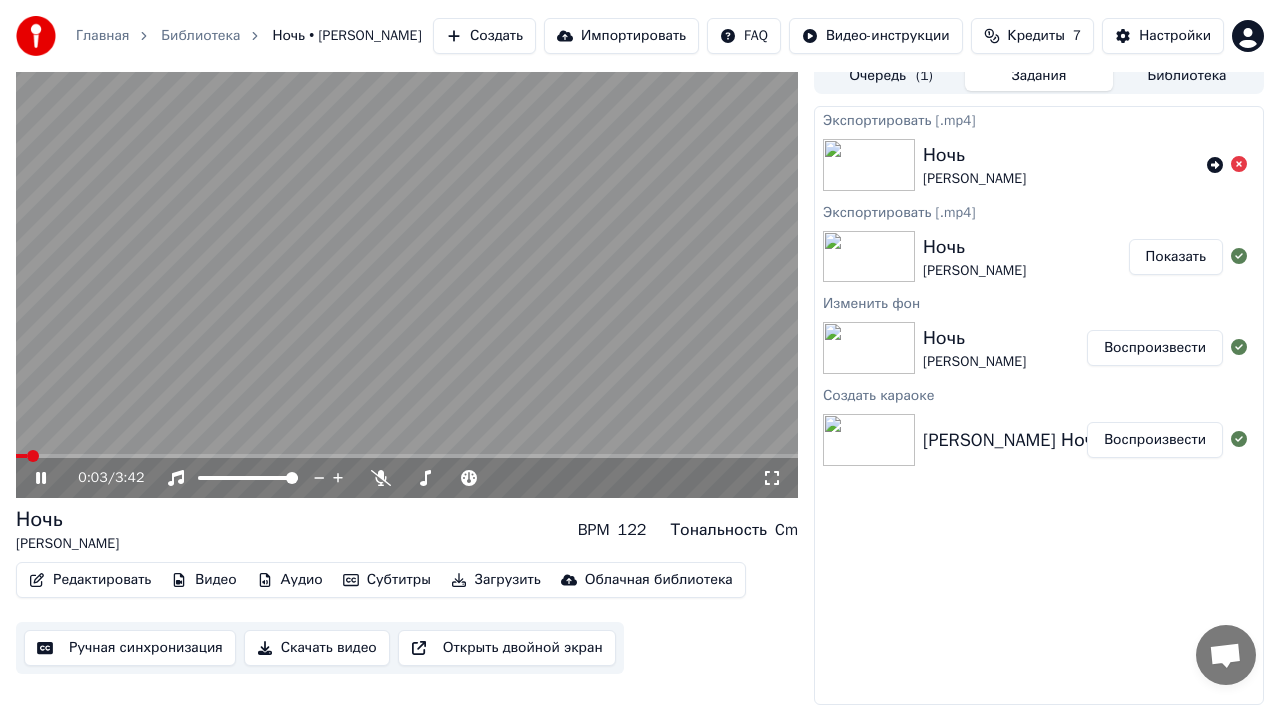 click 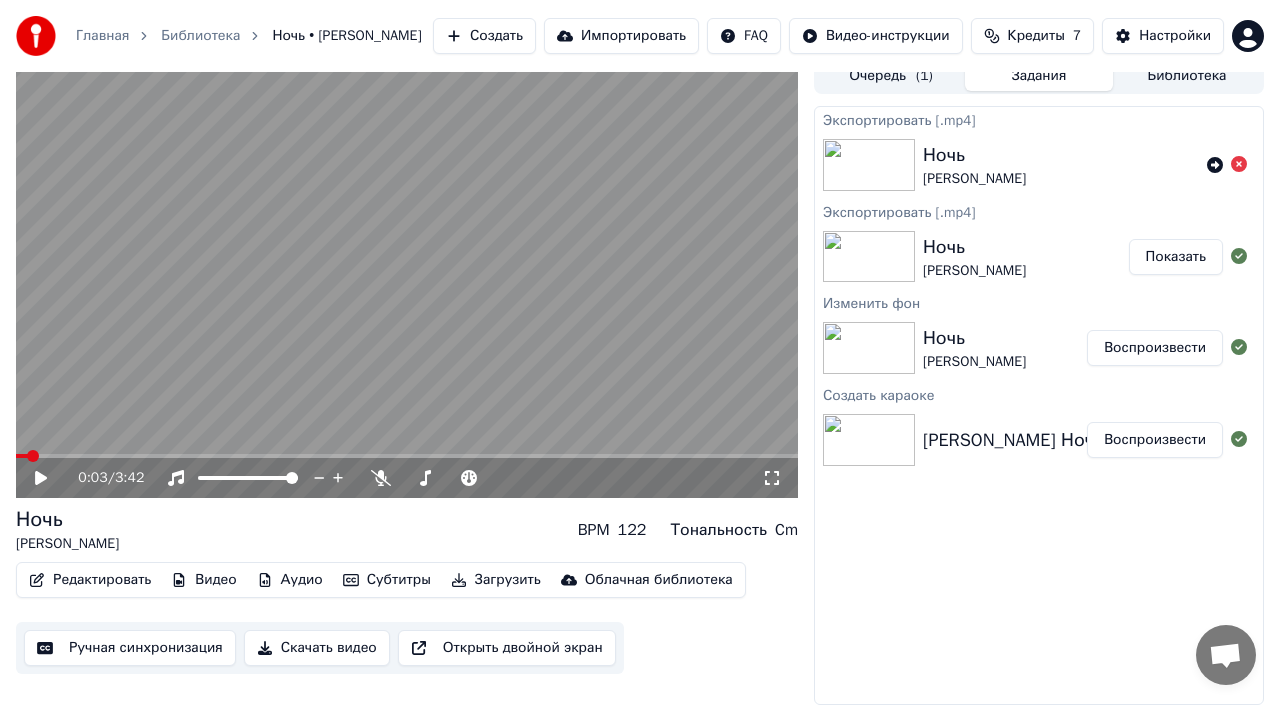 click on "Редактировать" at bounding box center (90, 580) 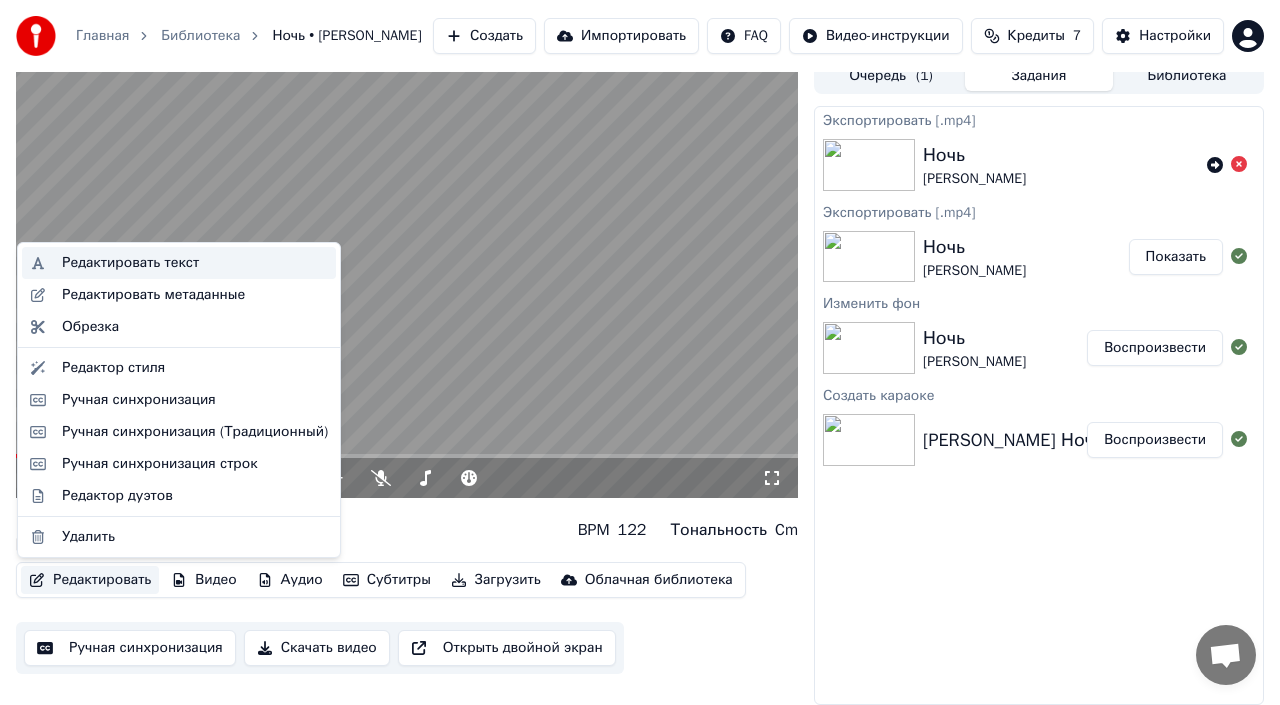 click on "Редактировать текст" at bounding box center (130, 263) 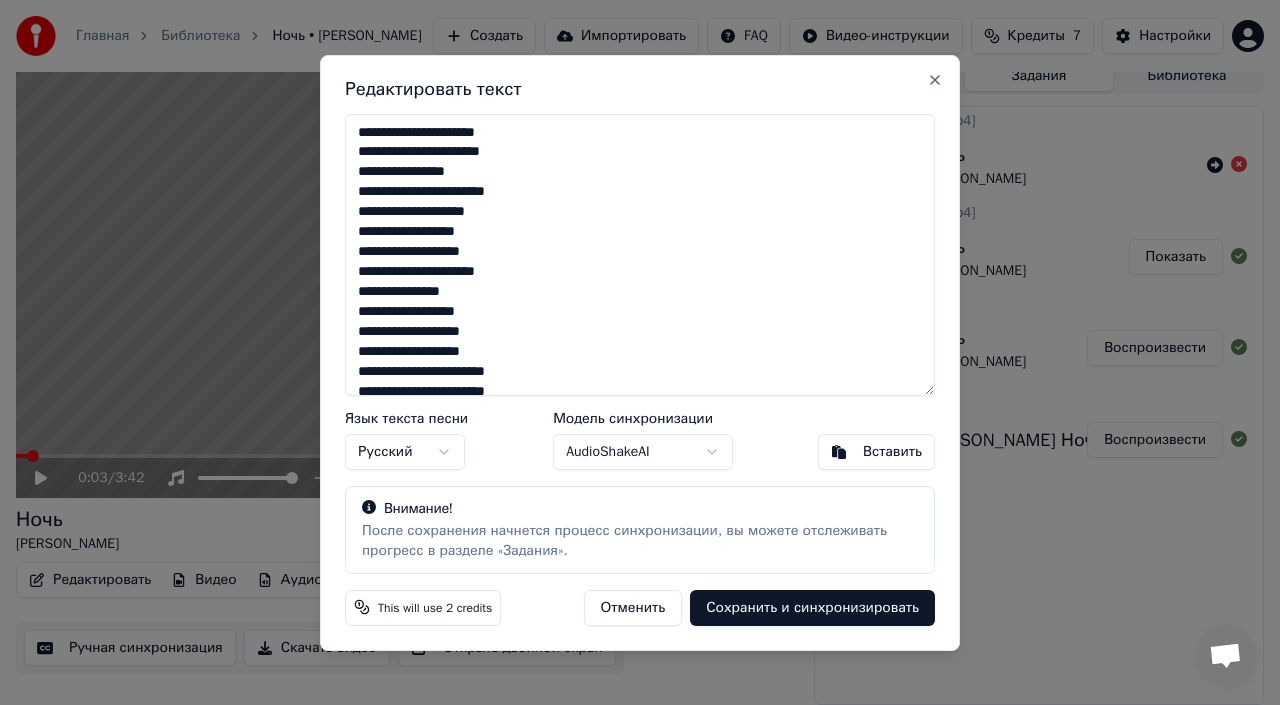 click at bounding box center (640, 255) 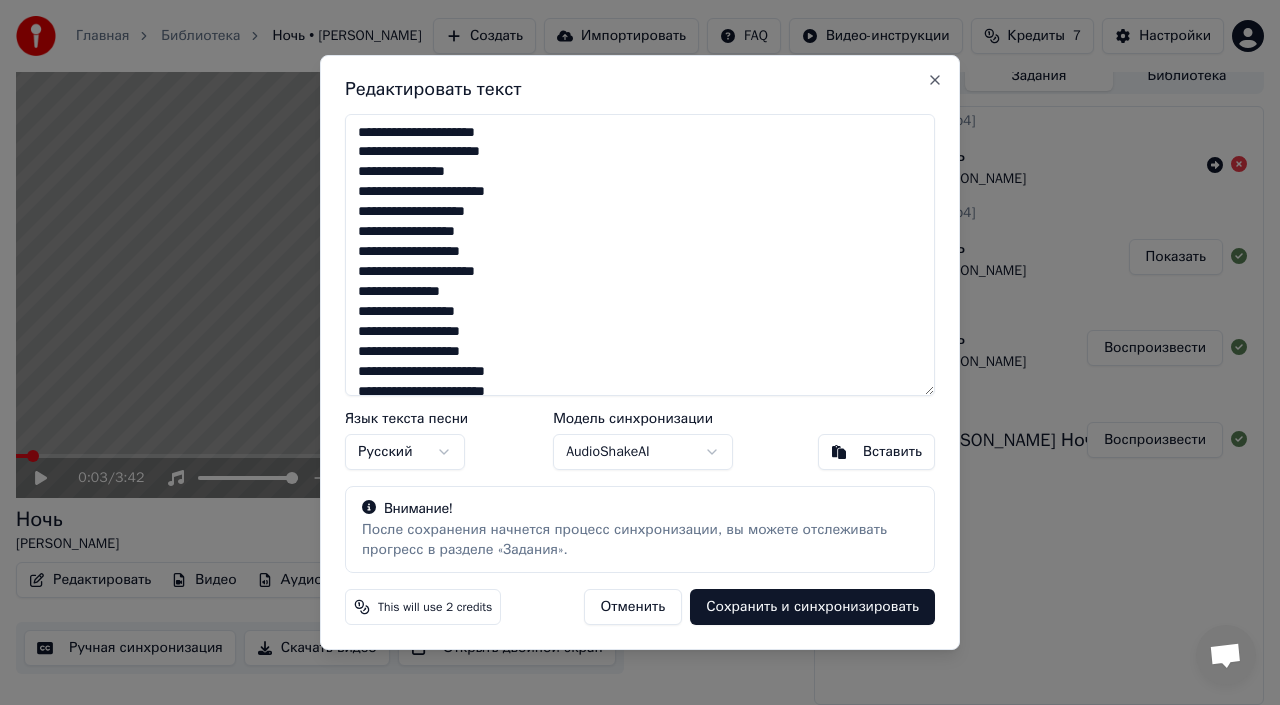 click on "Язык текста песни Русский Модель синхронизации AudioShakeAI Вставить" at bounding box center [640, 441] 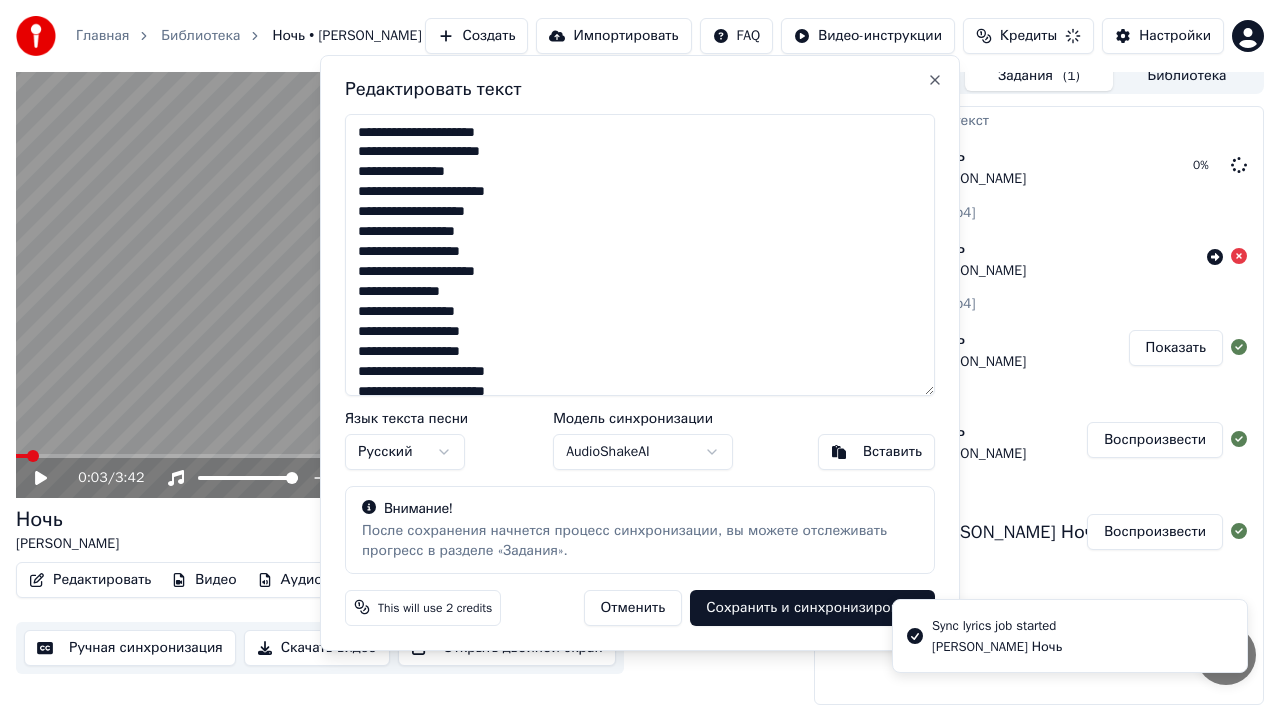 scroll, scrollTop: 54, scrollLeft: 0, axis: vertical 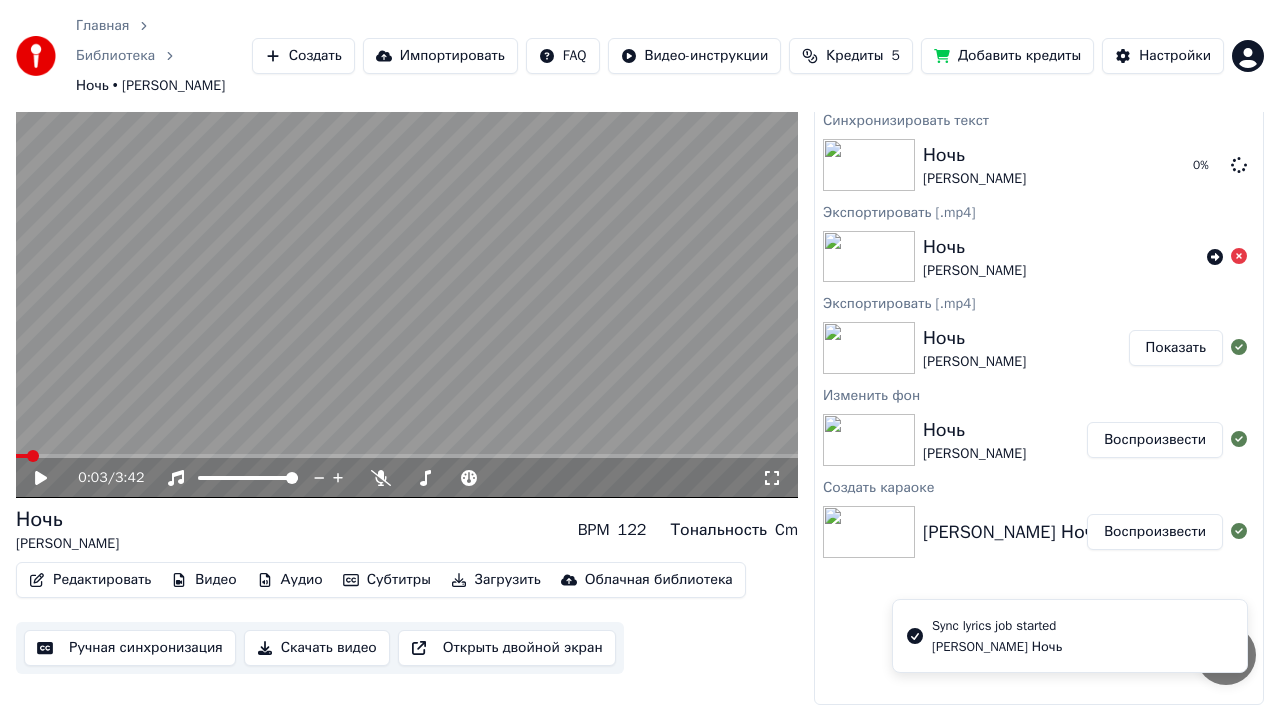 click 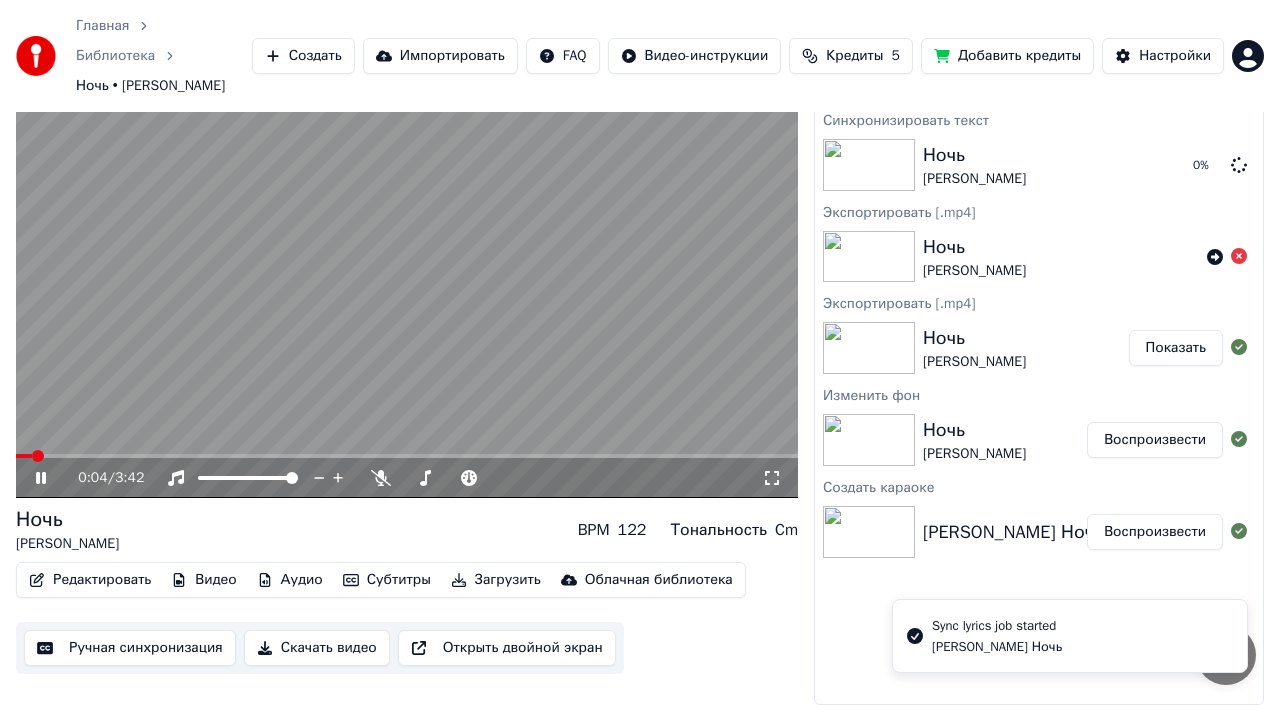 click at bounding box center [407, 456] 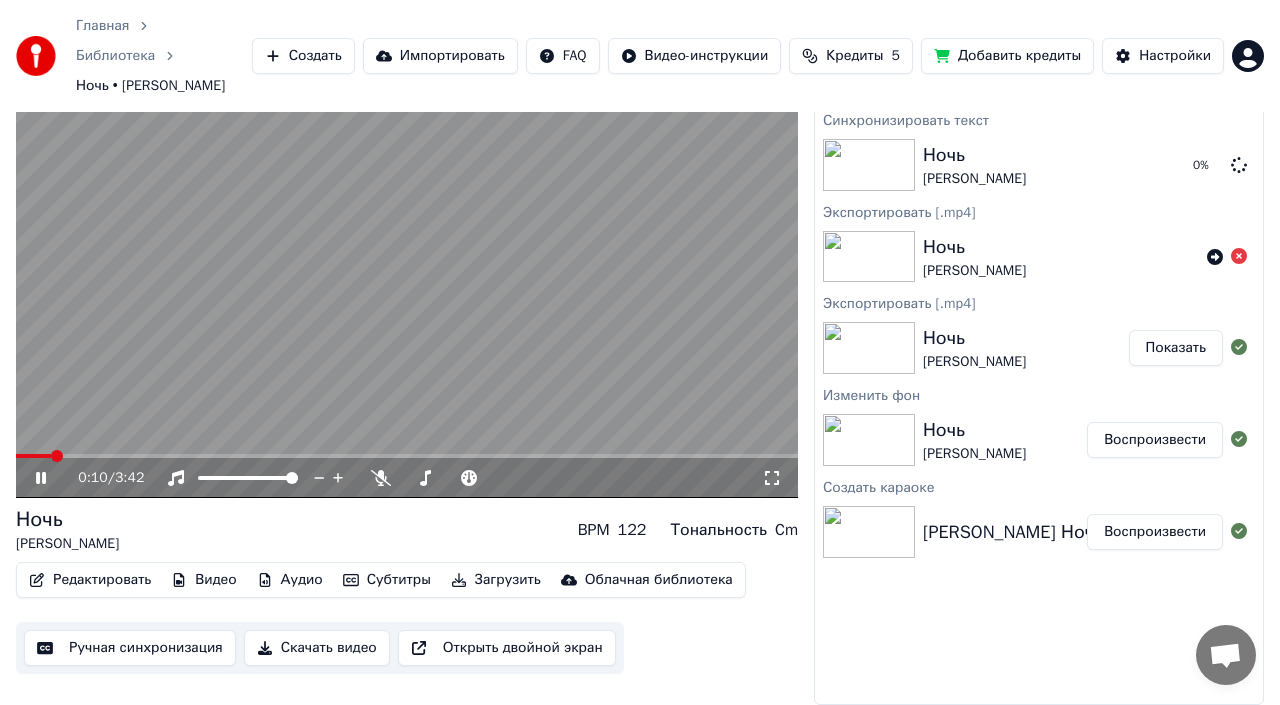 click on "0:10  /  3:42" at bounding box center (407, 478) 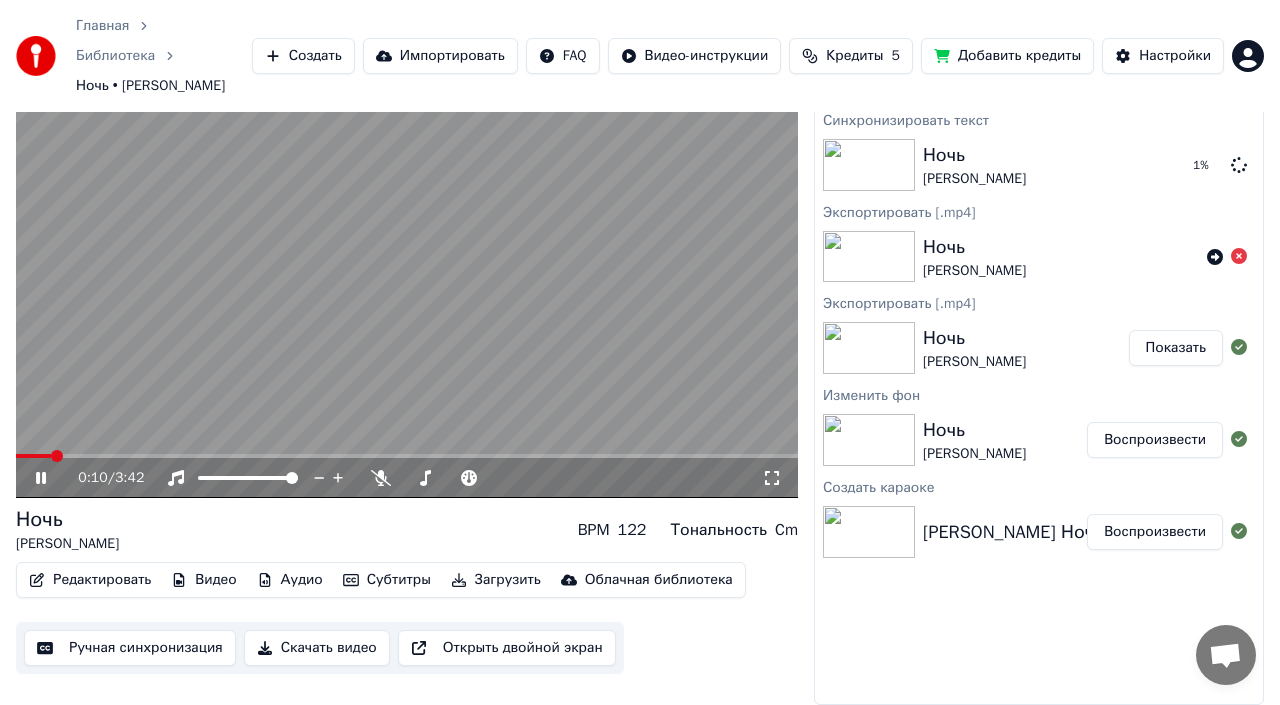 click at bounding box center [407, 456] 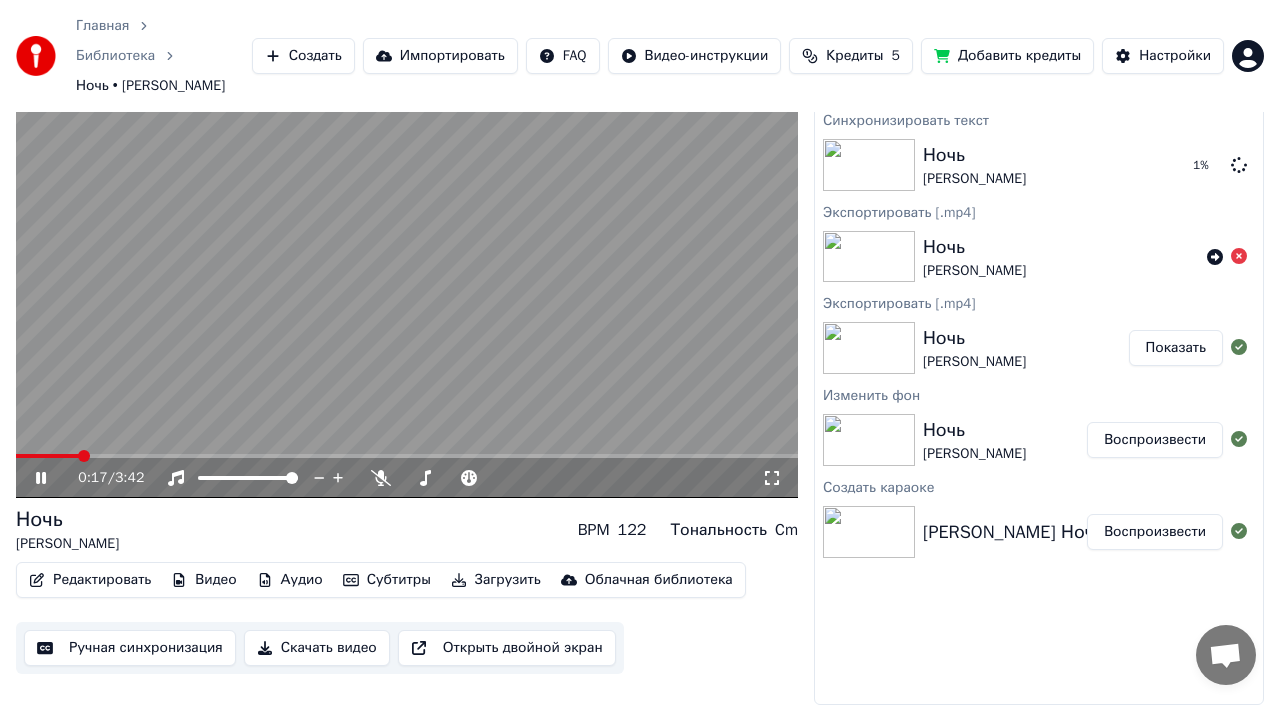 click at bounding box center [407, 456] 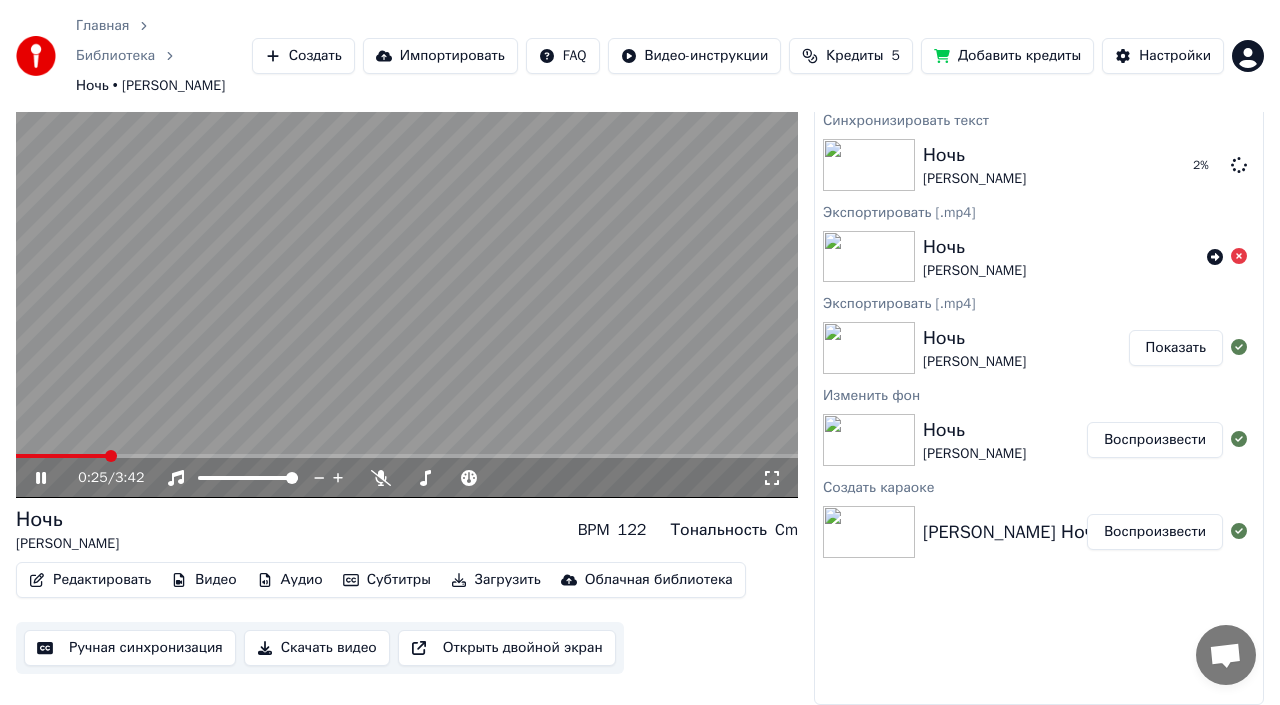 click 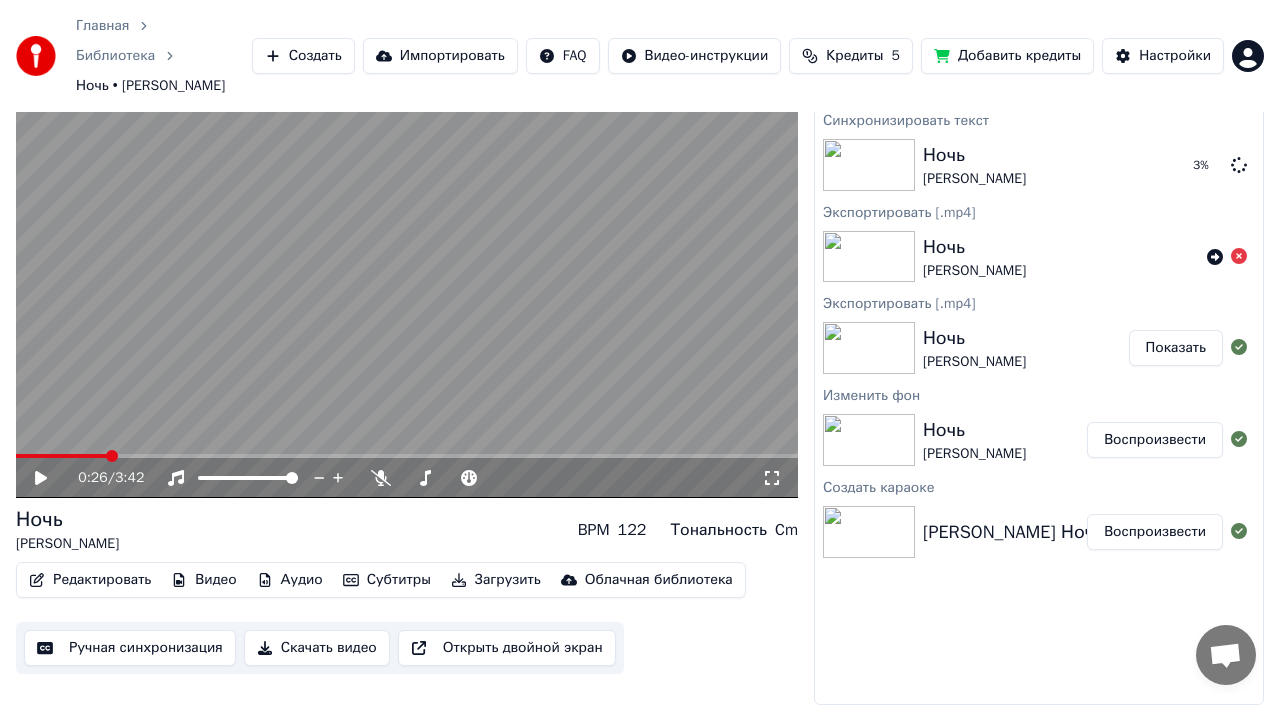 click on "Ручная синхронизация" at bounding box center (130, 648) 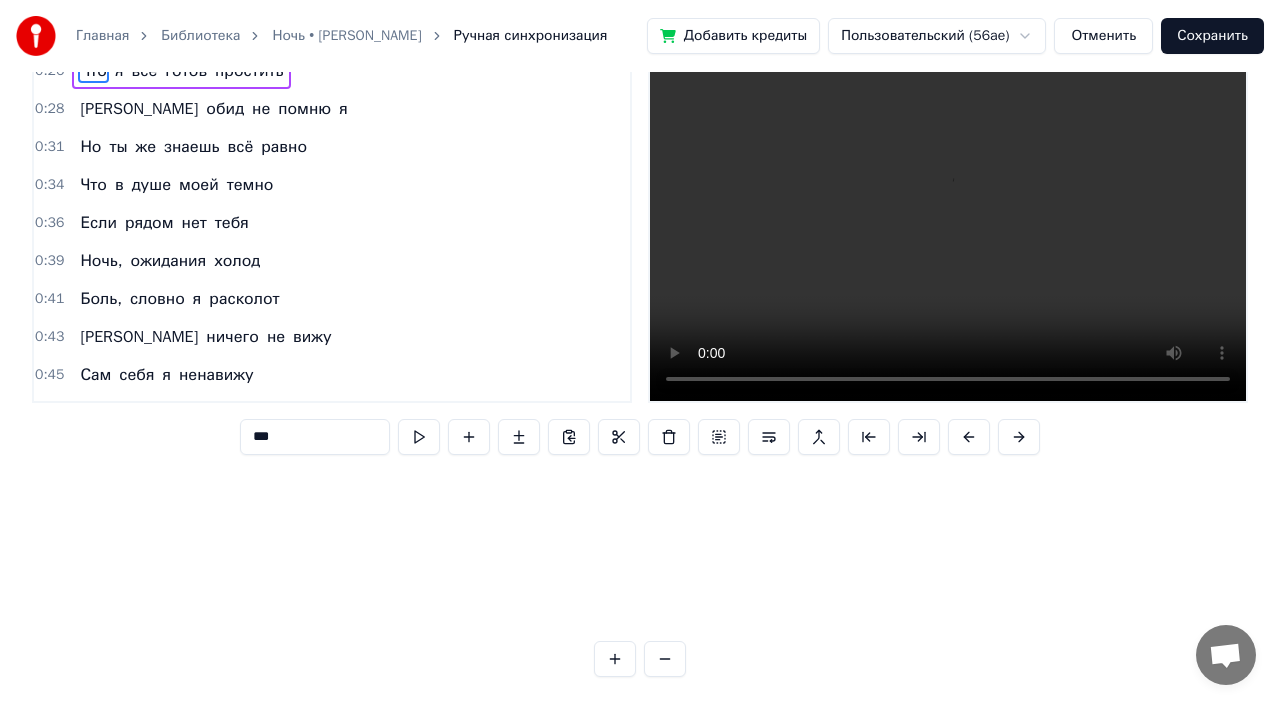 scroll, scrollTop: 0, scrollLeft: 0, axis: both 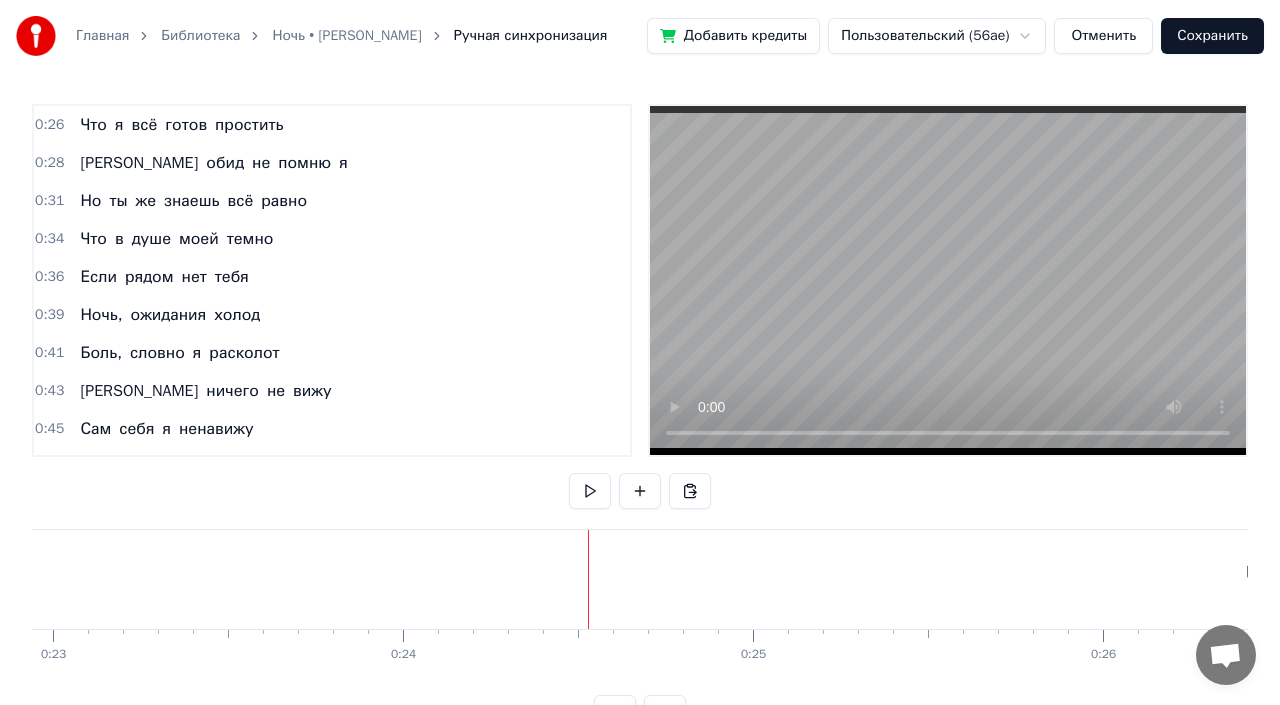 click at bounding box center [30902, 579] 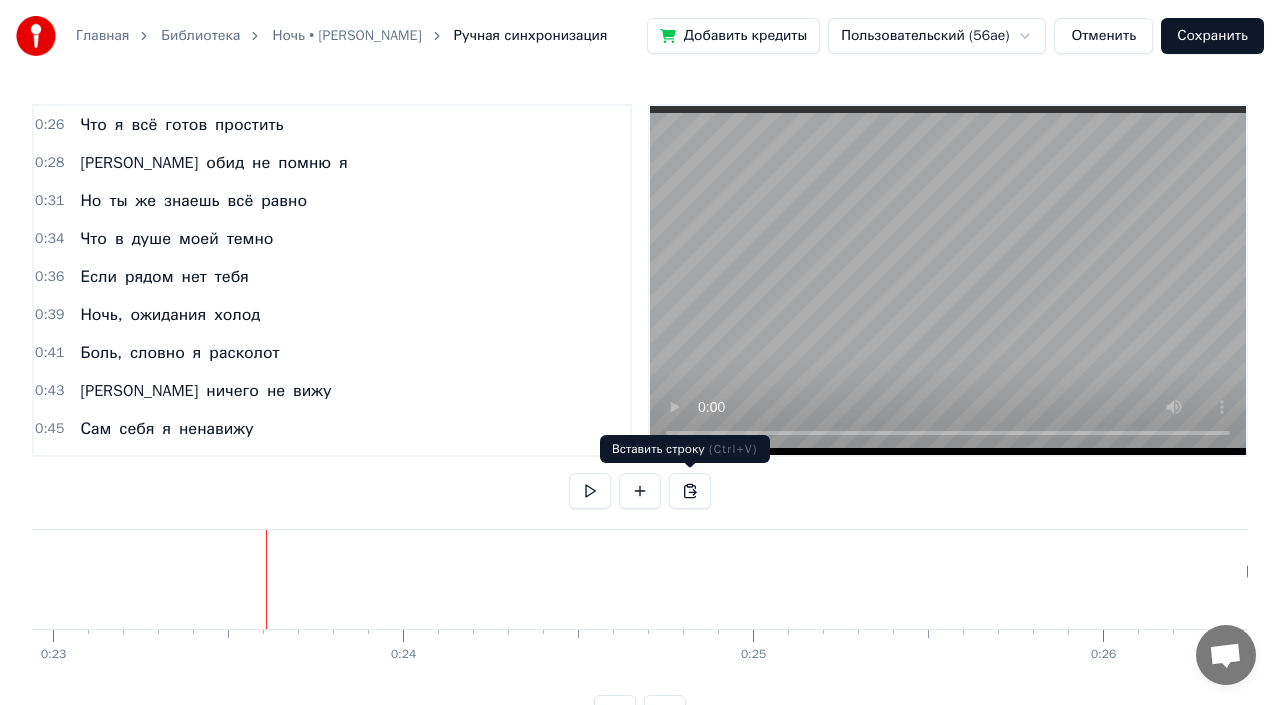 click at bounding box center [690, 491] 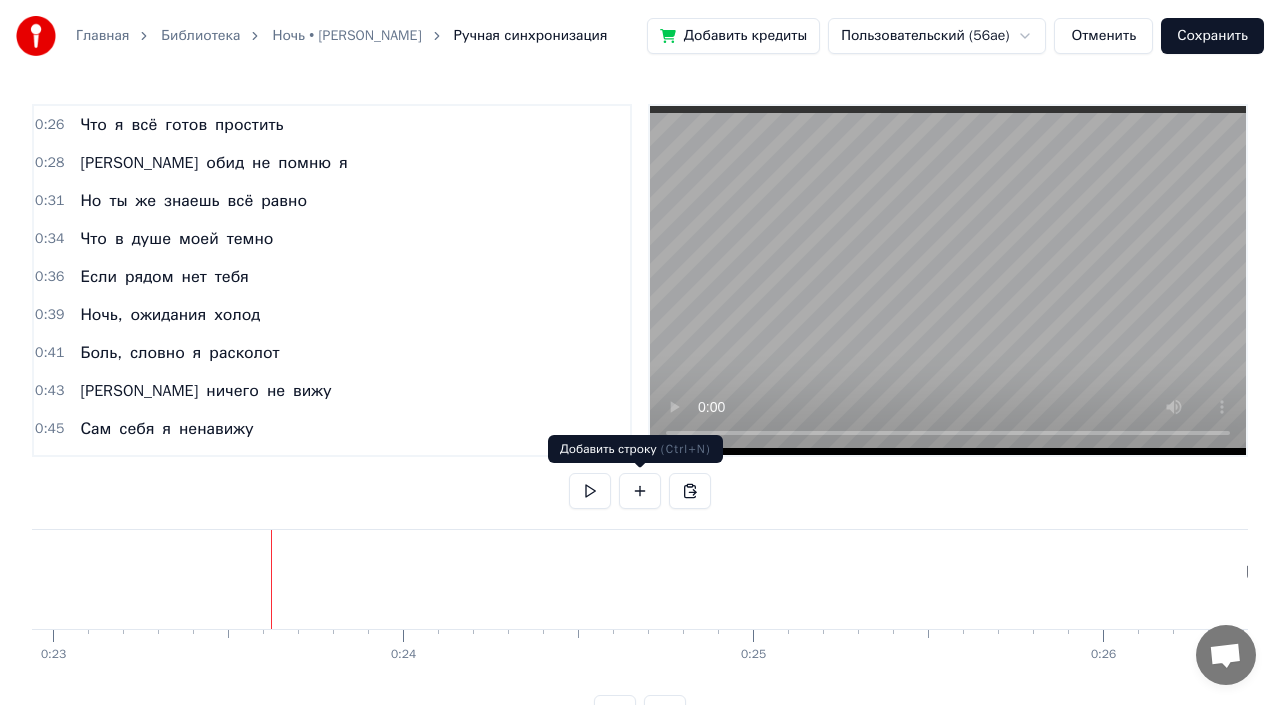 click at bounding box center [640, 491] 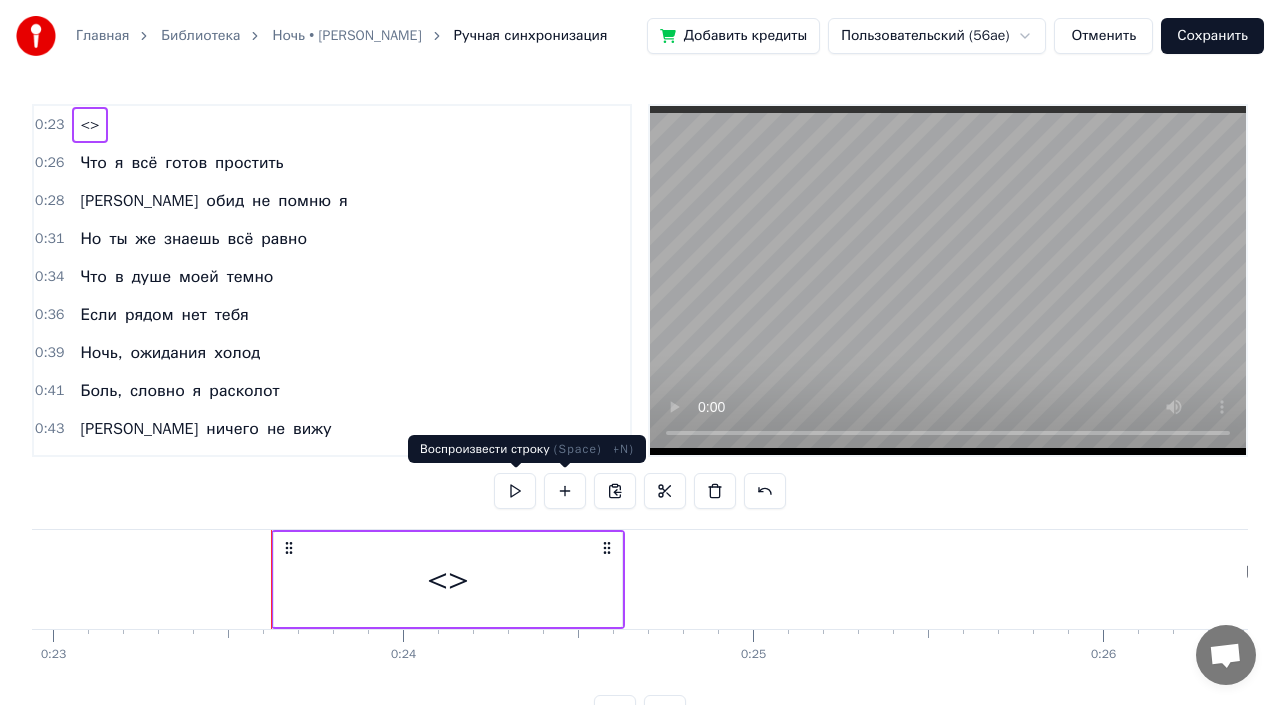 click on "<>" at bounding box center [448, 579] 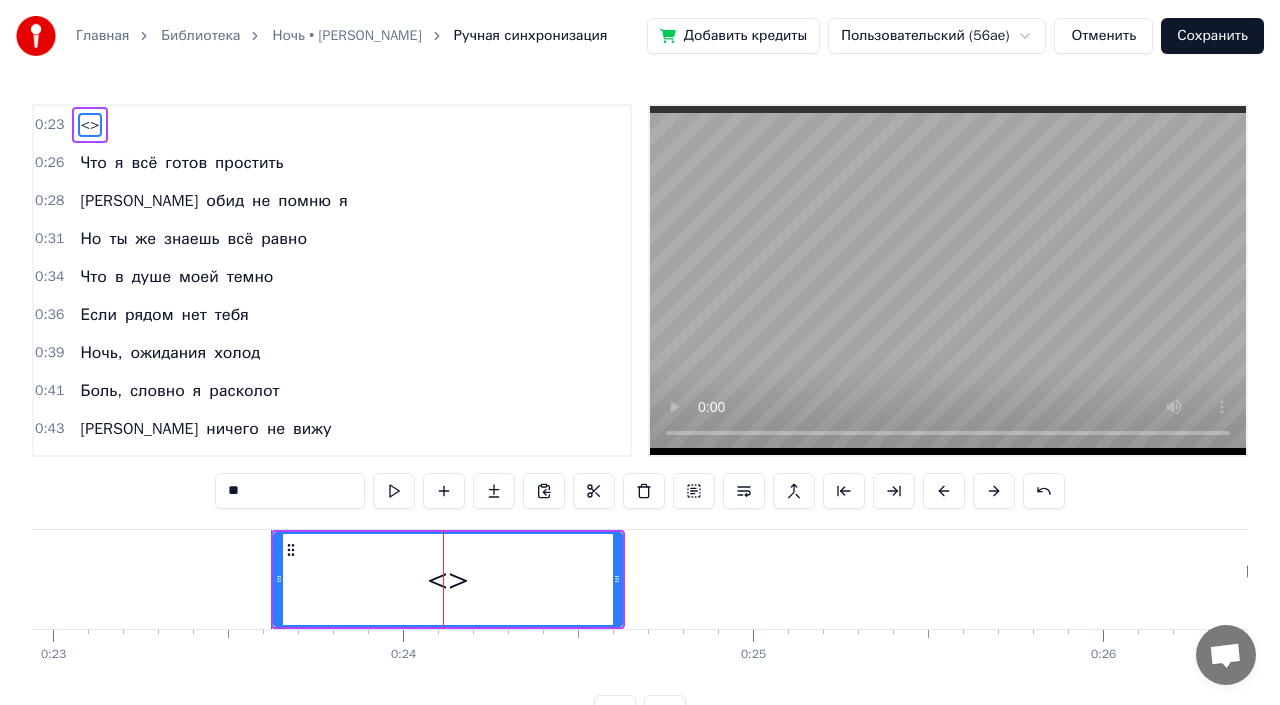 click 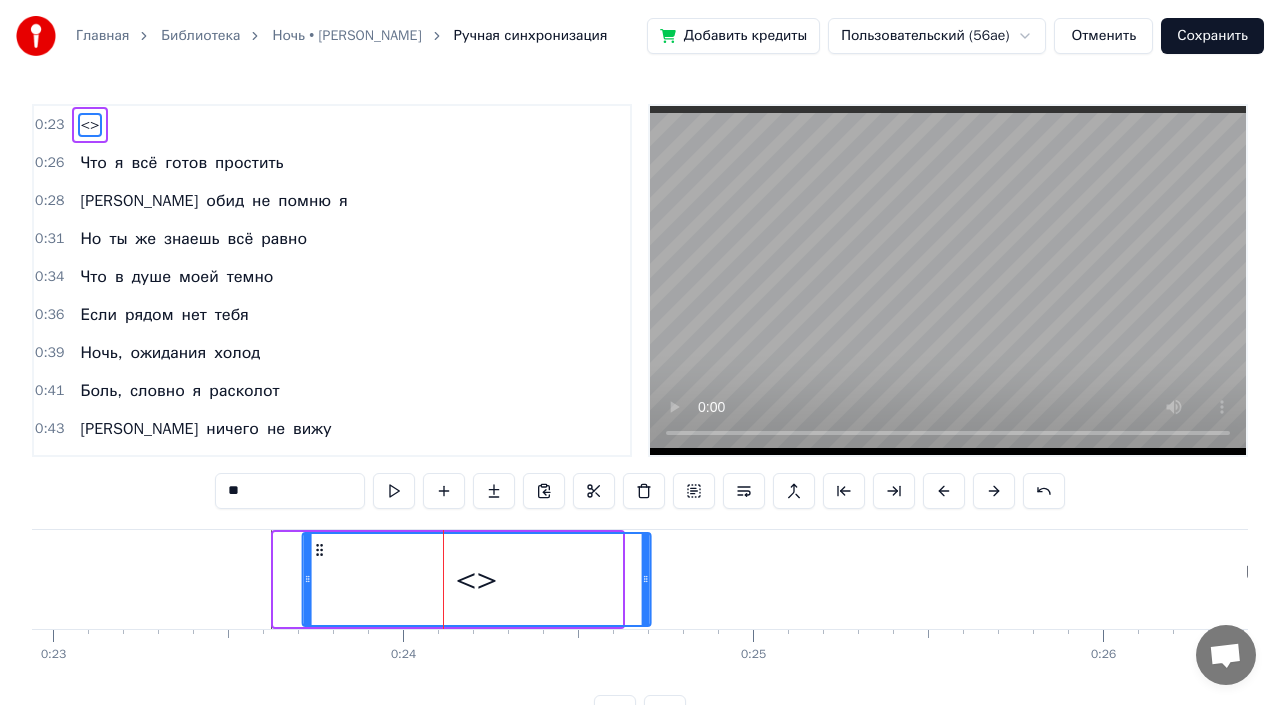 drag, startPoint x: 290, startPoint y: 546, endPoint x: 318, endPoint y: 550, distance: 28.284271 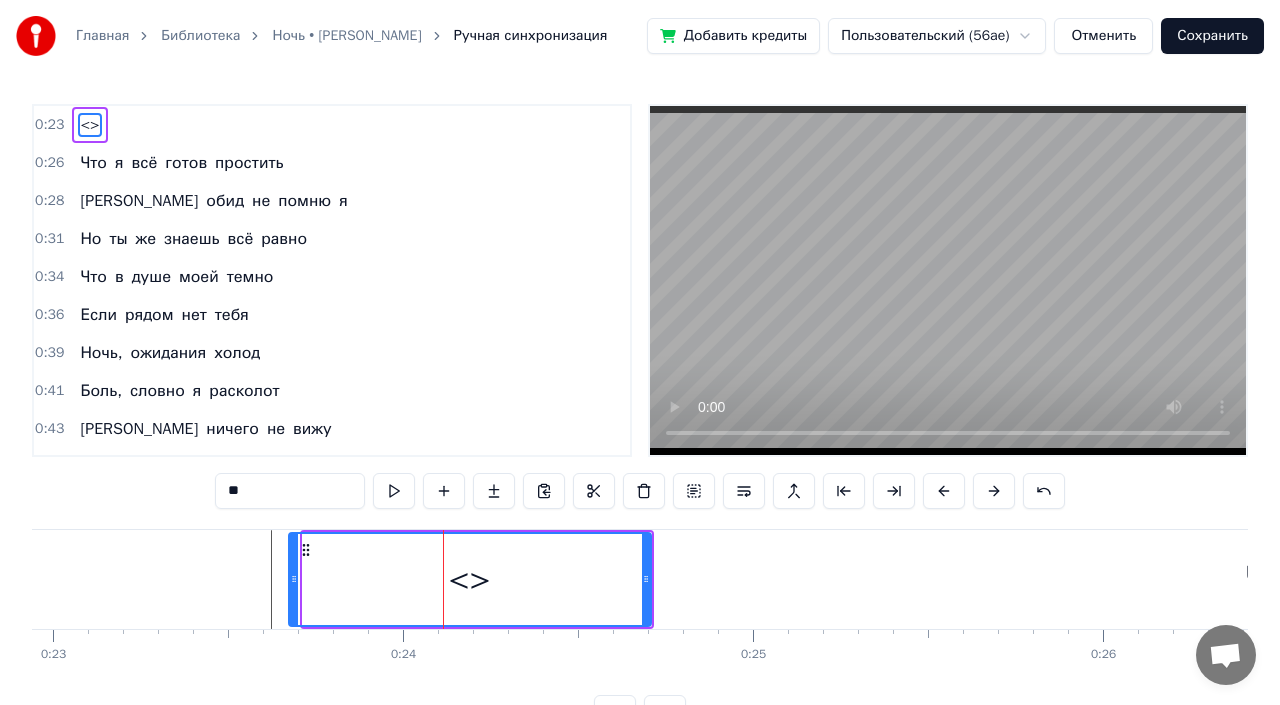 drag, startPoint x: 307, startPoint y: 581, endPoint x: 293, endPoint y: 581, distance: 14 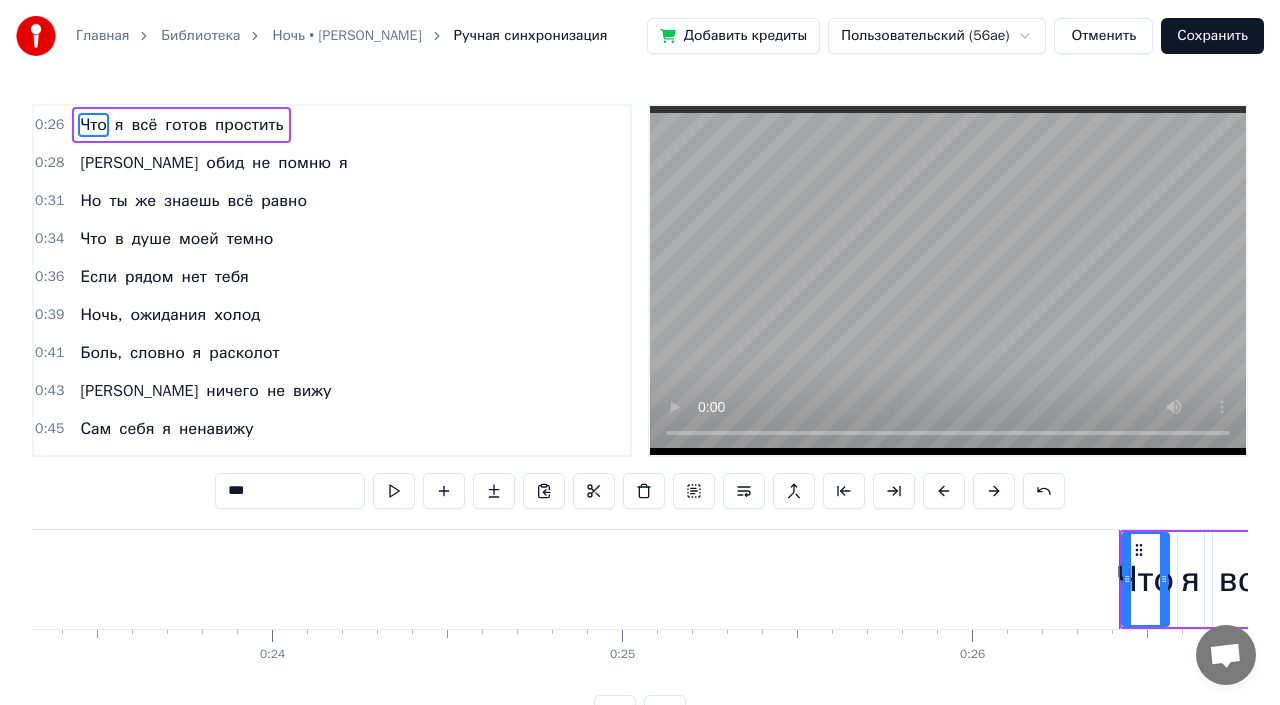 scroll, scrollTop: 0, scrollLeft: 9147, axis: horizontal 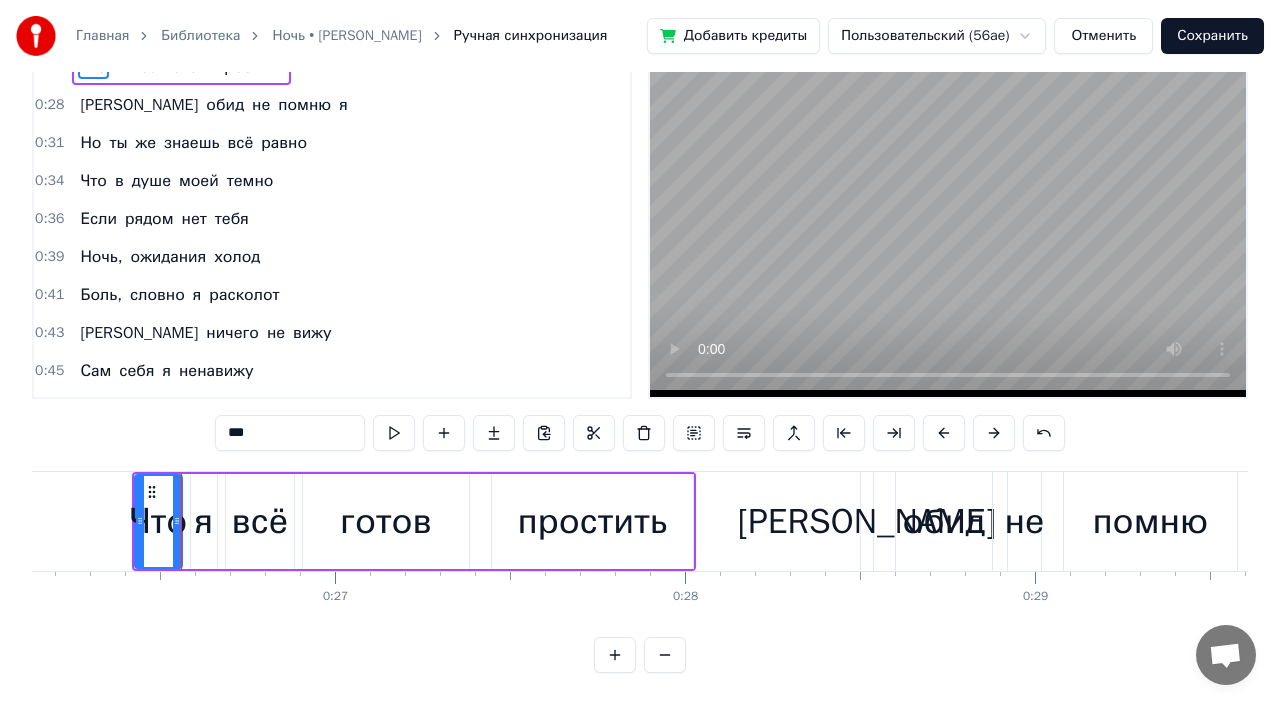 click on "Отменить" at bounding box center [1103, 36] 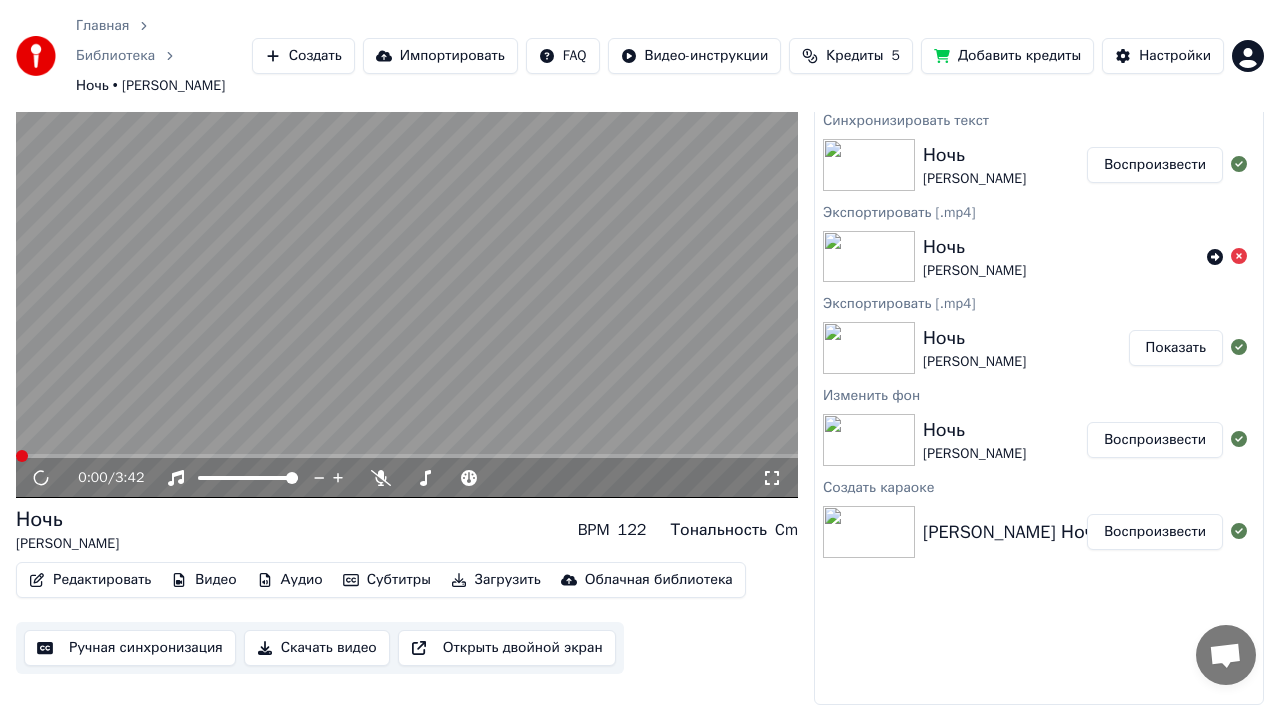 scroll, scrollTop: 54, scrollLeft: 0, axis: vertical 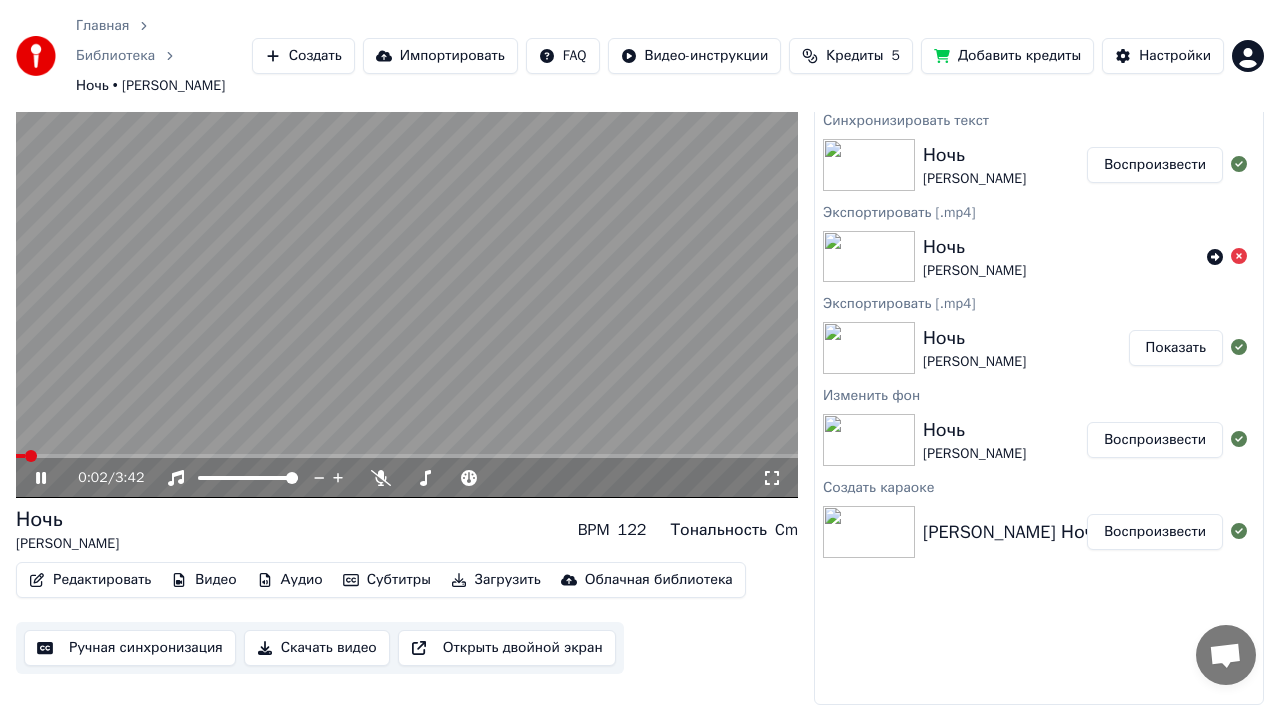 click 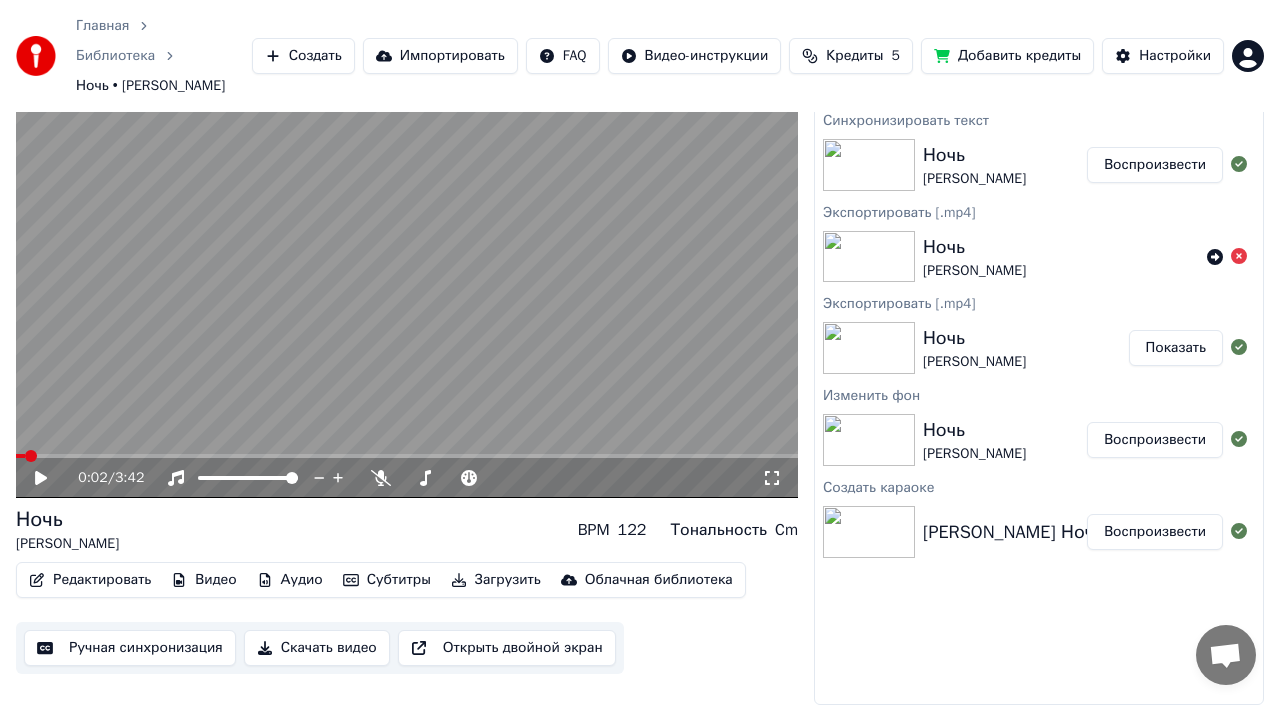click on "Главная Библиотека Ночь • [PERSON_NAME] Создать Импортировать FAQ Видео-инструкции Кредиты 5 Добавить кредиты Настройки" at bounding box center [640, 56] 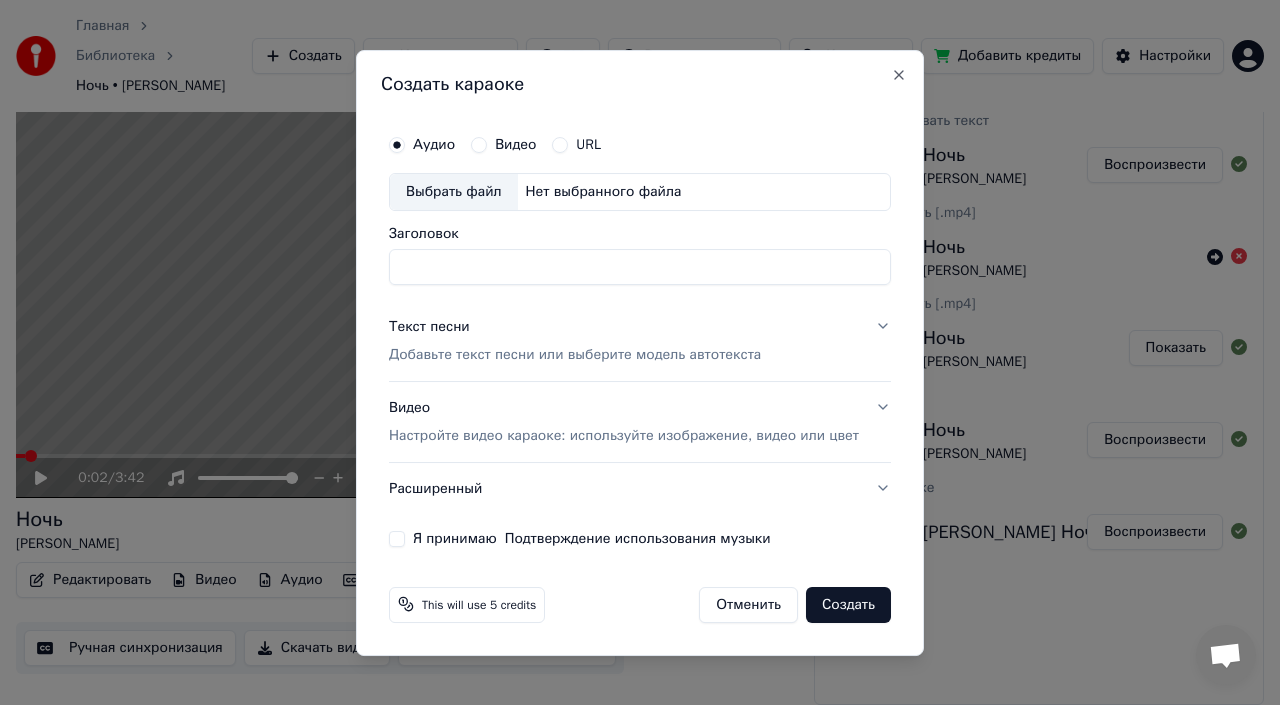 click on "Нет выбранного файла" at bounding box center (604, 192) 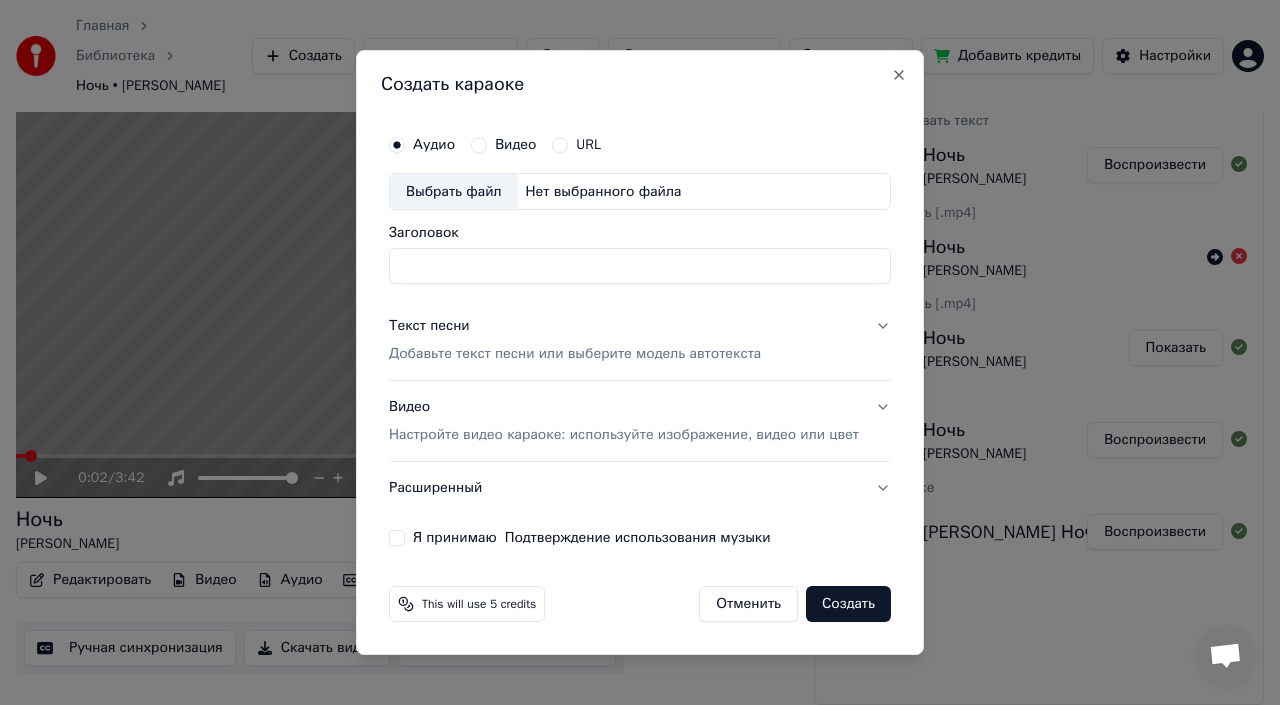type on "**********" 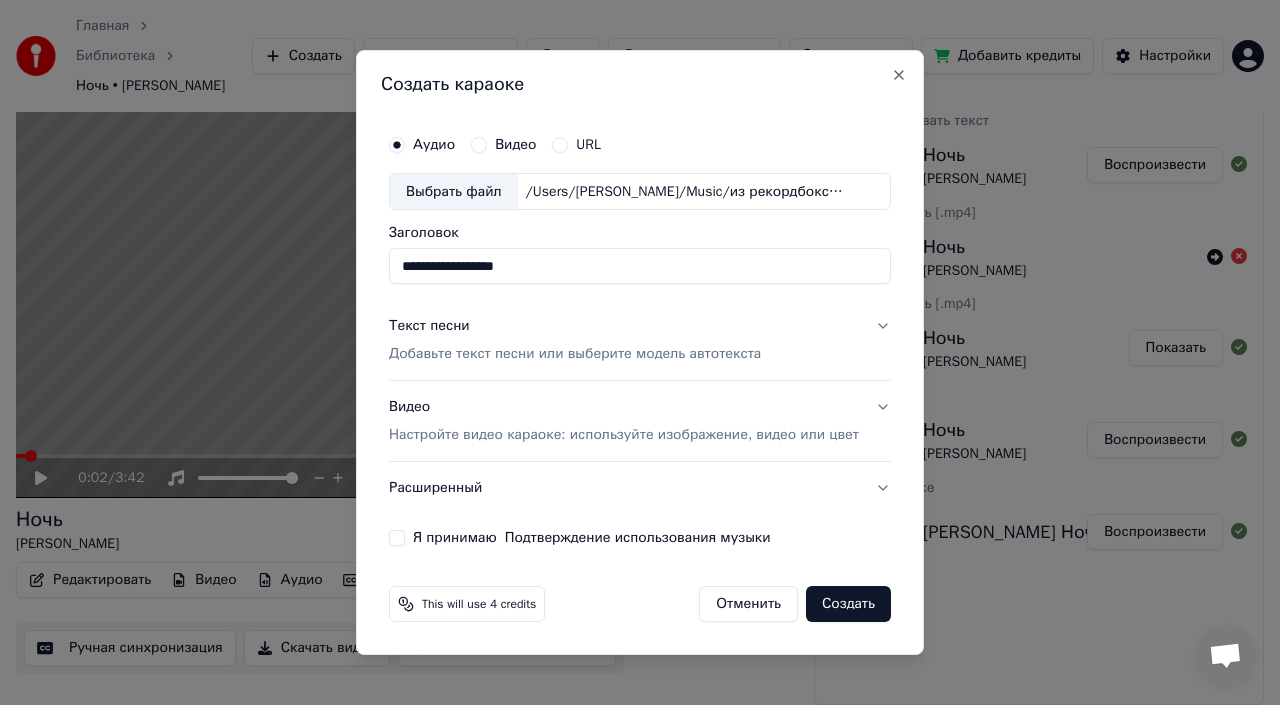 click on "Текст песни Добавьте текст песни или выберите модель автотекста" at bounding box center [640, 341] 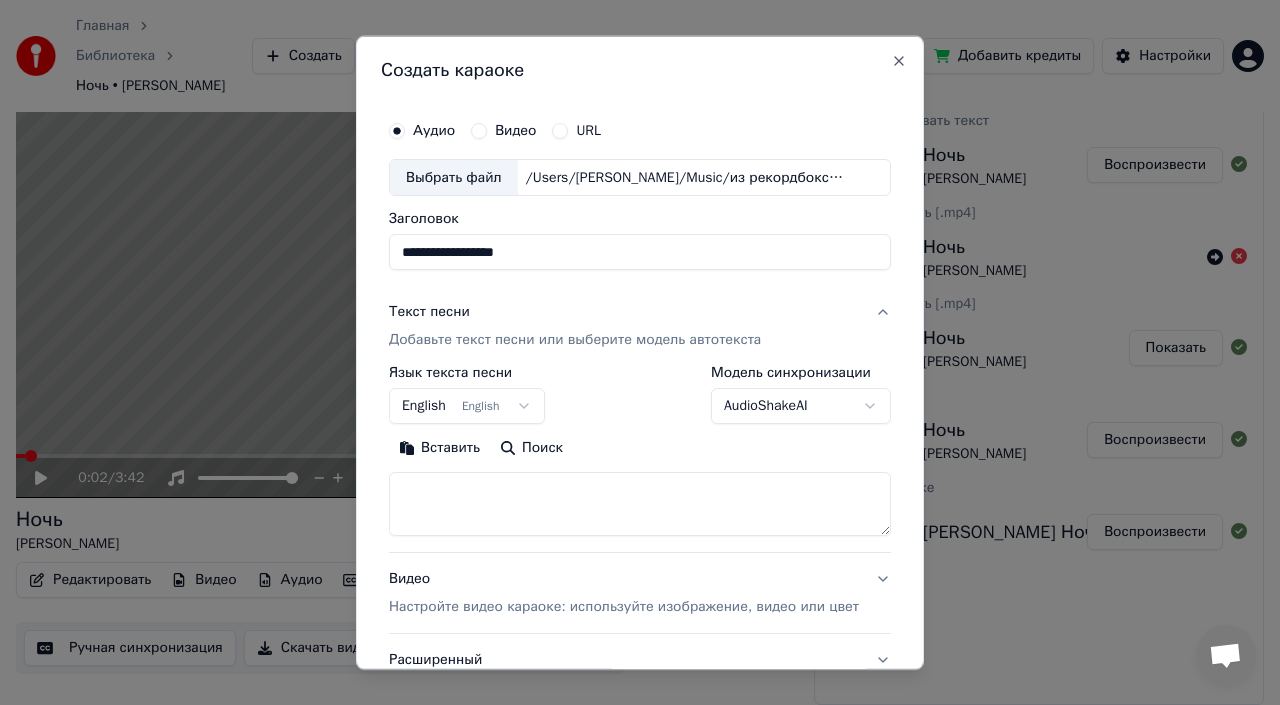 click on "English English" at bounding box center (467, 406) 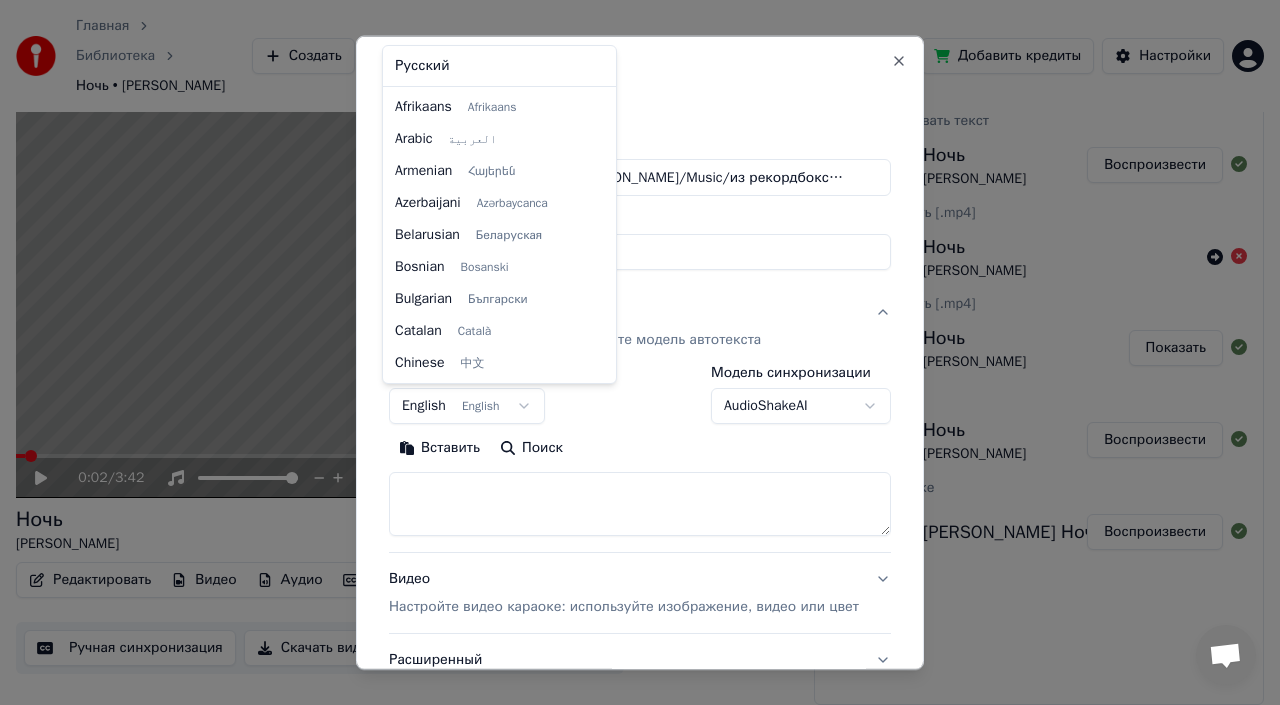 scroll, scrollTop: 160, scrollLeft: 0, axis: vertical 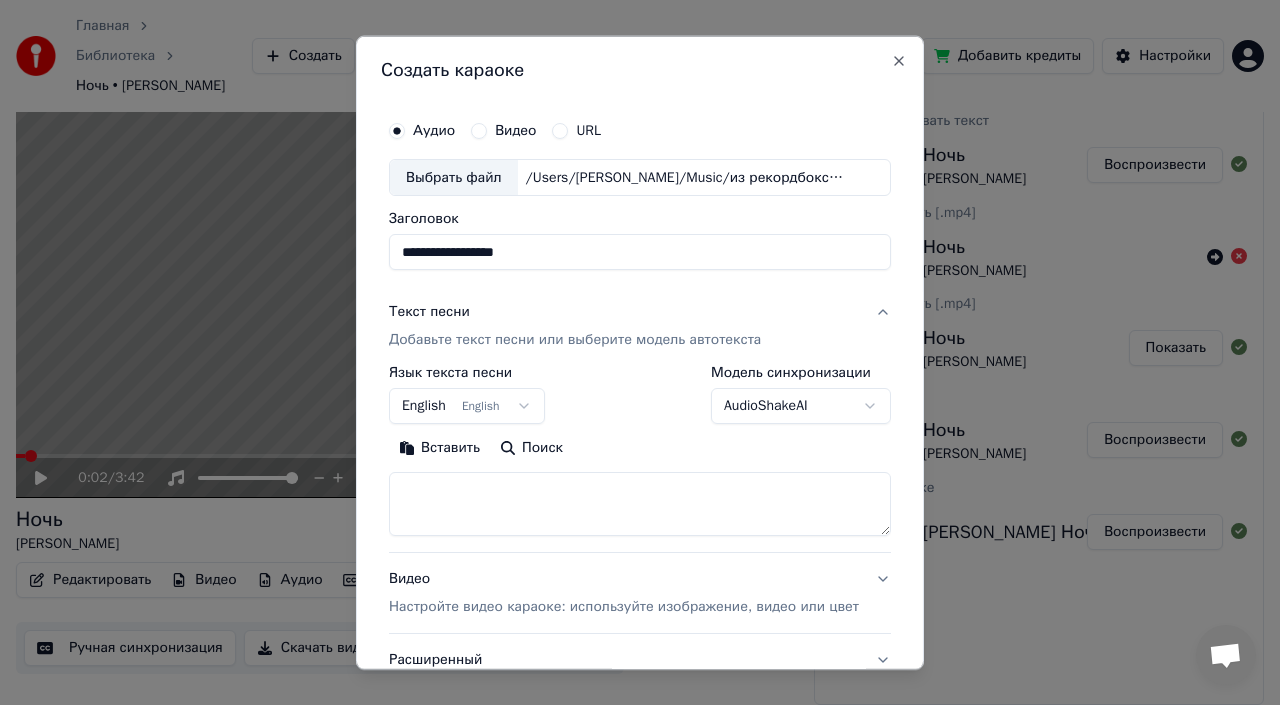 click on "Главная Библиотека Ночь • [PERSON_NAME] Создать Импортировать FAQ Видео-инструкции Кредиты 5 Добавить кредиты Настройки 0:02  /  3:42 Ночь [PERSON_NAME] BPM 122 Тональность Cm Редактировать Видео Аудио Субтитры Загрузить Облачная библиотека Ручная синхронизация Скачать видео Открыть двойной экран Очередь ( 1 ) Задания Библиотека Синхронизировать текст Ночь [PERSON_NAME] Экспортировать [.mp4] Ночь [PERSON_NAME] Экспортировать [.mp4] Ночь [PERSON_NAME] Показать Изменить фон Ночь [PERSON_NAME] Воспроизвести Создать караоке [PERSON_NAME] Ночь
Аудио URL" at bounding box center (640, 298) 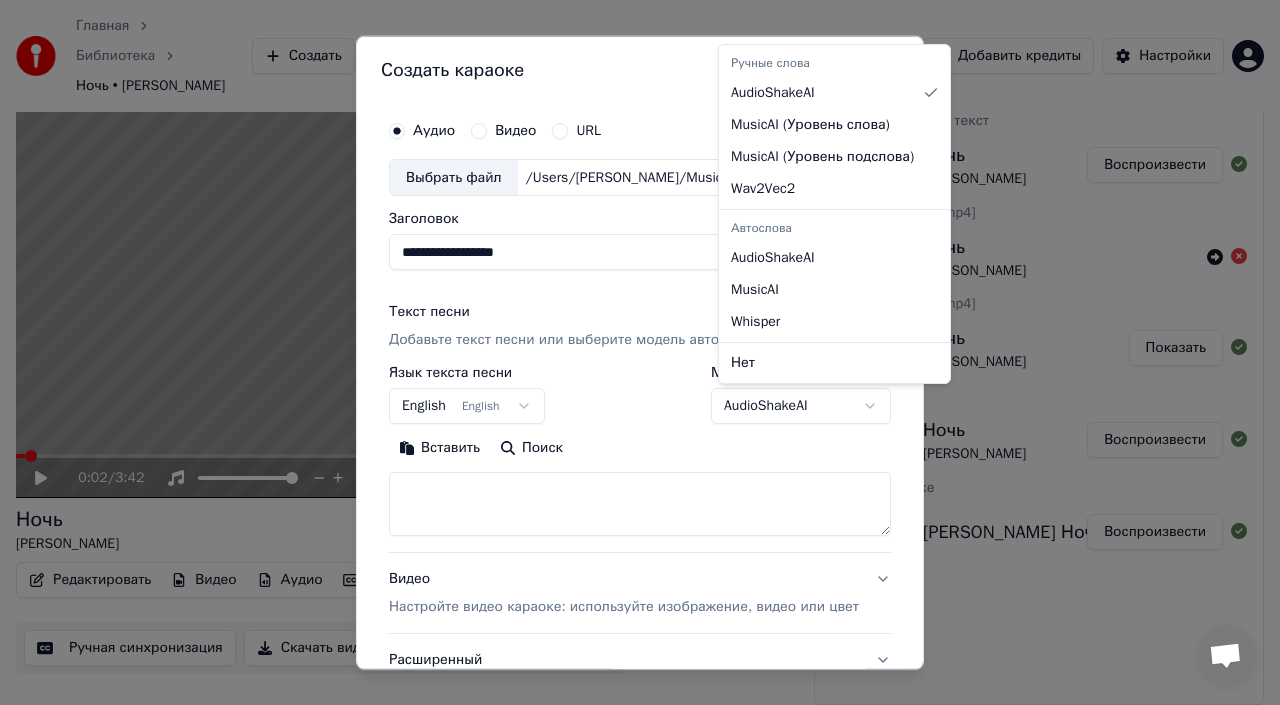 click on "Главная Библиотека Ночь • [PERSON_NAME] Создать Импортировать FAQ Видео-инструкции Кредиты 5 Добавить кредиты Настройки 0:02  /  3:42 Ночь [PERSON_NAME] BPM 122 Тональность Cm Редактировать Видео Аудио Субтитры Загрузить Облачная библиотека Ручная синхронизация Скачать видео Открыть двойной экран Очередь ( 1 ) Задания Библиотека Синхронизировать текст Ночь [PERSON_NAME] Экспортировать [.mp4] Ночь [PERSON_NAME] Экспортировать [.mp4] Ночь [PERSON_NAME] Показать Изменить фон Ночь [PERSON_NAME] Воспроизвести Создать караоке [PERSON_NAME] Ночь
Аудио URL" at bounding box center (640, 298) 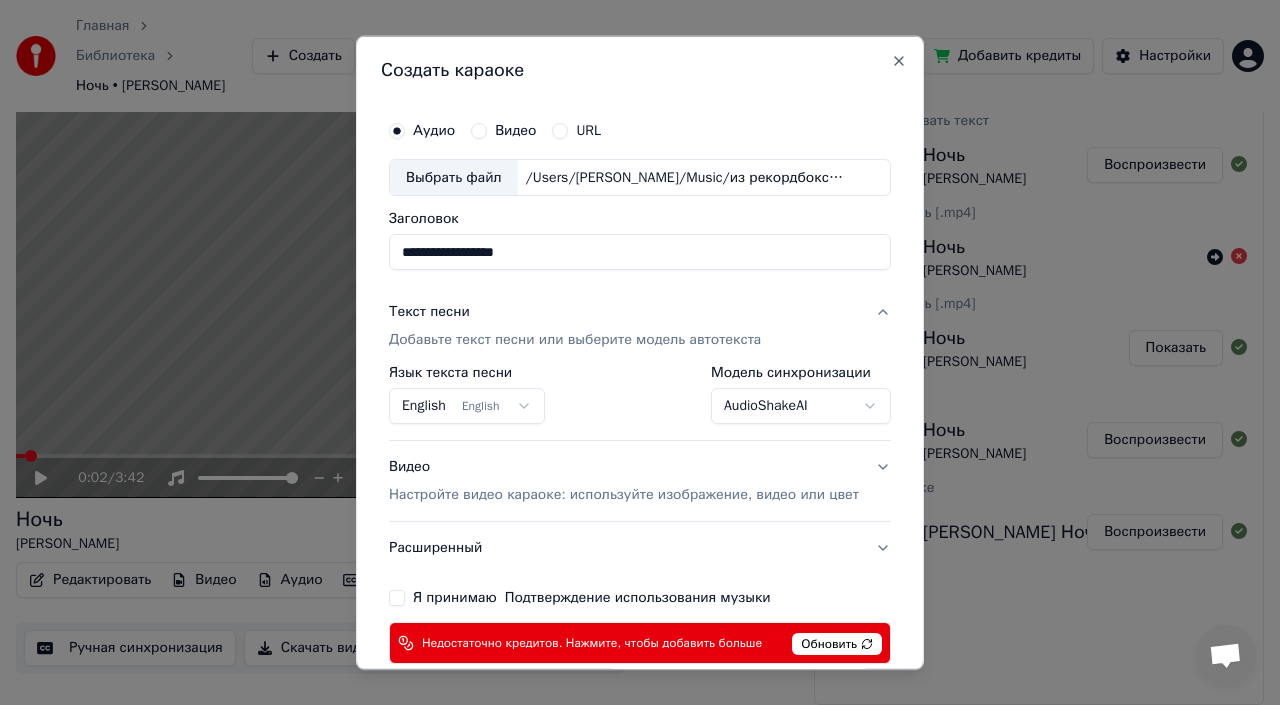 click on "English English" at bounding box center [467, 406] 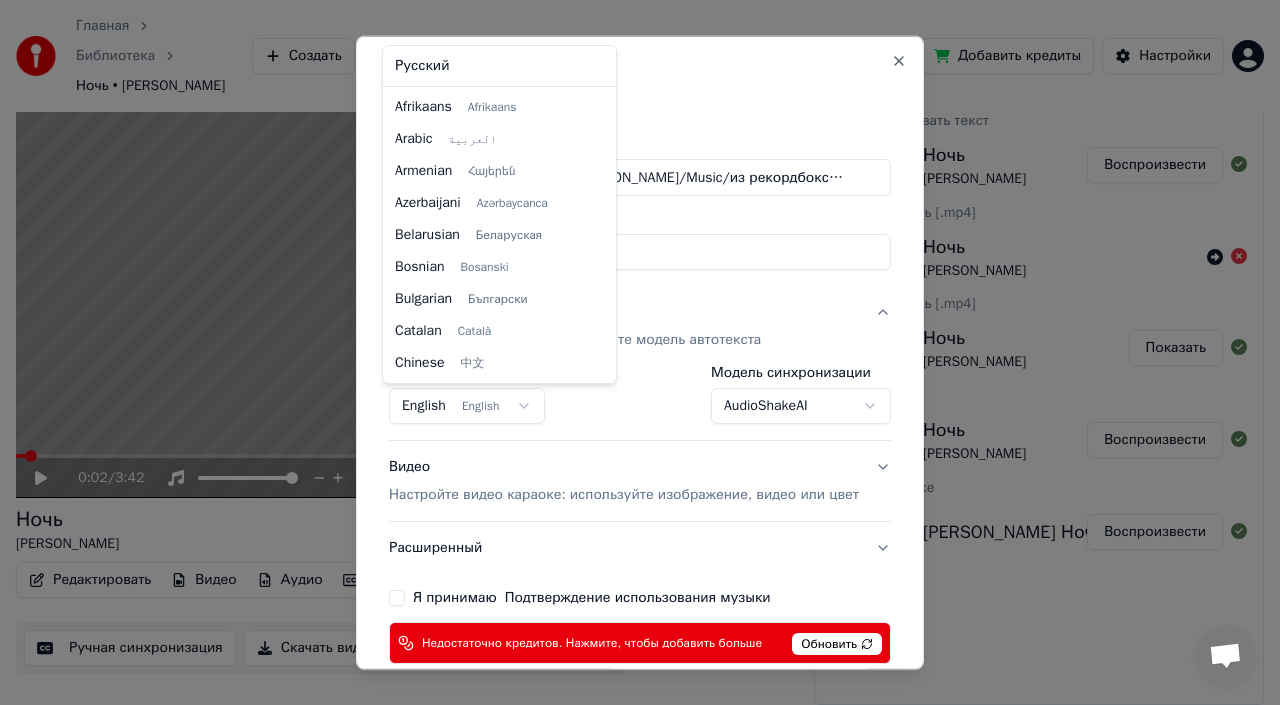 scroll, scrollTop: 160, scrollLeft: 0, axis: vertical 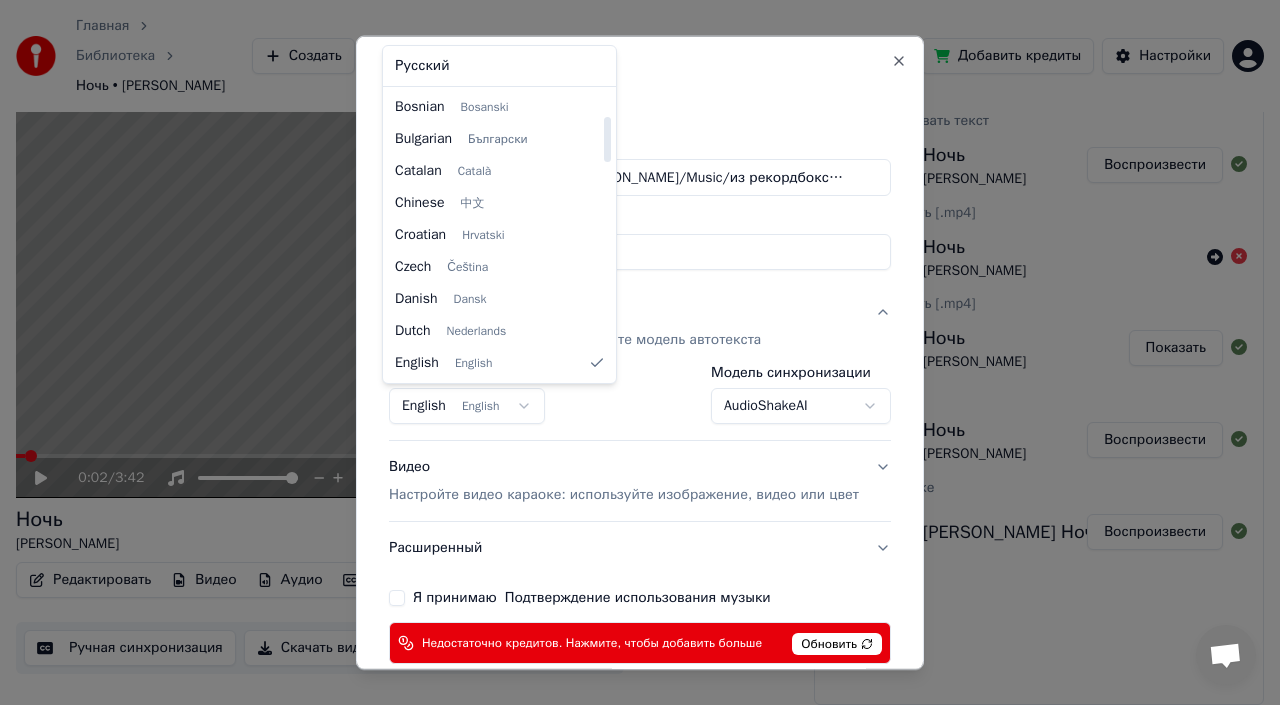 select on "**" 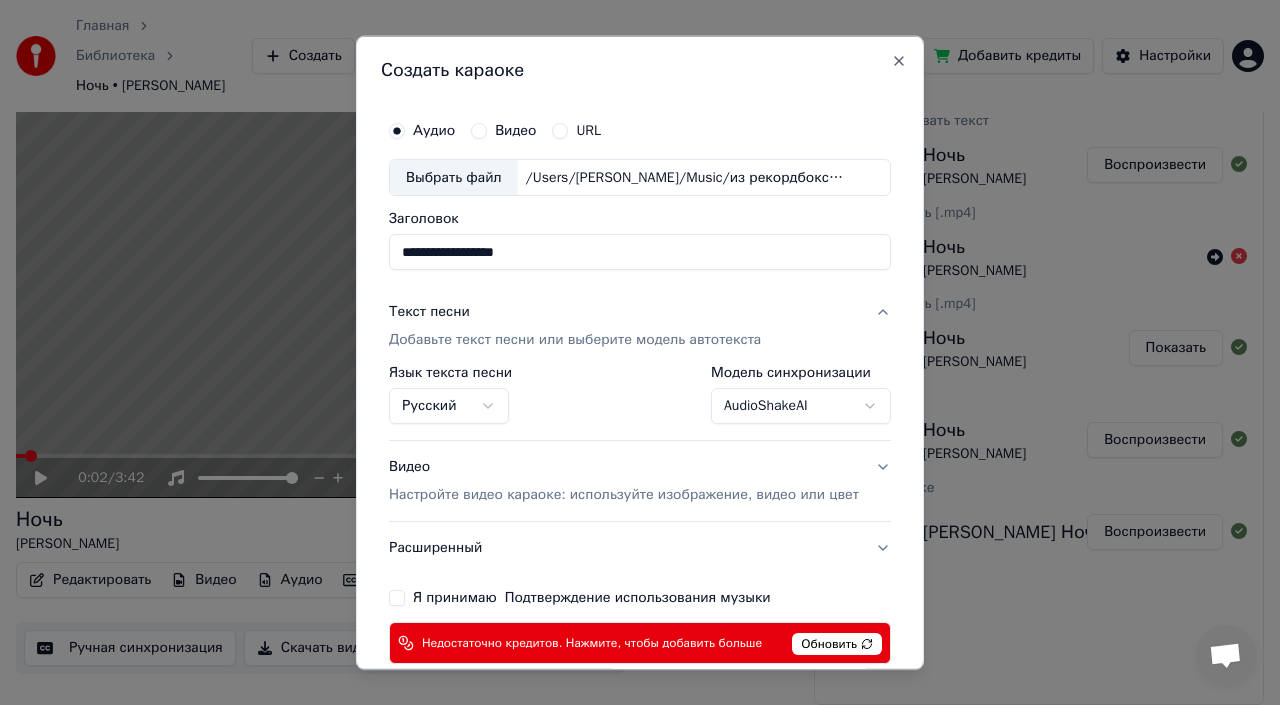 scroll, scrollTop: 104, scrollLeft: 0, axis: vertical 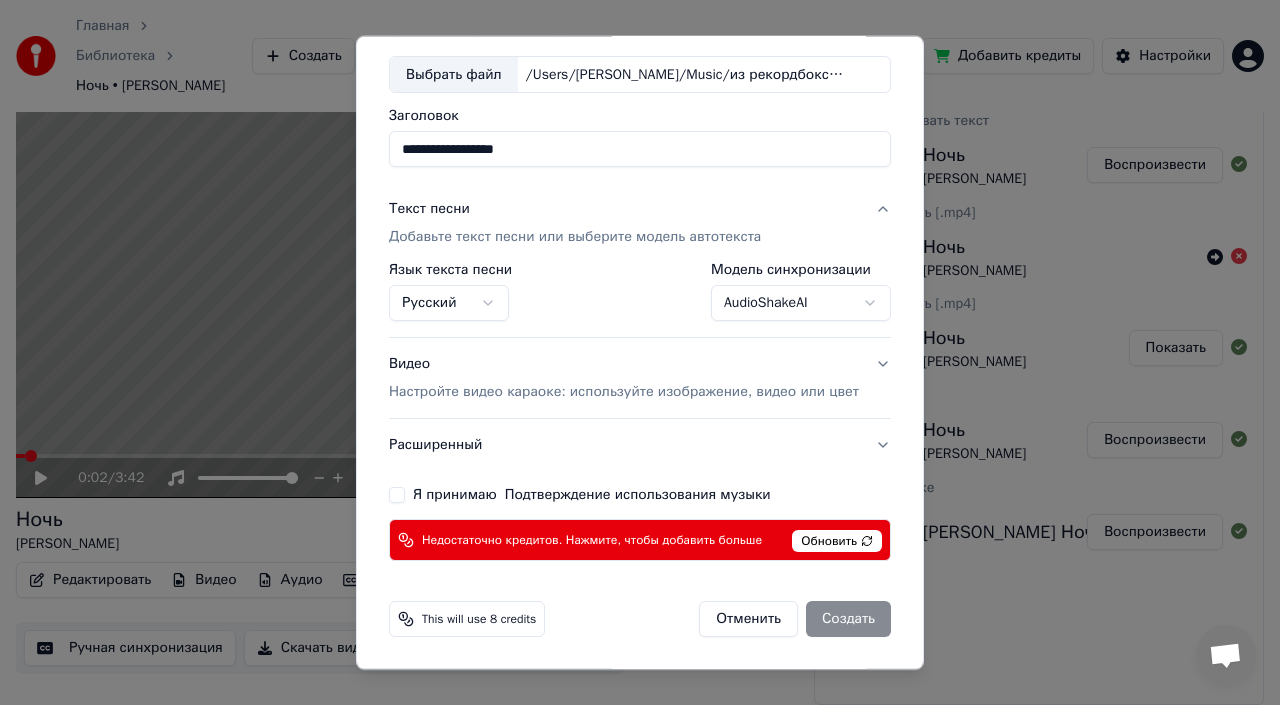 click on "Настройте видео караоке: используйте изображение, видео или цвет" at bounding box center [624, 392] 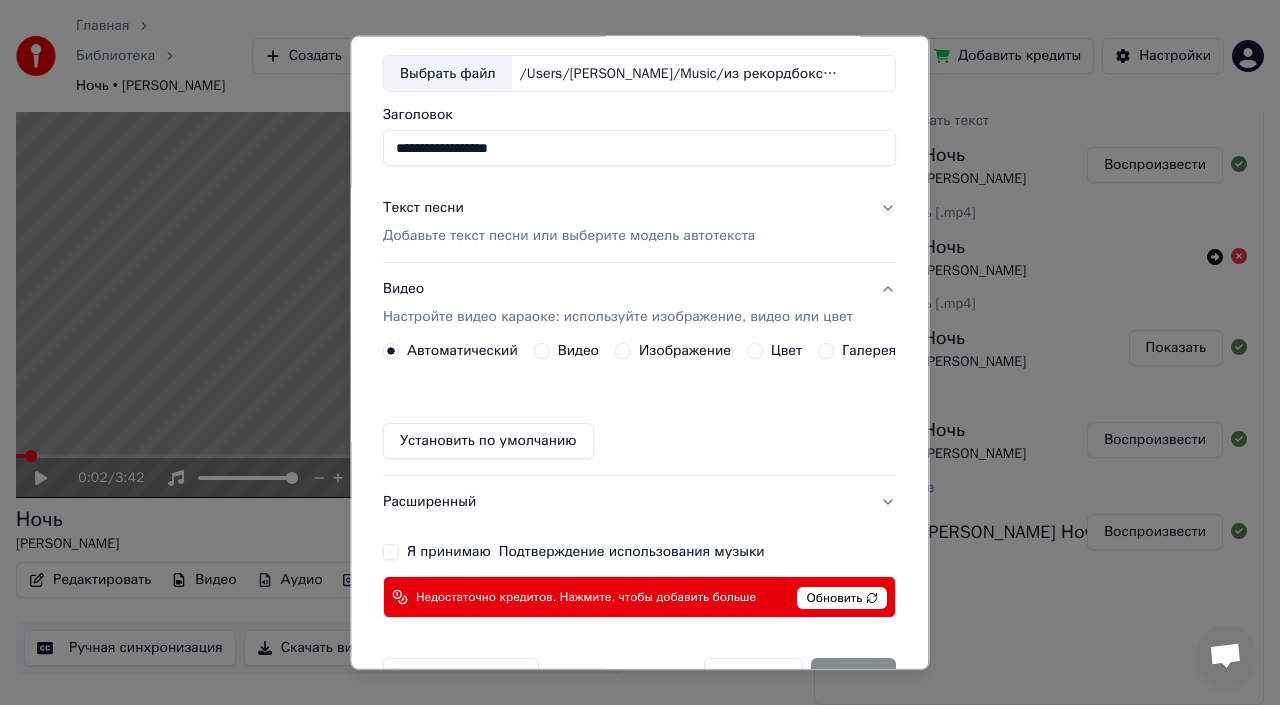 click on "Автоматический Видео Изображение Цвет Галерея Установить по умолчанию" at bounding box center (639, 401) 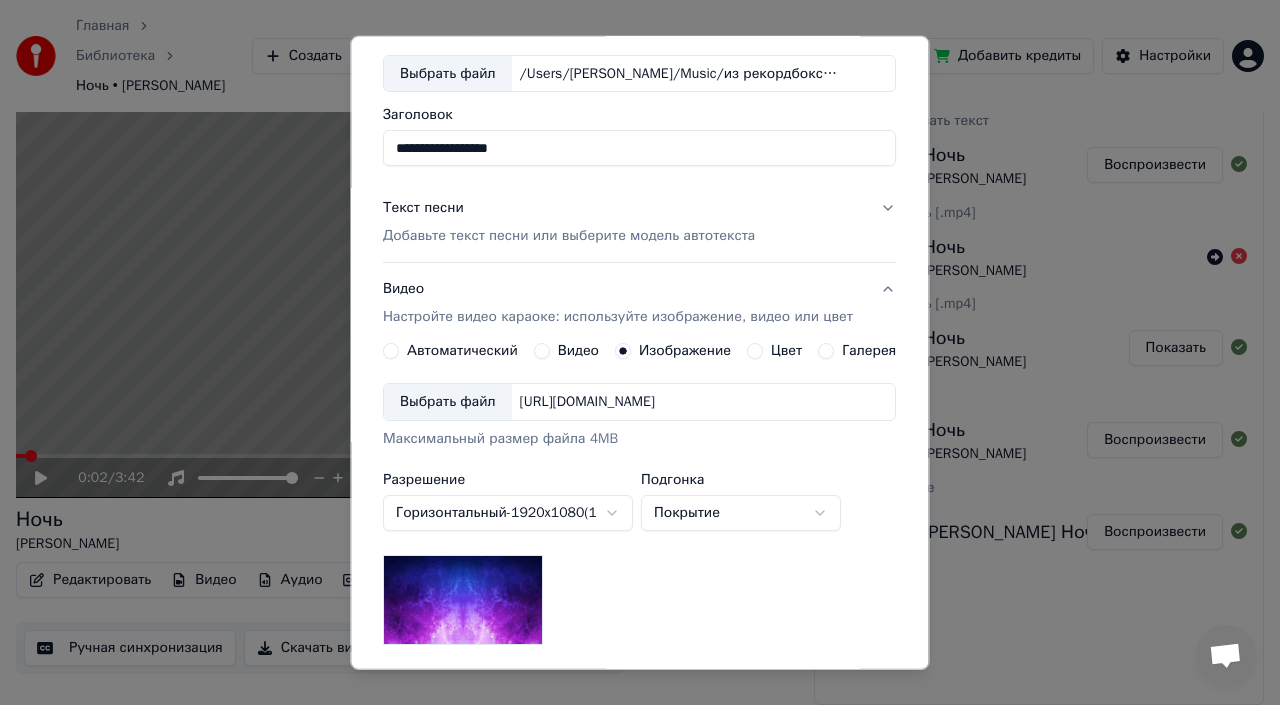 click on "Выбрать файл" at bounding box center (448, 402) 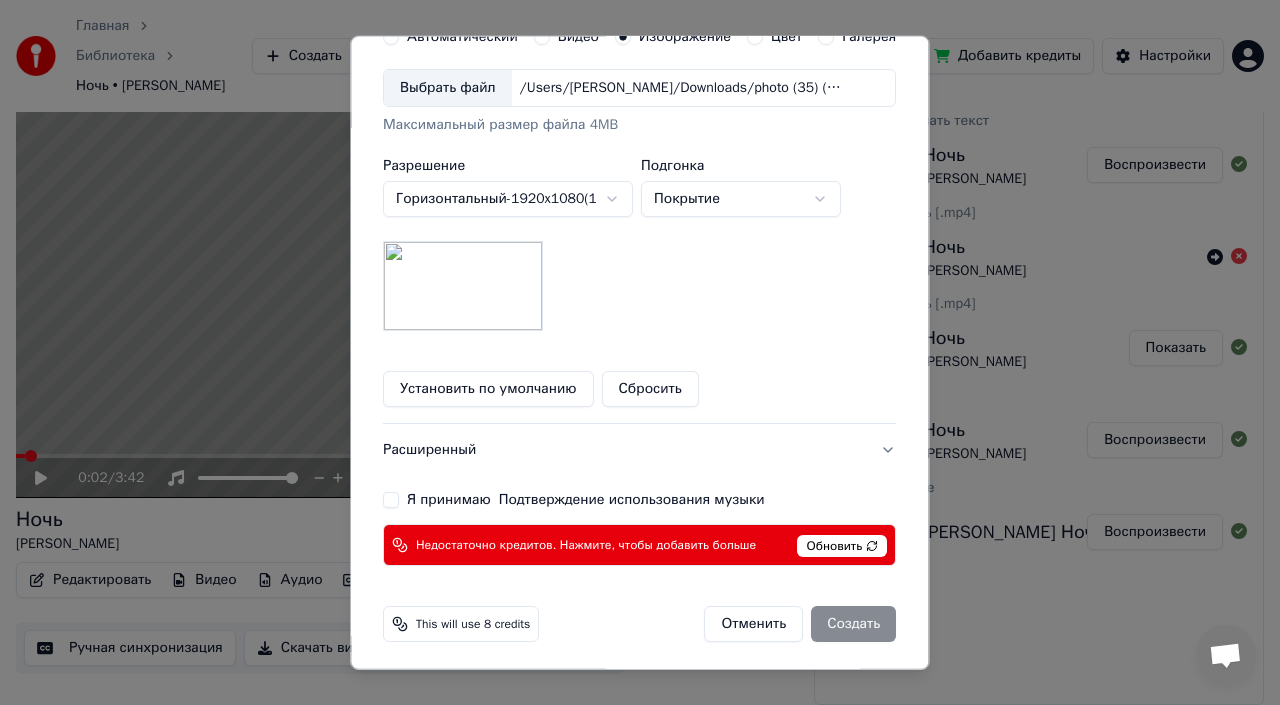 scroll, scrollTop: 419, scrollLeft: 0, axis: vertical 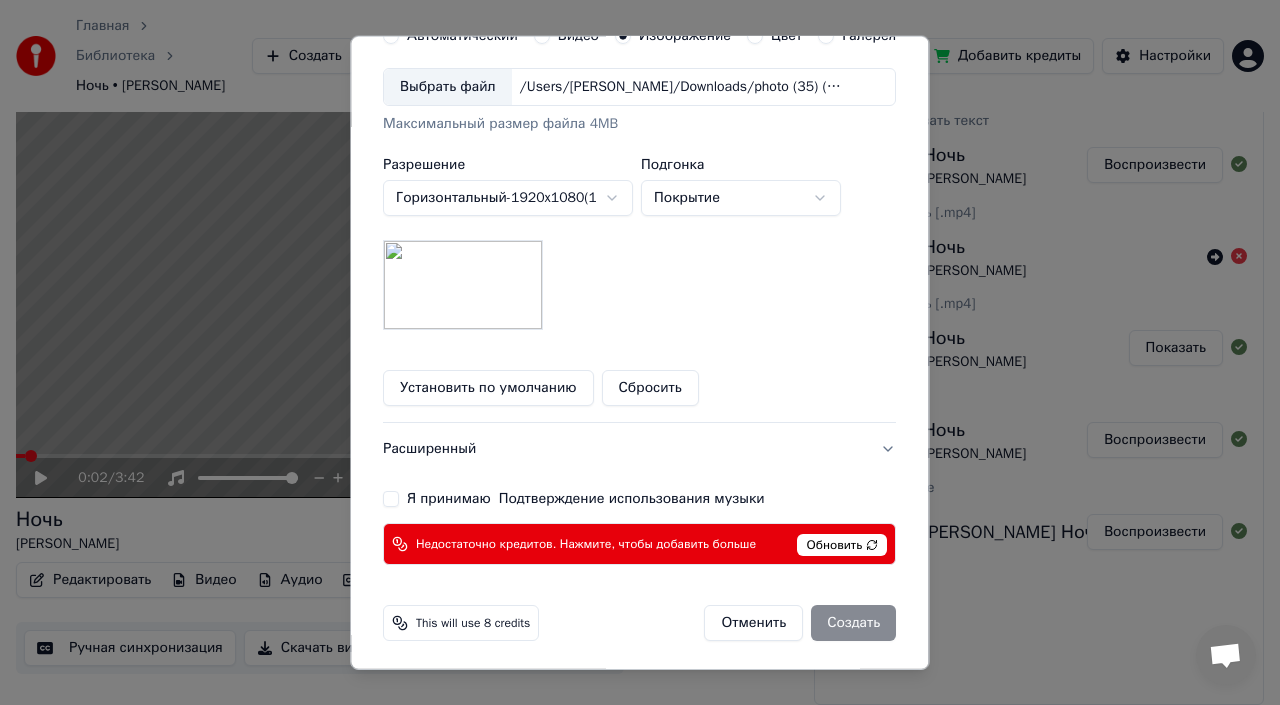 click on "Я принимаю   Подтверждение использования музыки" at bounding box center (391, 499) 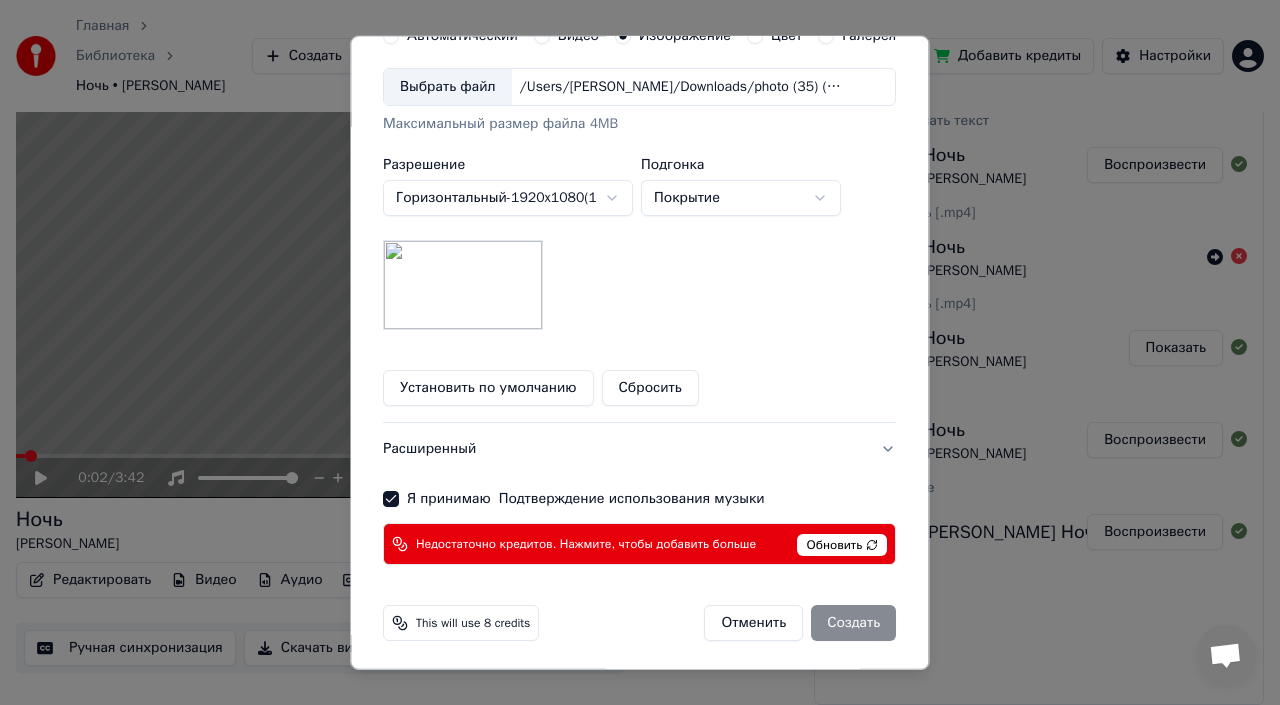 click on "Обновить" at bounding box center (843, 545) 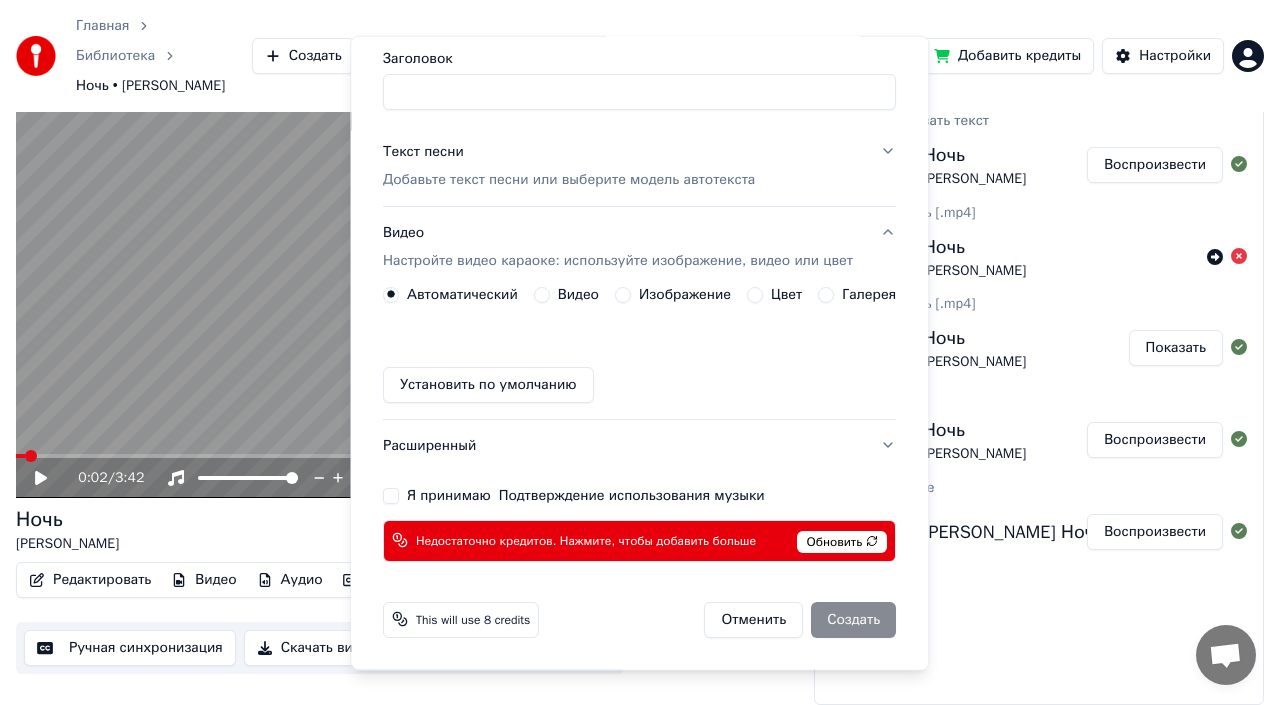scroll, scrollTop: 103, scrollLeft: 0, axis: vertical 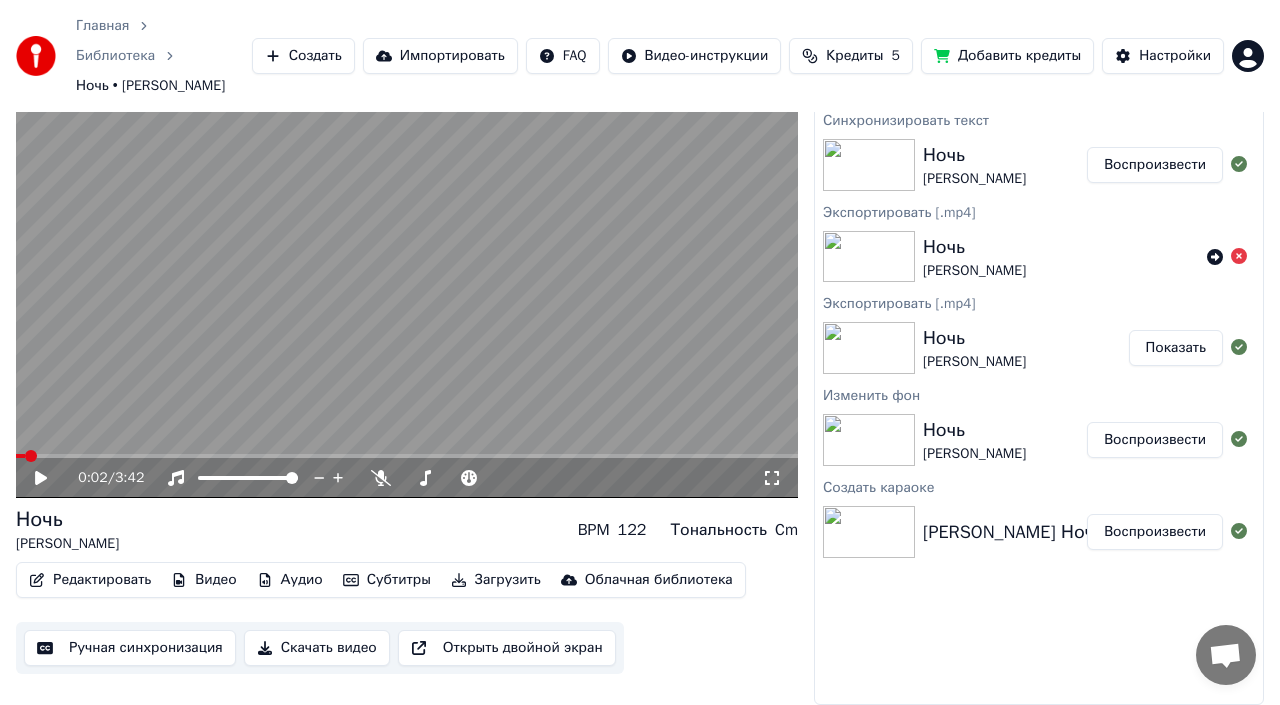 click on "Добавить кредиты" at bounding box center (1007, 56) 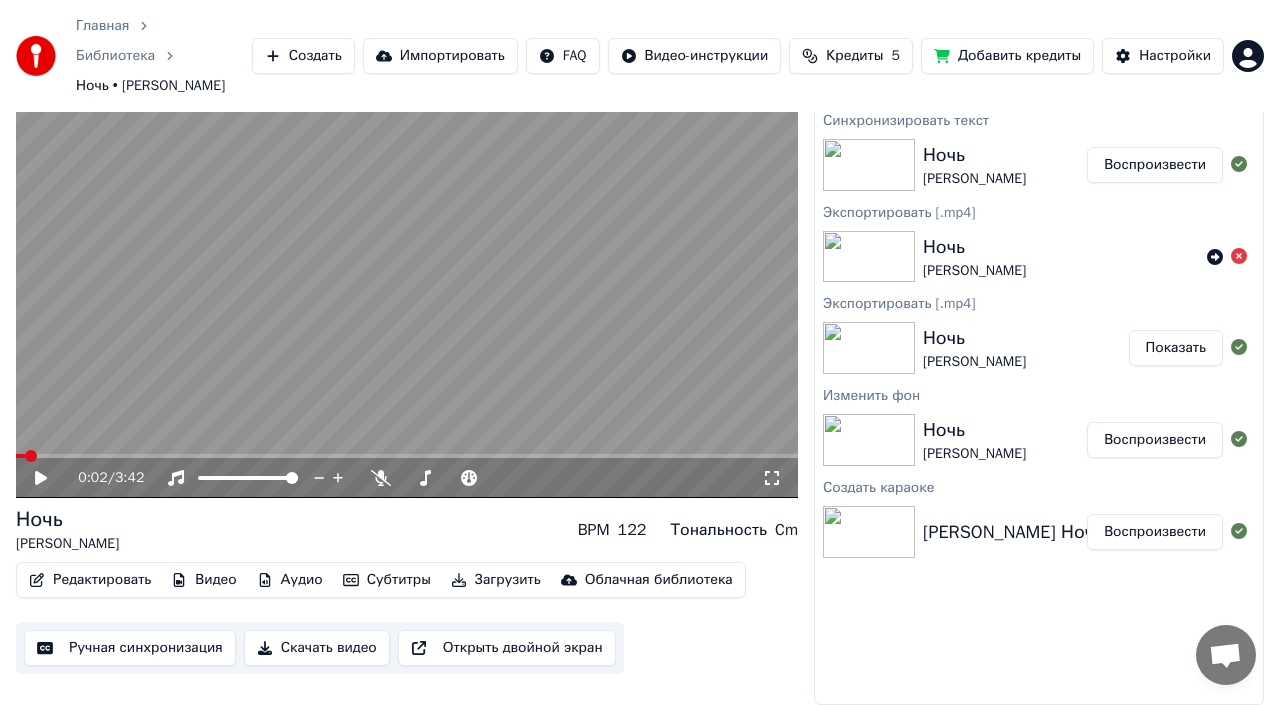 click on "Воспроизвести" at bounding box center [1155, 532] 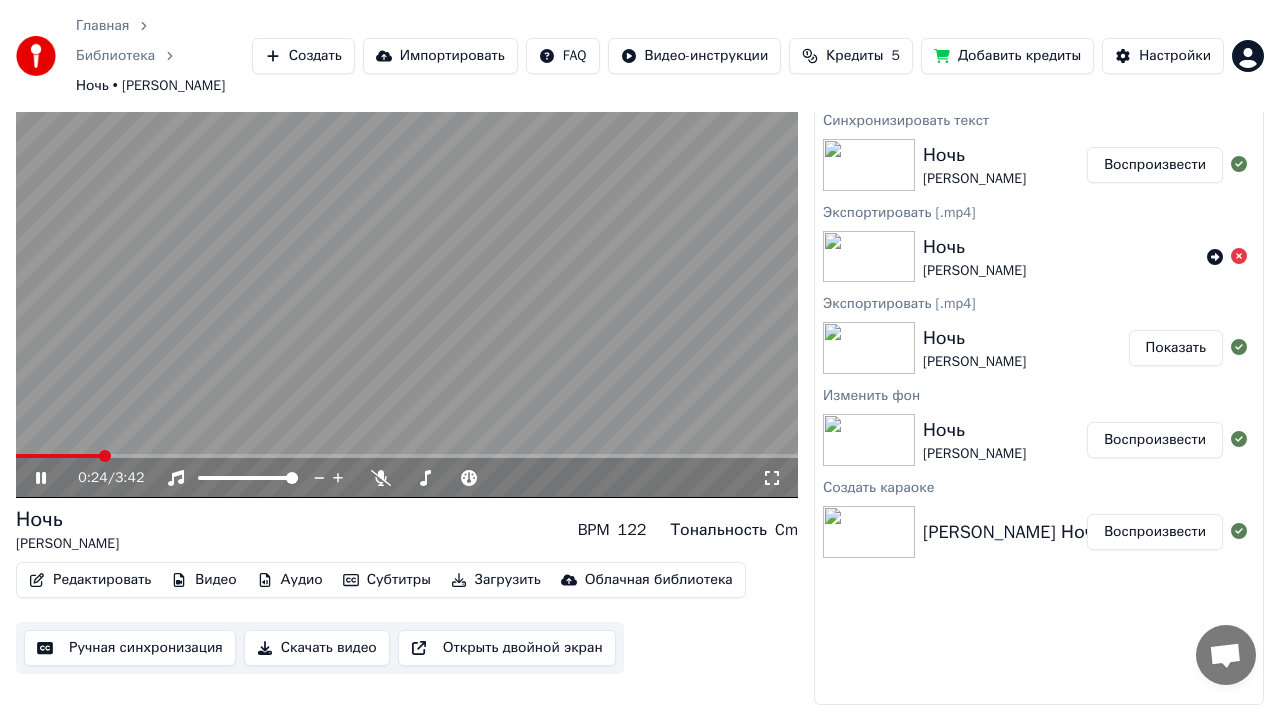 click at bounding box center (407, 456) 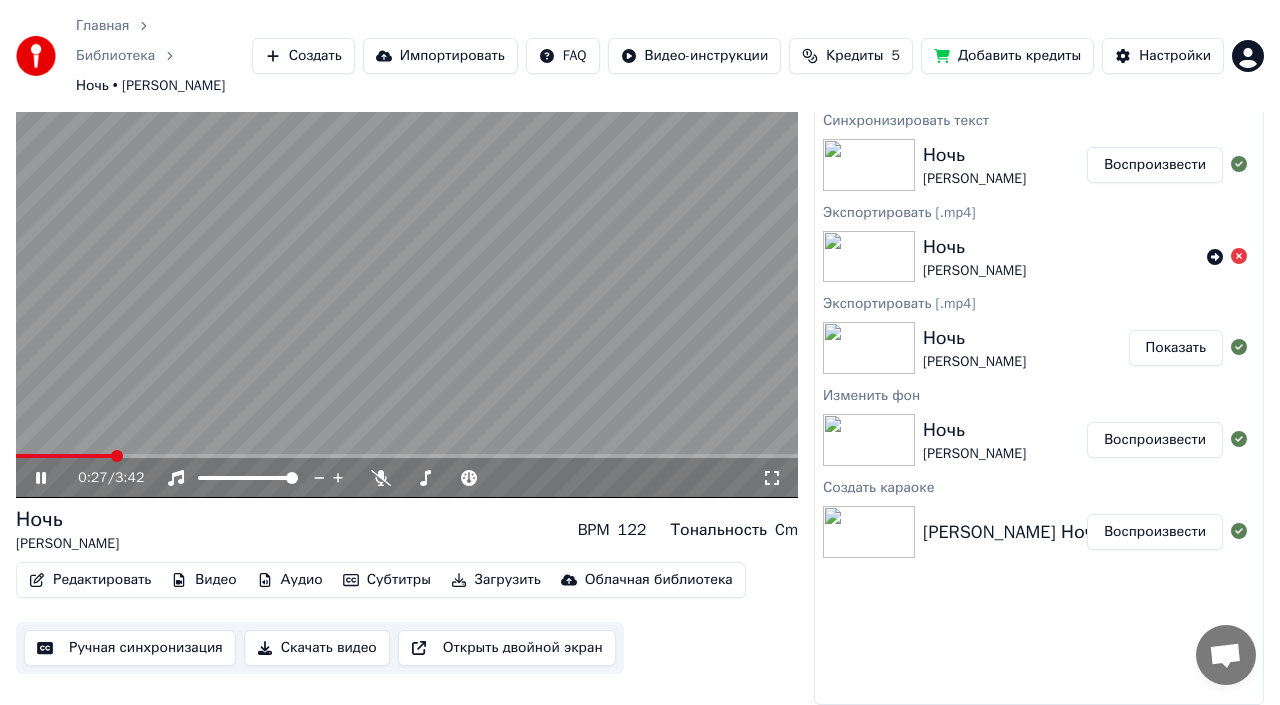 click 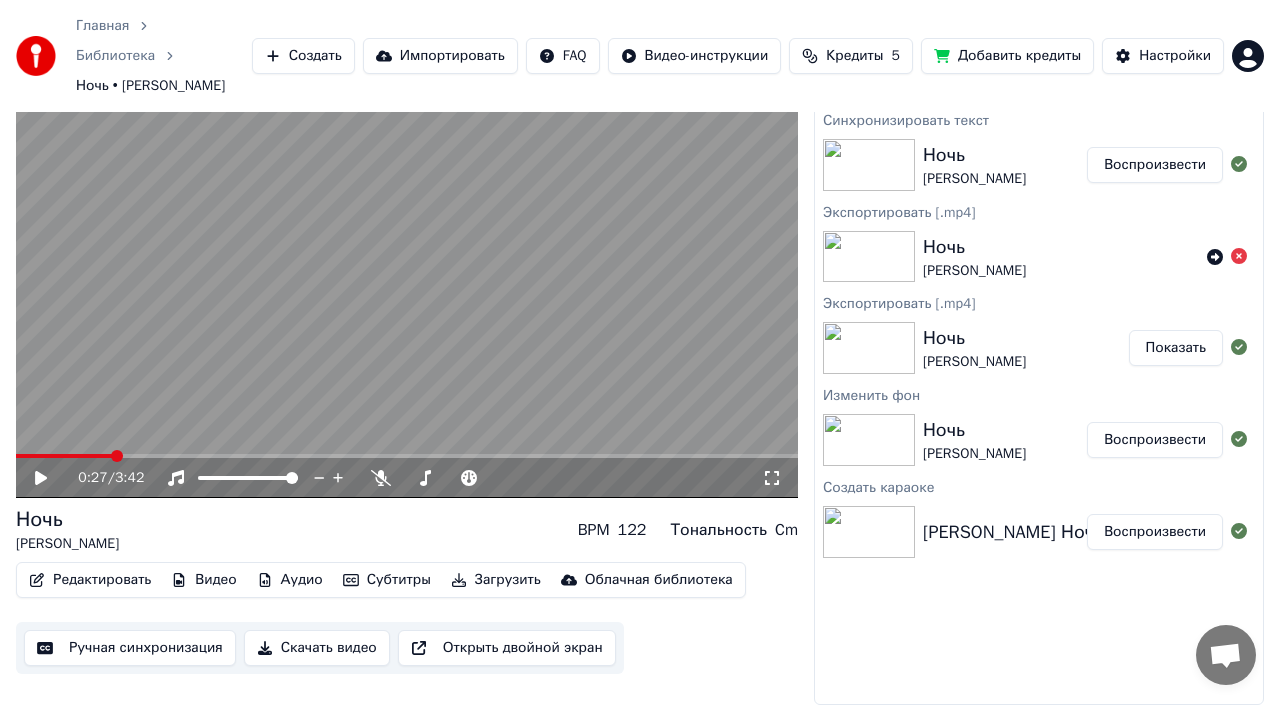 click on "[PERSON_NAME]" at bounding box center (974, 454) 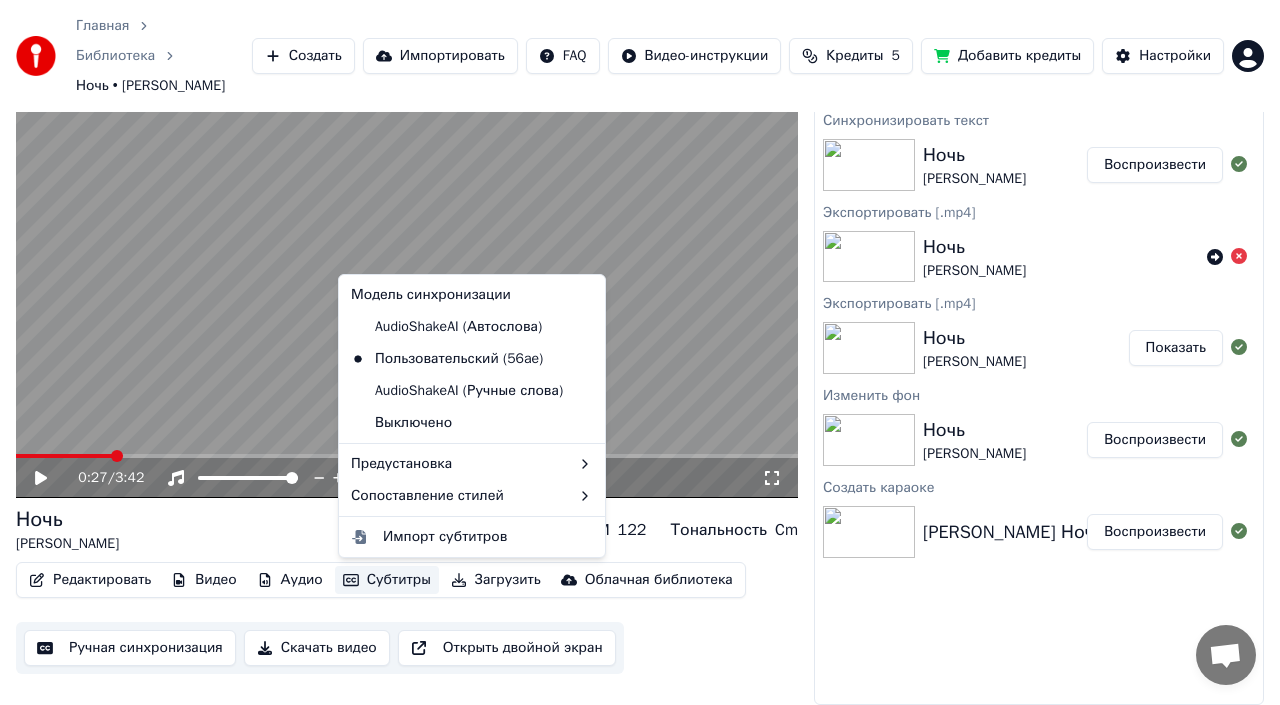 click on "Субтитры" at bounding box center (387, 580) 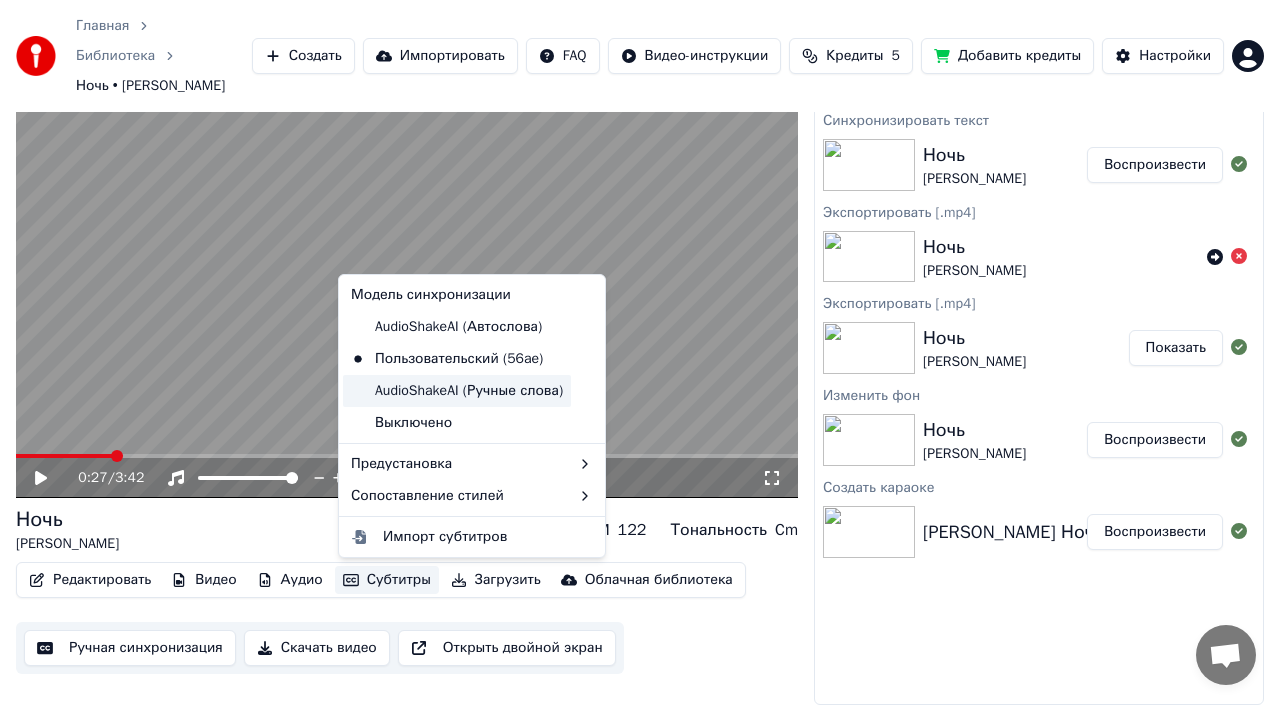 click on "AudioShakeAI (Ручные слова)" at bounding box center [457, 391] 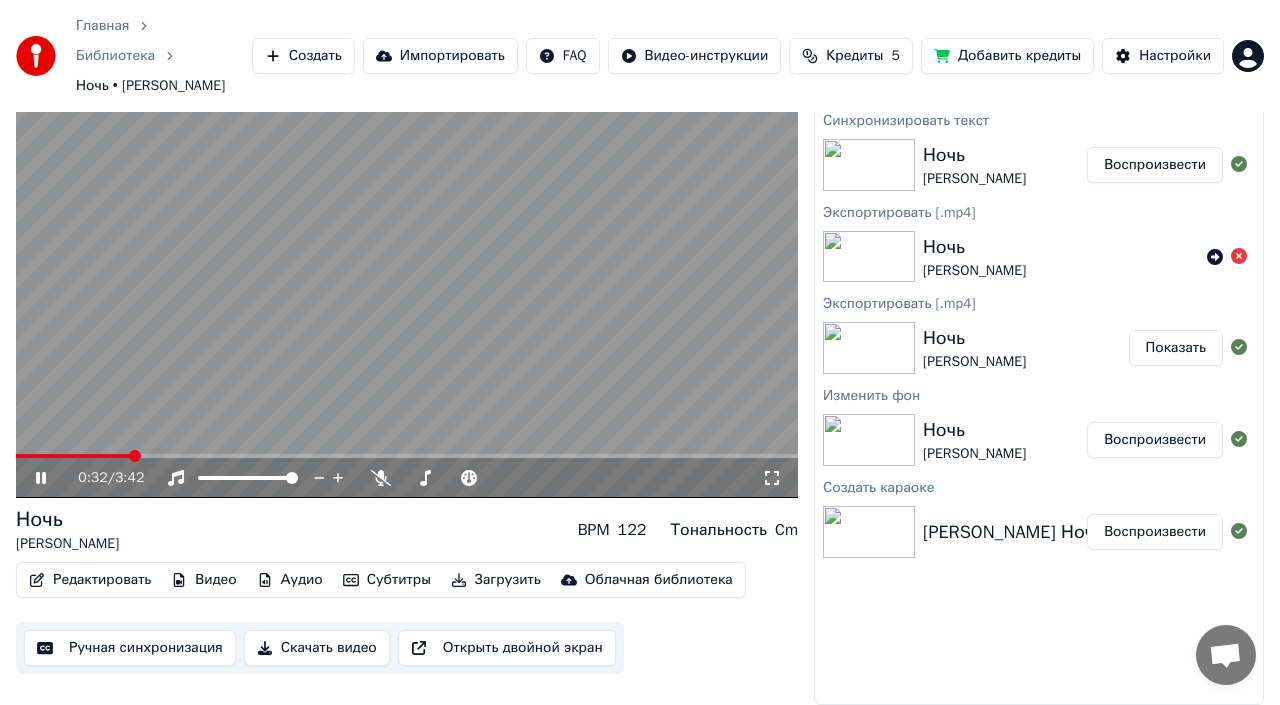 click 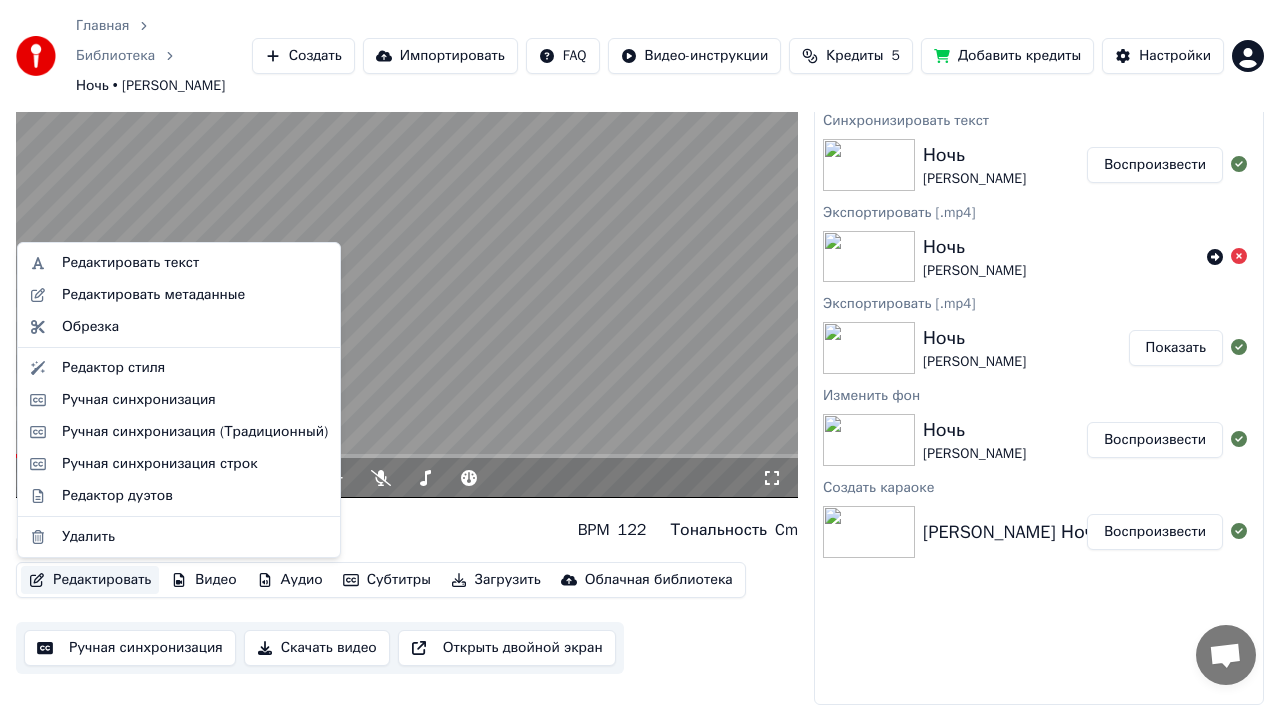 click on "Редактировать" at bounding box center (90, 580) 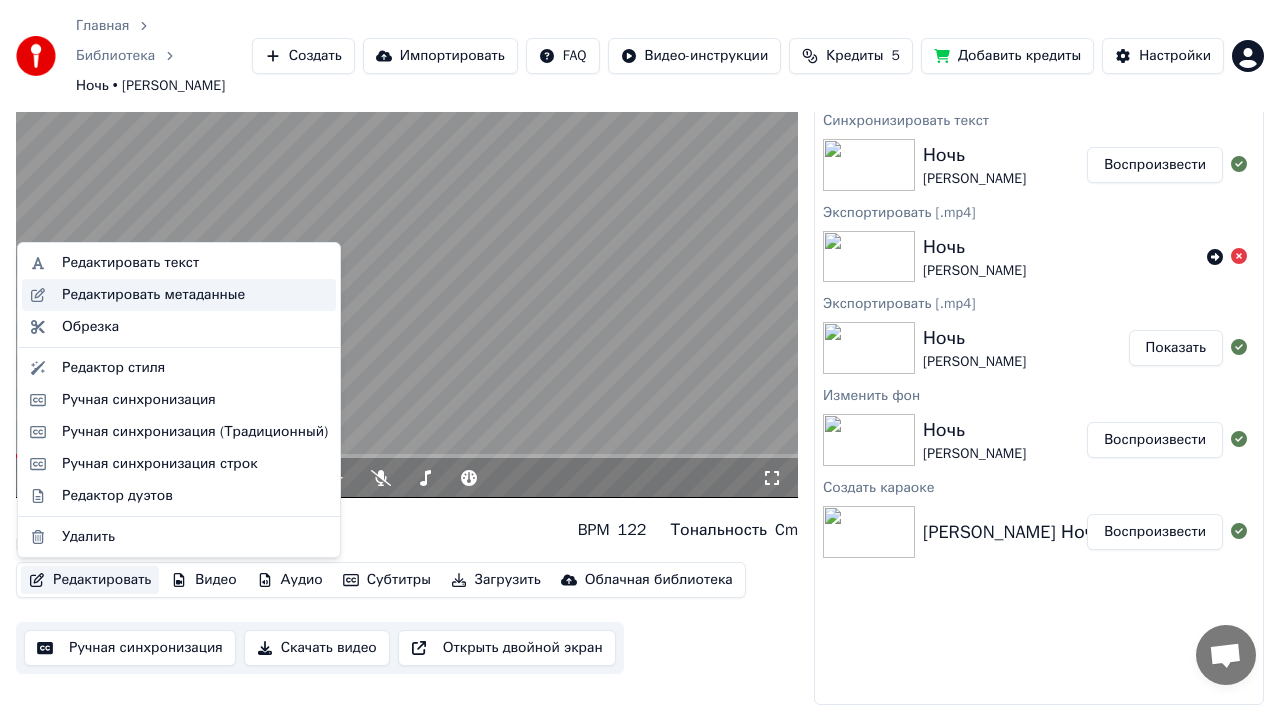 click on "Редактировать метаданные" at bounding box center [153, 295] 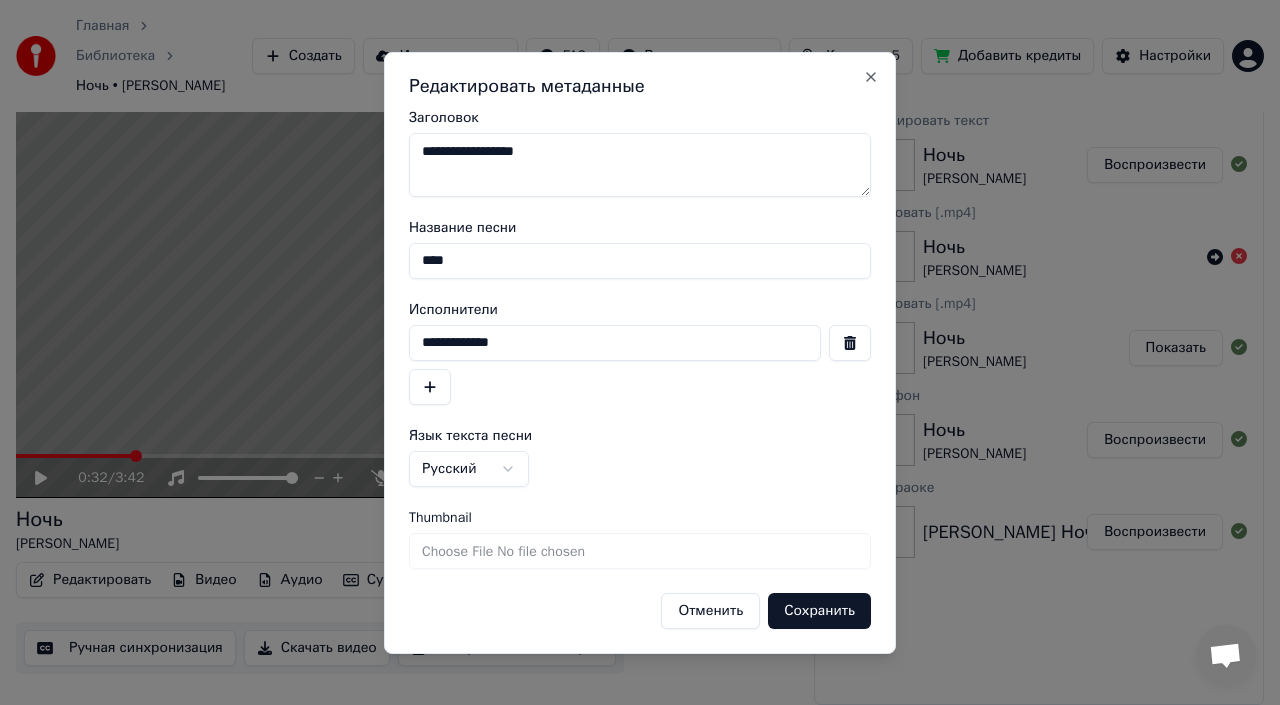 click on "Отменить" at bounding box center [710, 611] 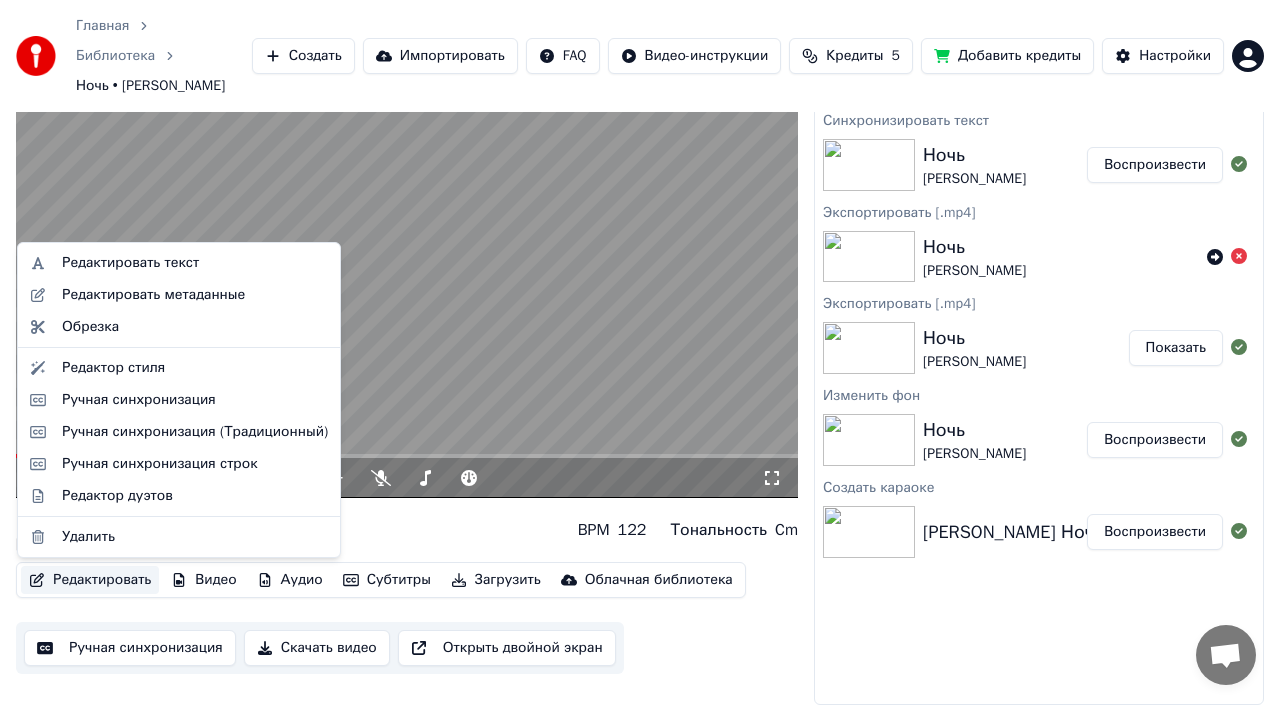 click on "Редактировать" at bounding box center (90, 580) 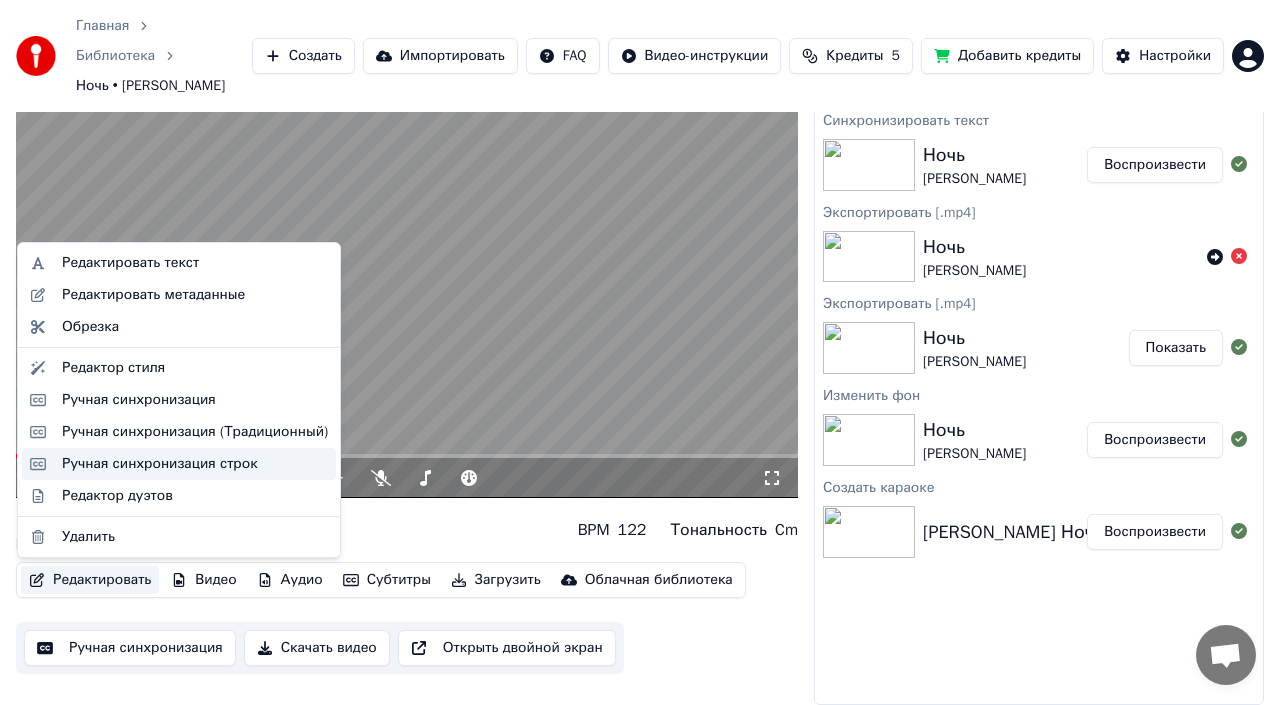 click on "Ручная синхронизация строк" at bounding box center [160, 464] 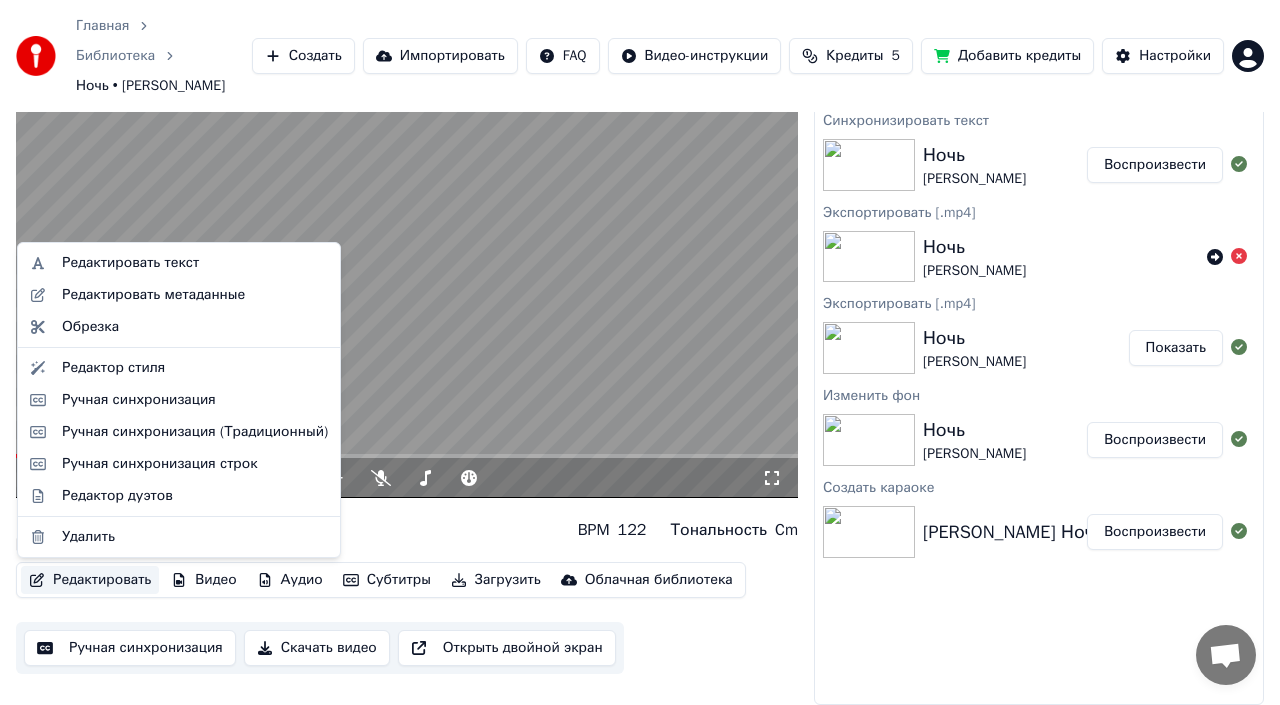 scroll, scrollTop: 0, scrollLeft: 0, axis: both 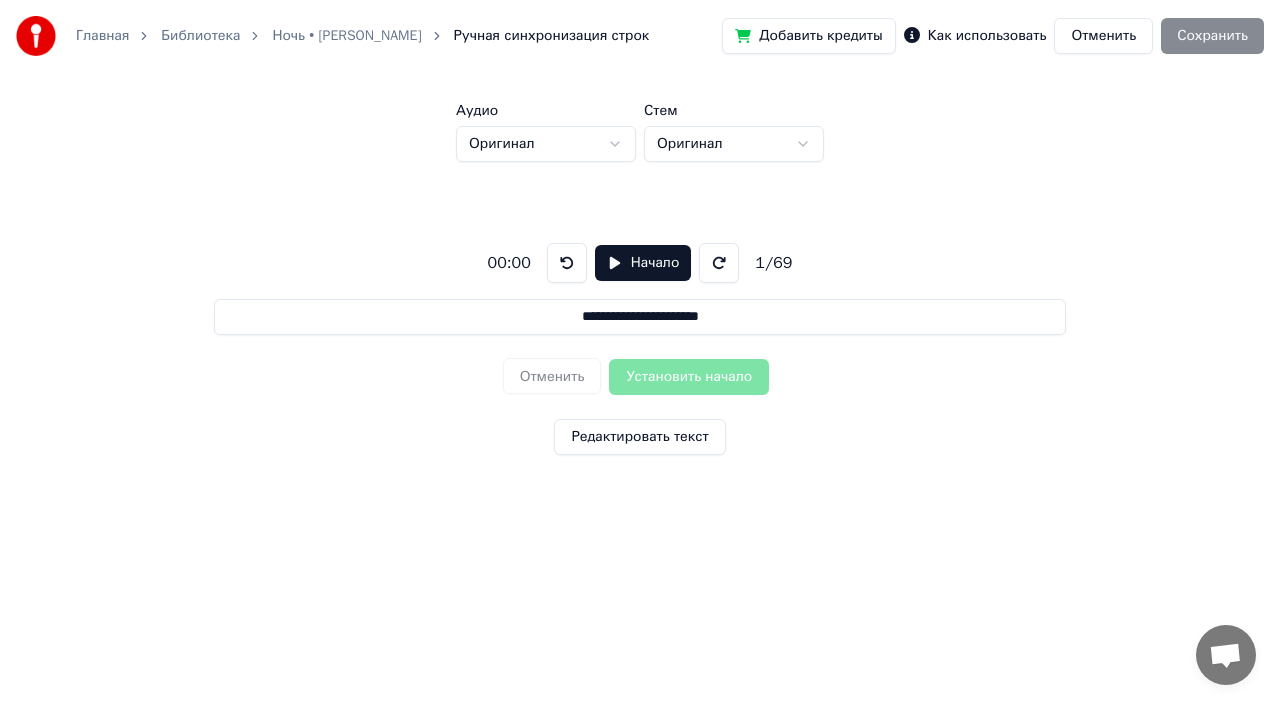 click on "**********" at bounding box center (639, 317) 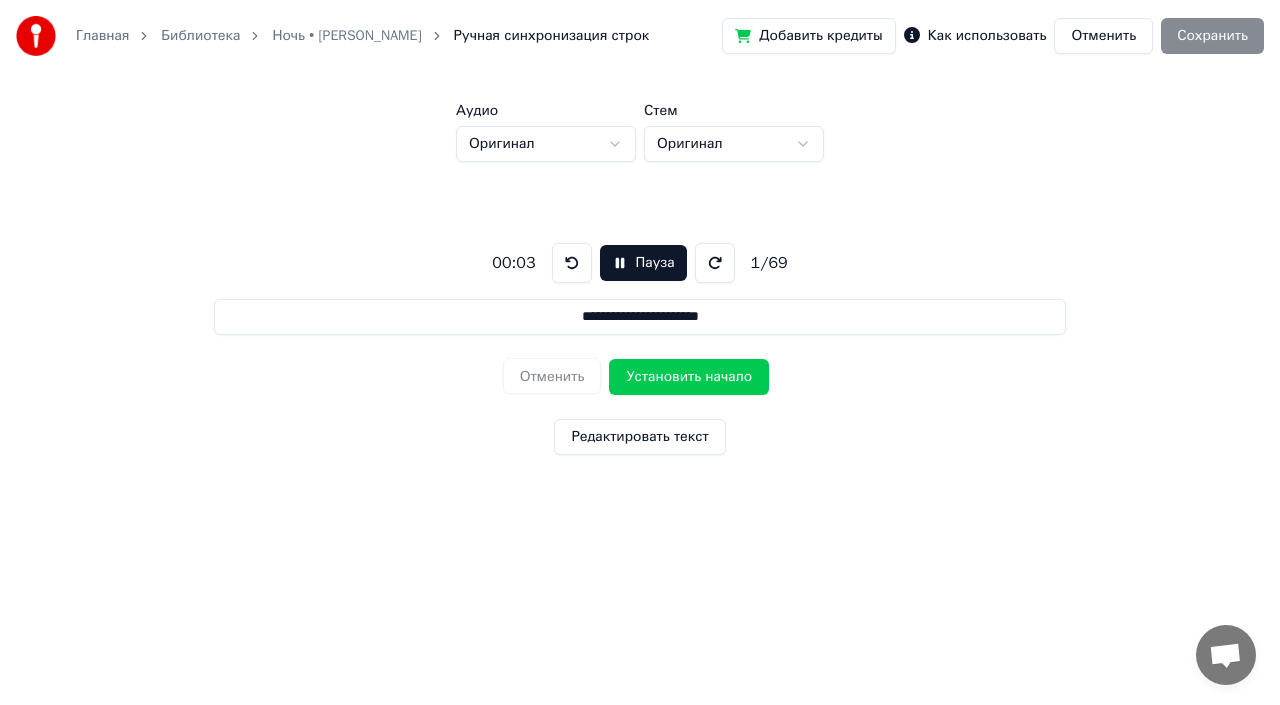 click at bounding box center (715, 263) 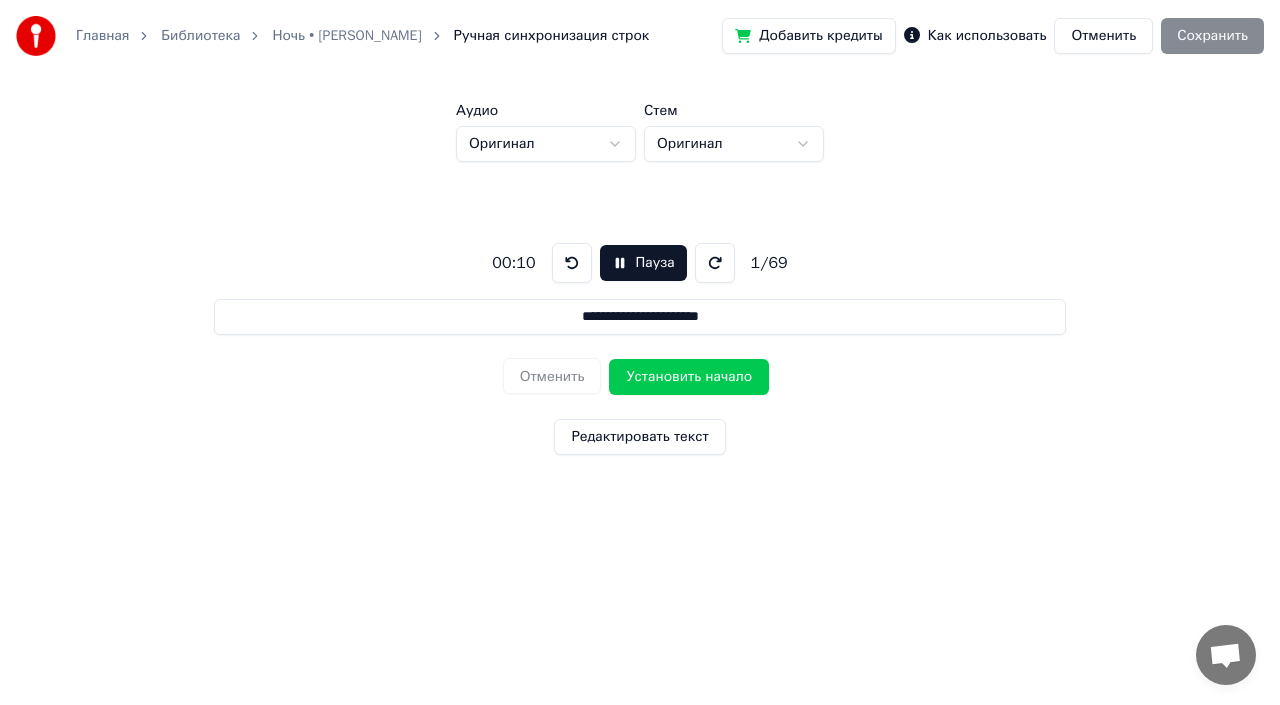 click at bounding box center (715, 263) 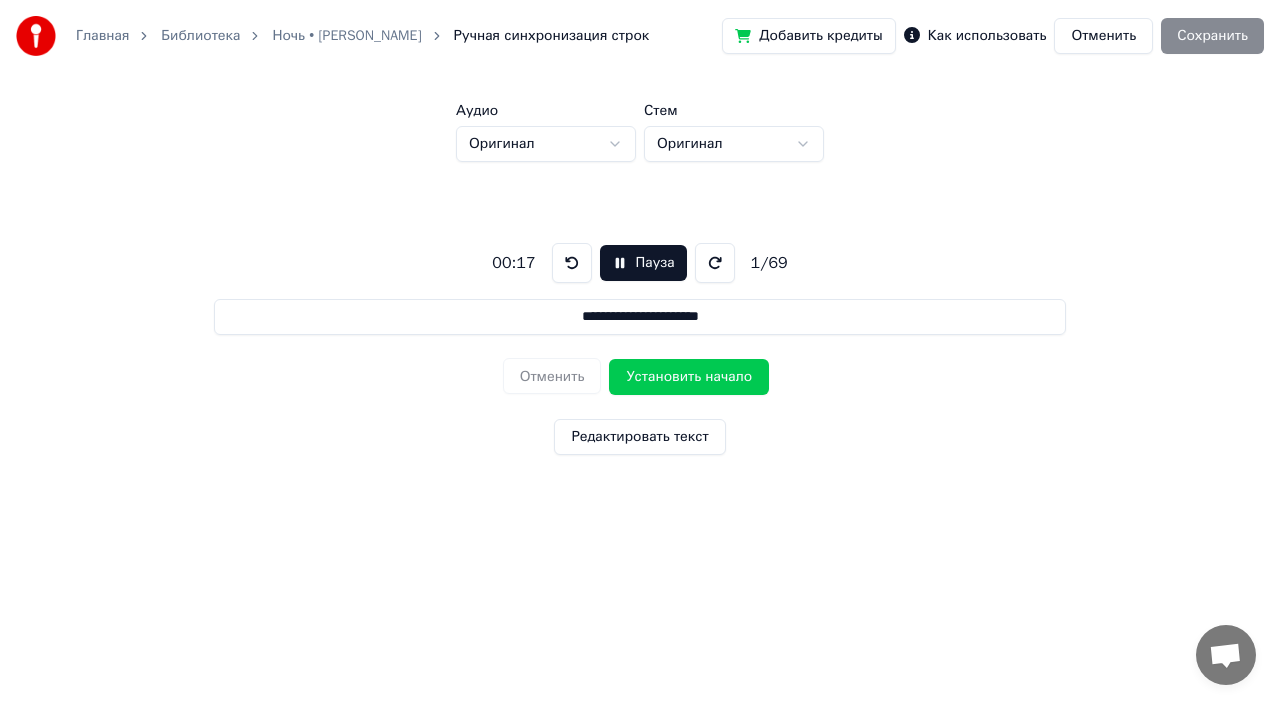 click at bounding box center [715, 263] 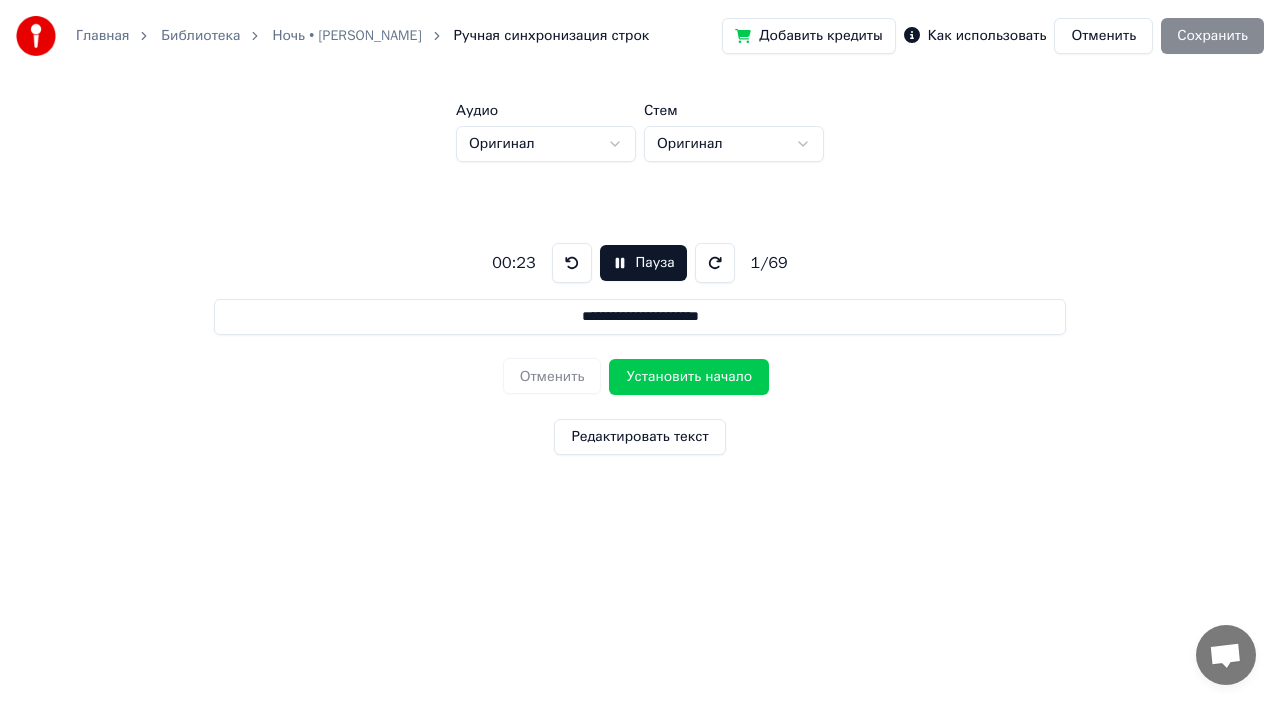 click on "Установить начало" at bounding box center (689, 377) 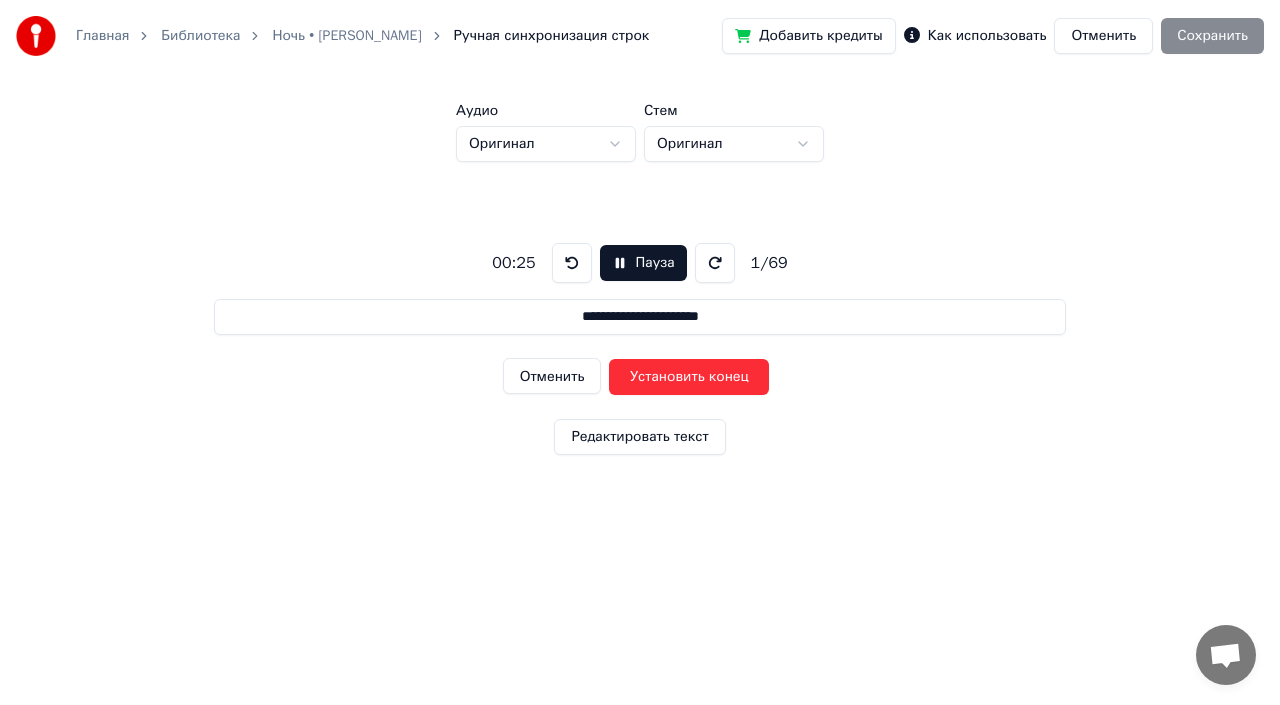 click on "Установить конец" at bounding box center [689, 377] 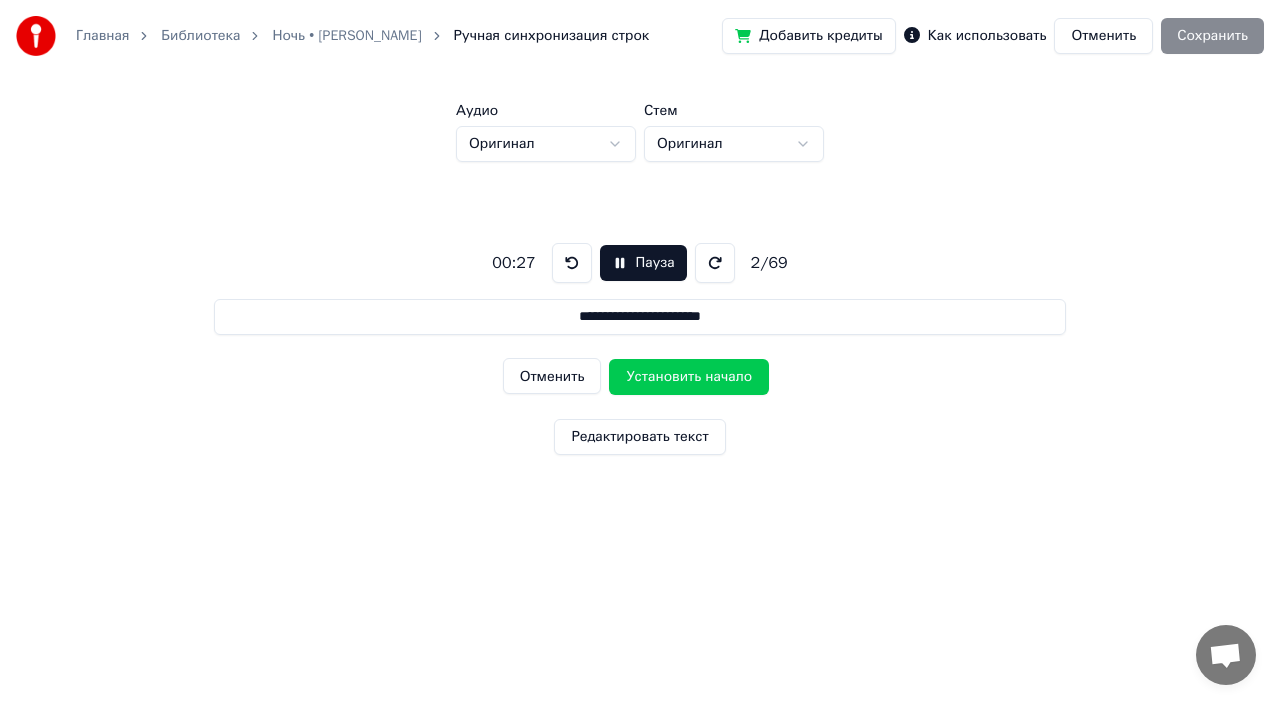click on "Пауза" at bounding box center (643, 263) 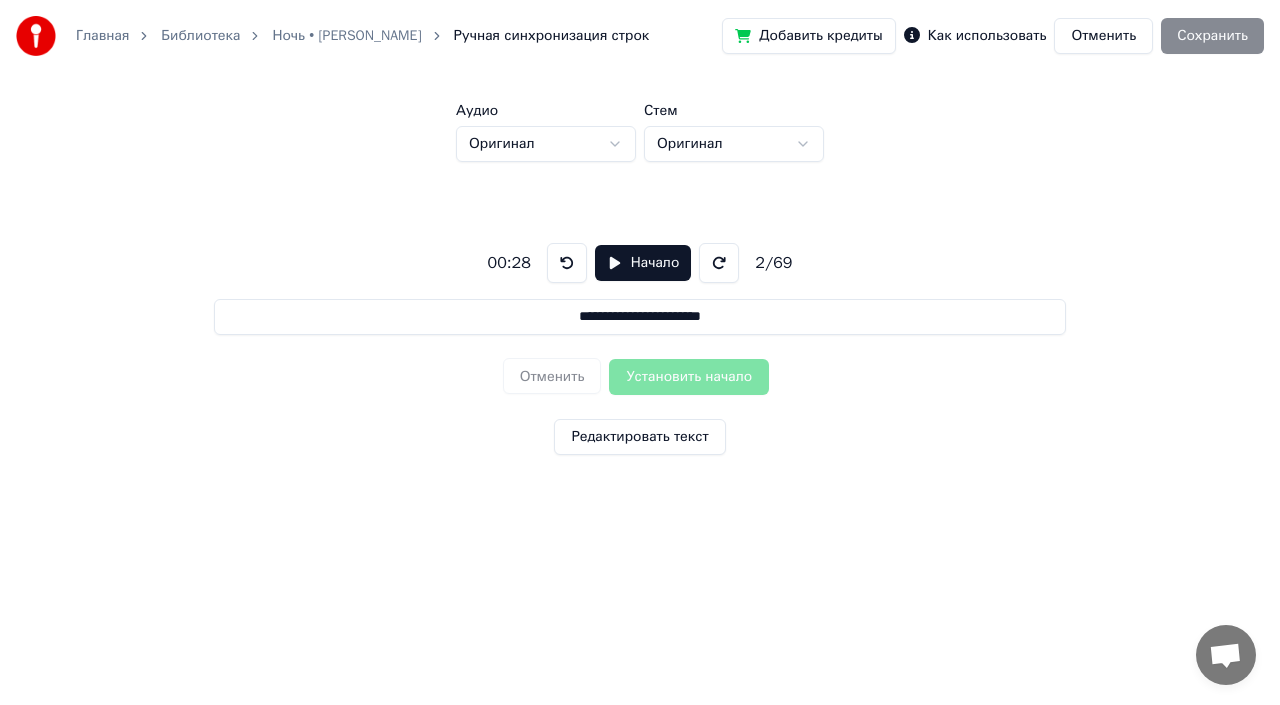 click on "Добавить кредиты Как использовать Отменить Сохранить" at bounding box center (993, 36) 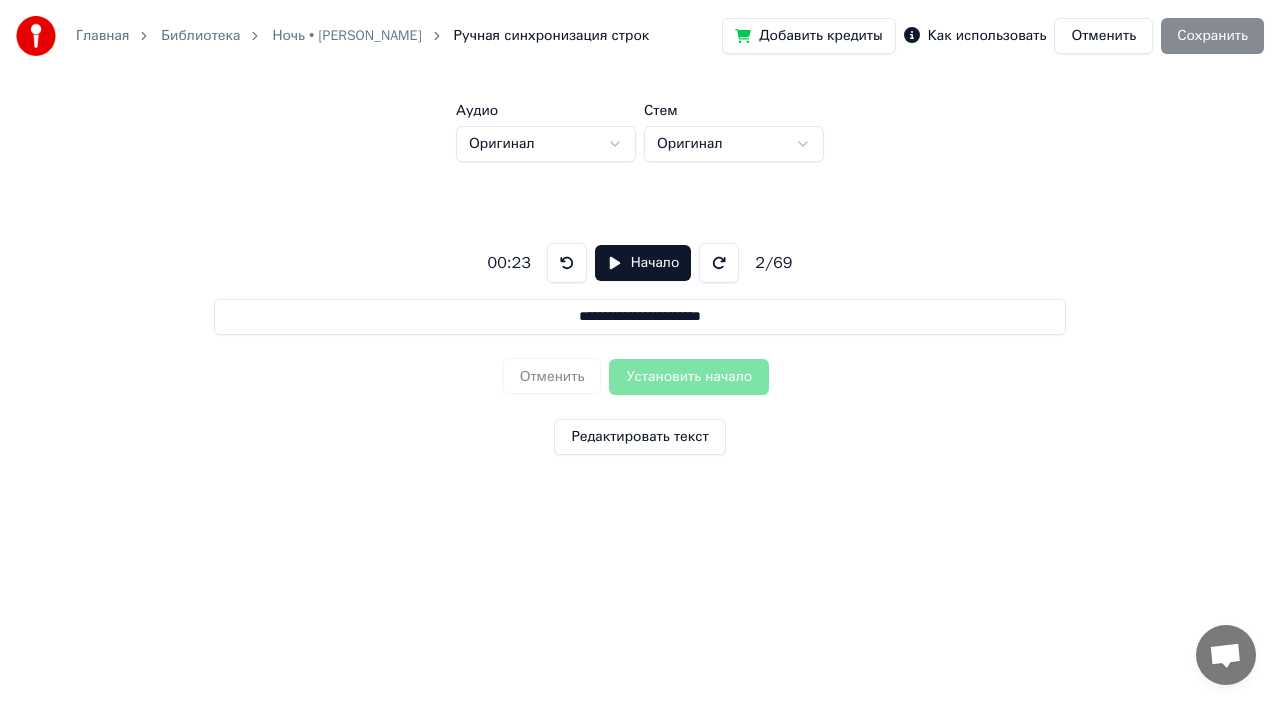 click on "Начало" at bounding box center [643, 263] 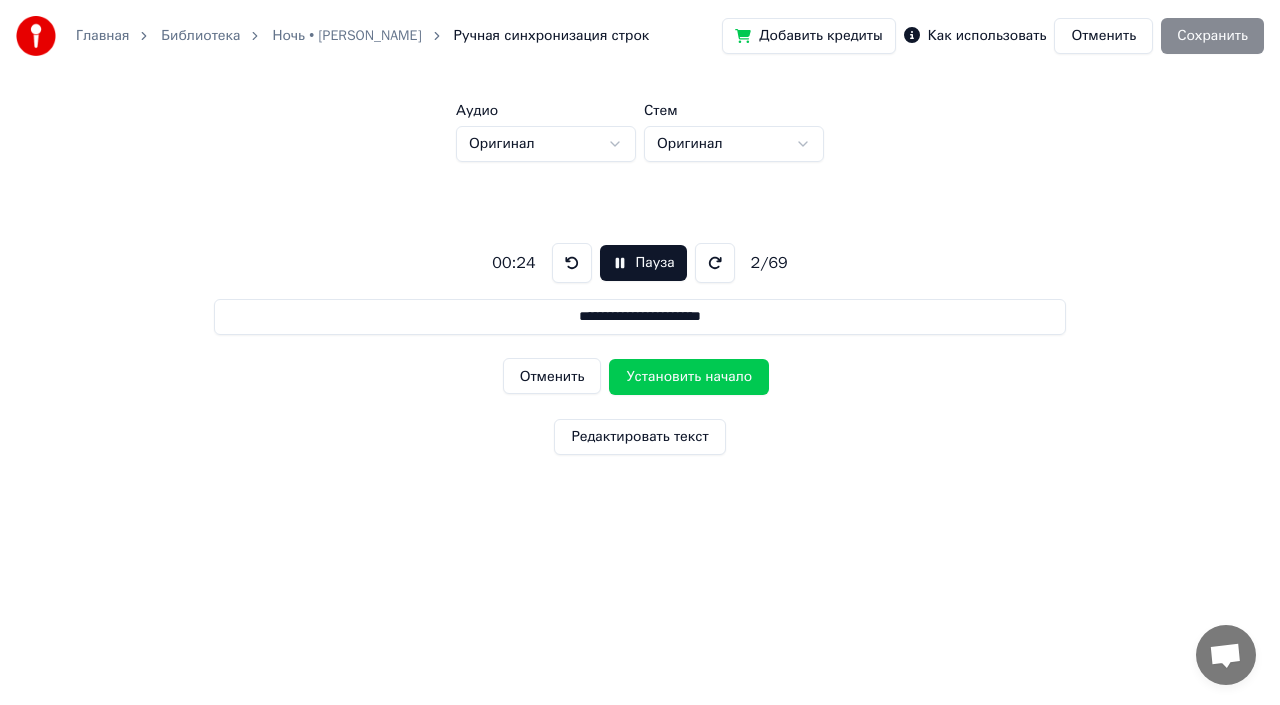 click at bounding box center (572, 263) 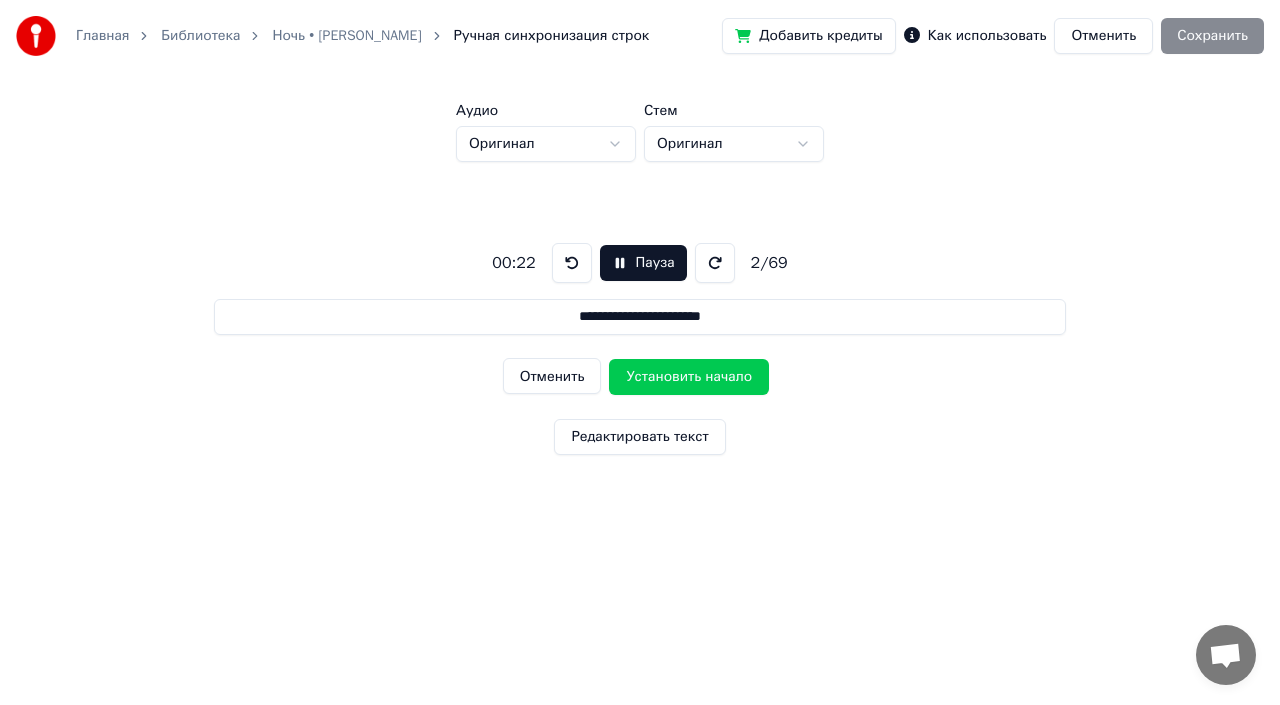 click on "Пауза" at bounding box center [643, 263] 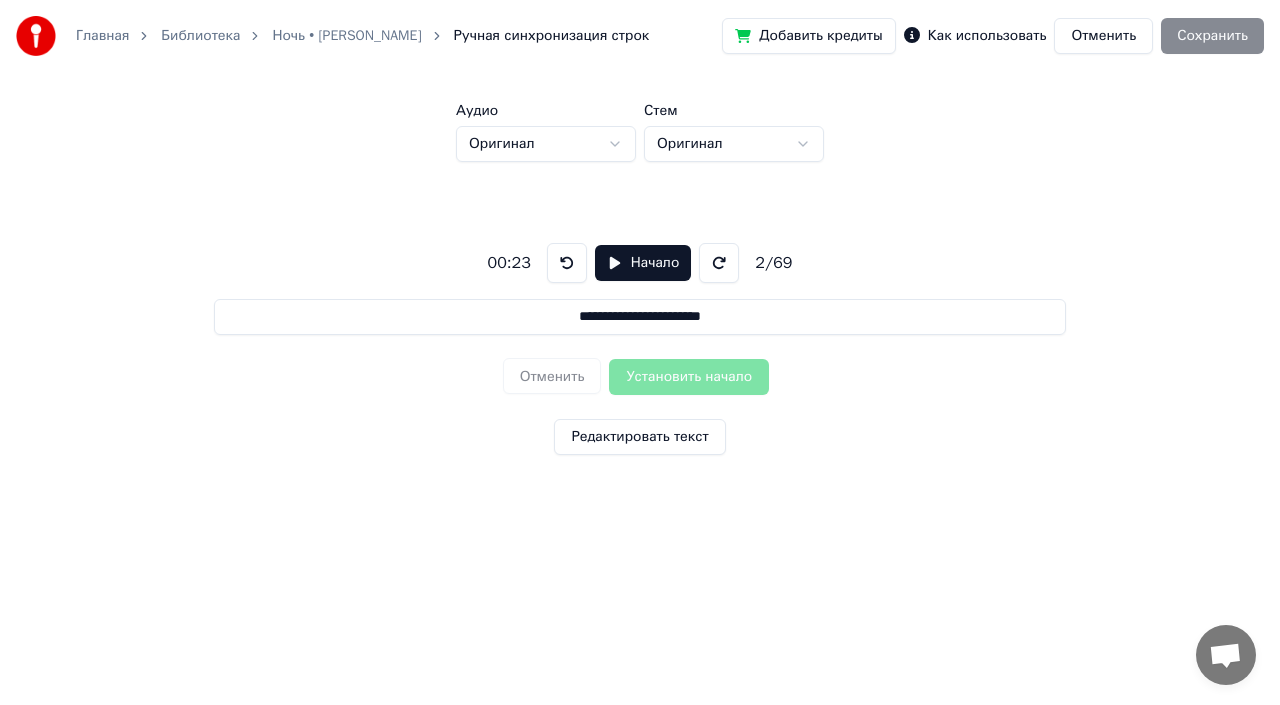 click on "Добавить кредиты Как использовать Отменить Сохранить" at bounding box center [993, 36] 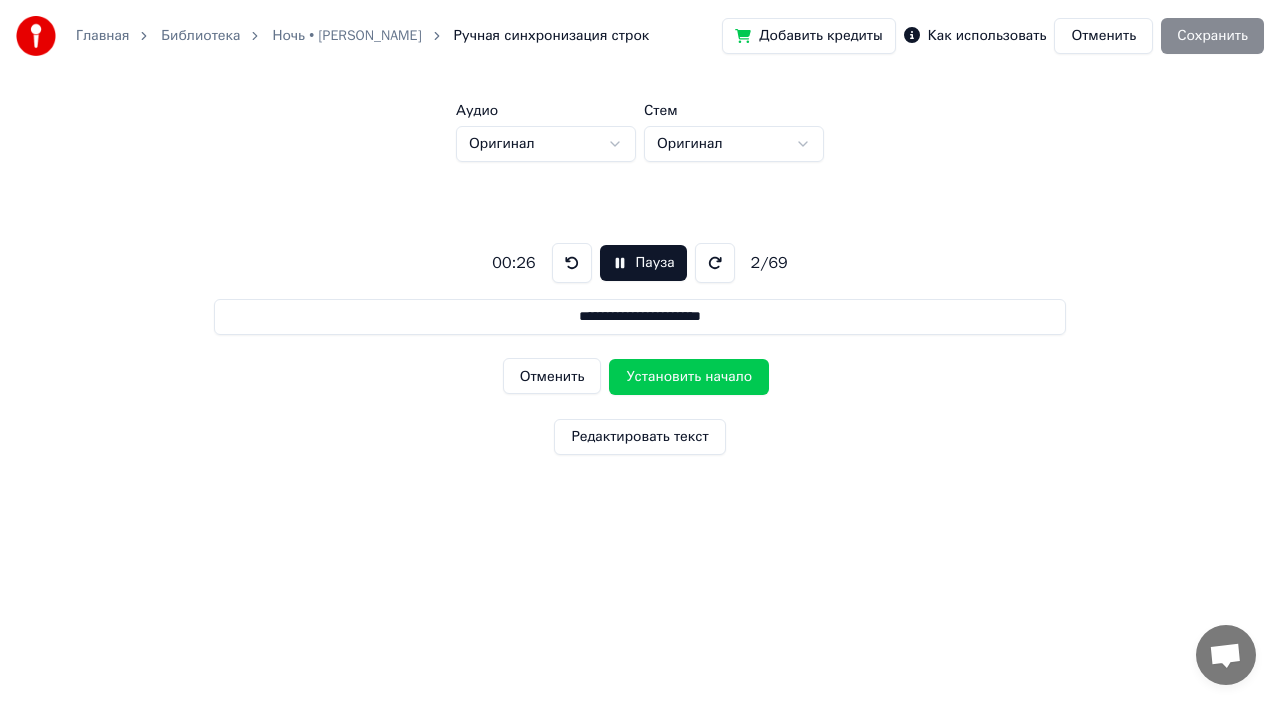 click on "Установить начало" at bounding box center (689, 377) 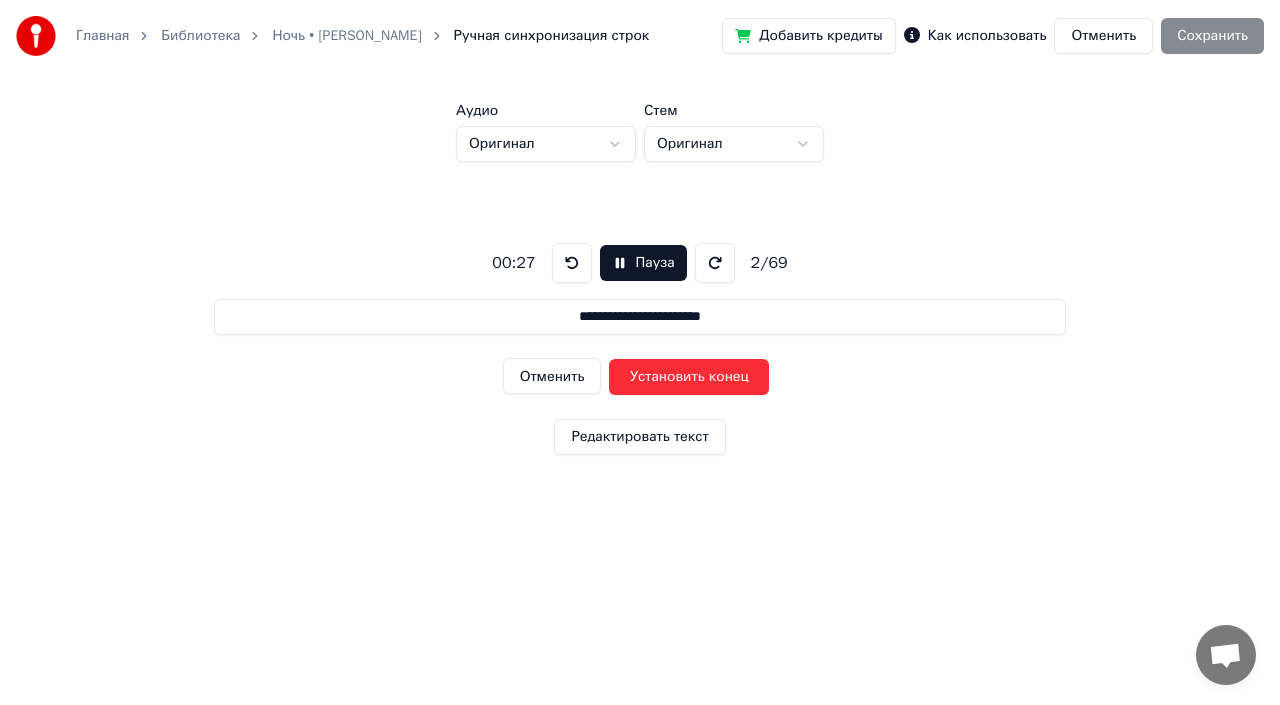 click on "Установить конец" at bounding box center (689, 377) 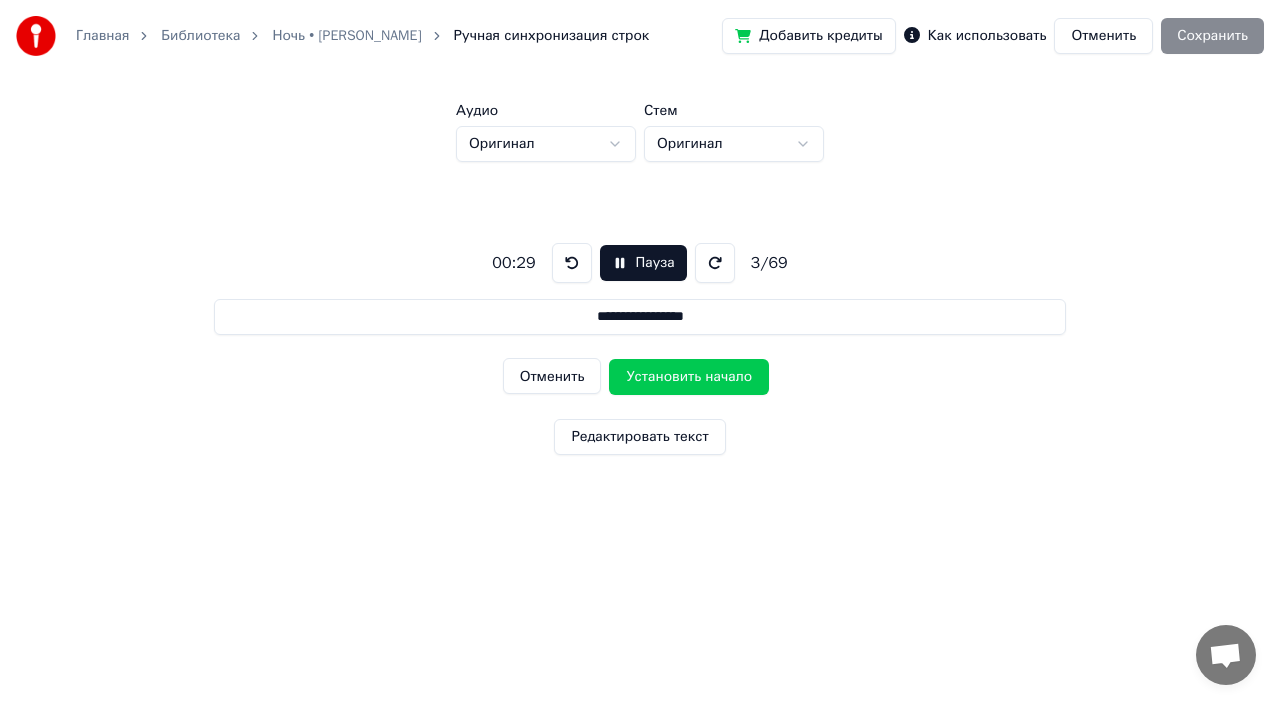 click on "Пауза" at bounding box center (643, 263) 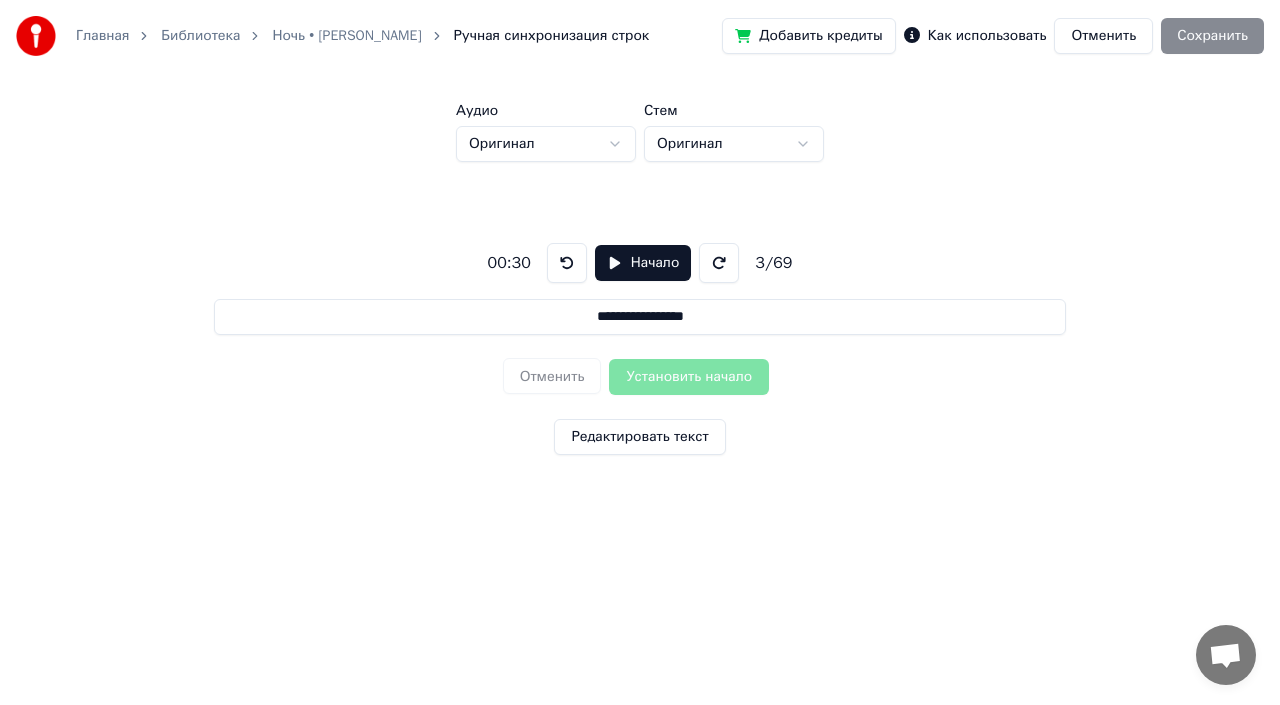 click on "Отменить" at bounding box center (1103, 36) 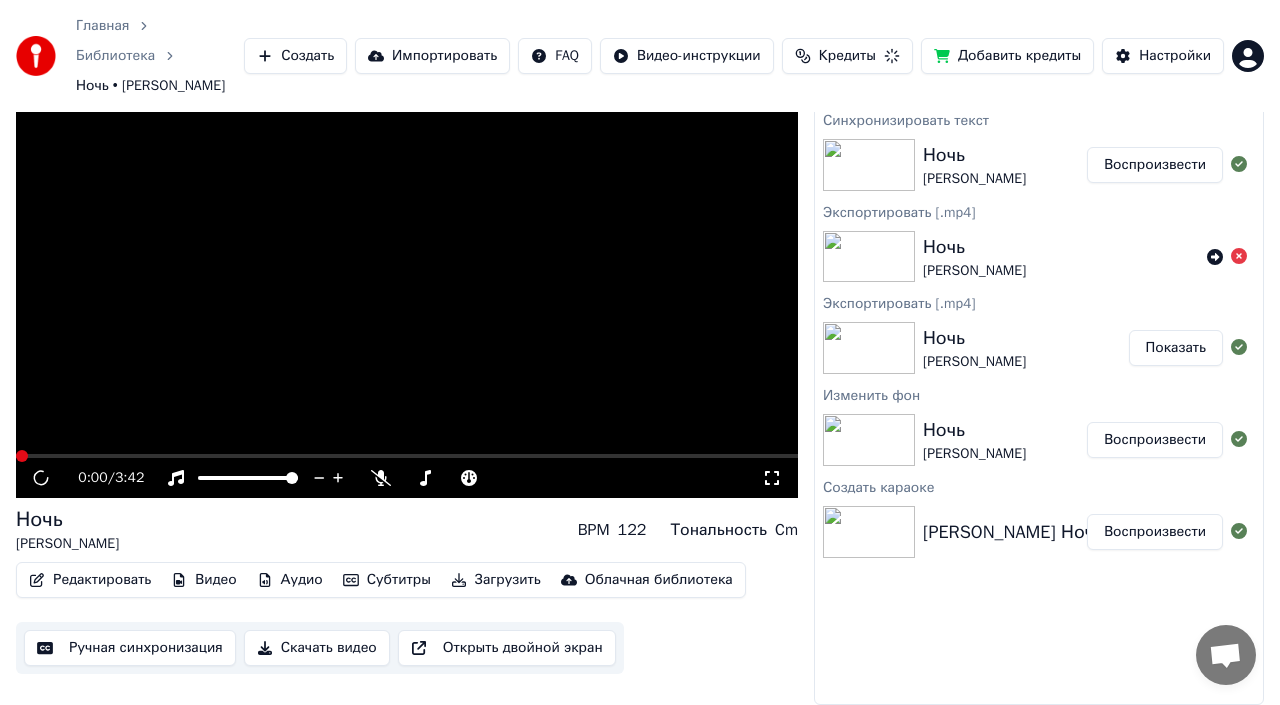 scroll, scrollTop: 54, scrollLeft: 0, axis: vertical 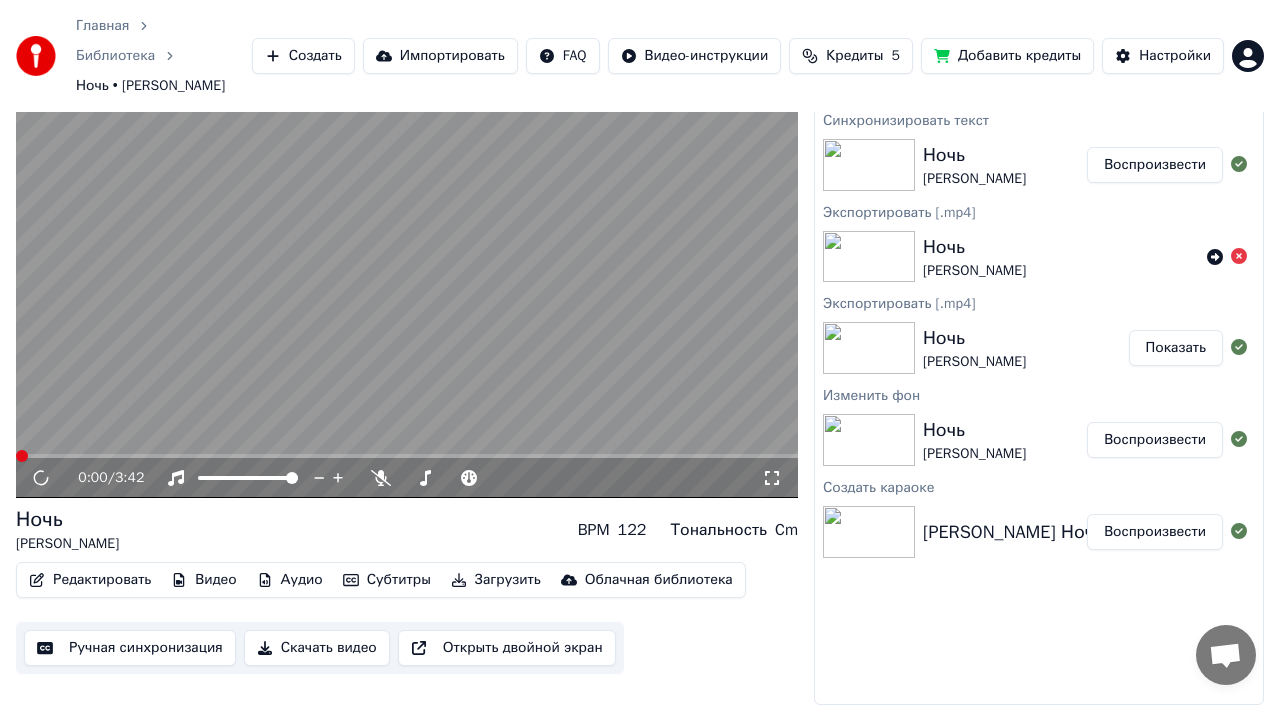 click on "Ручная синхронизация" at bounding box center [130, 648] 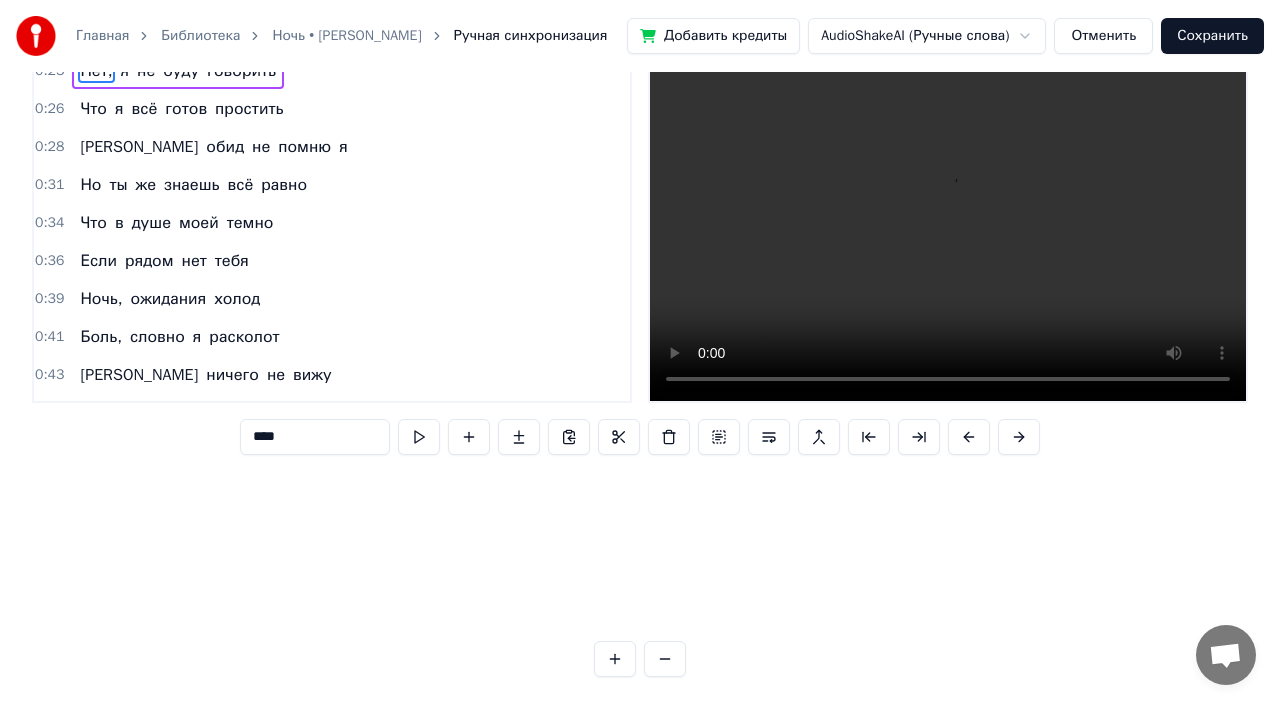 scroll, scrollTop: 0, scrollLeft: 0, axis: both 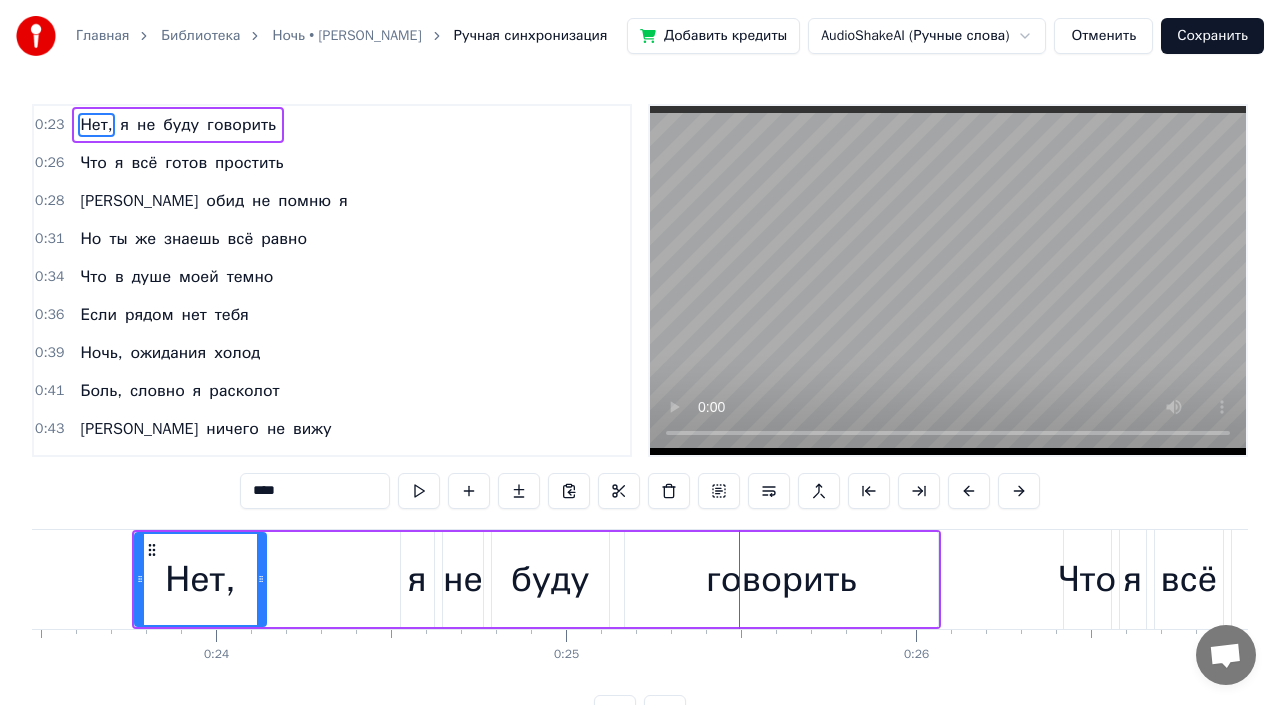 click on "Сохранить" at bounding box center [1212, 36] 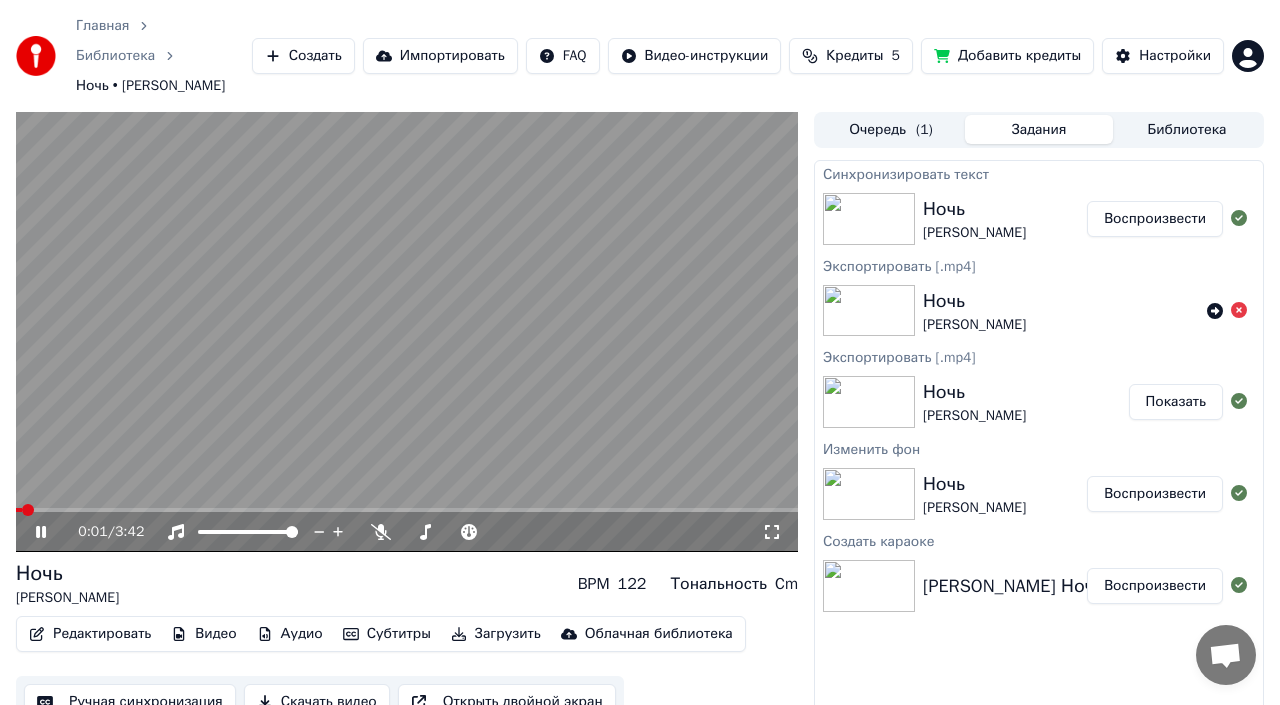 click at bounding box center (407, 510) 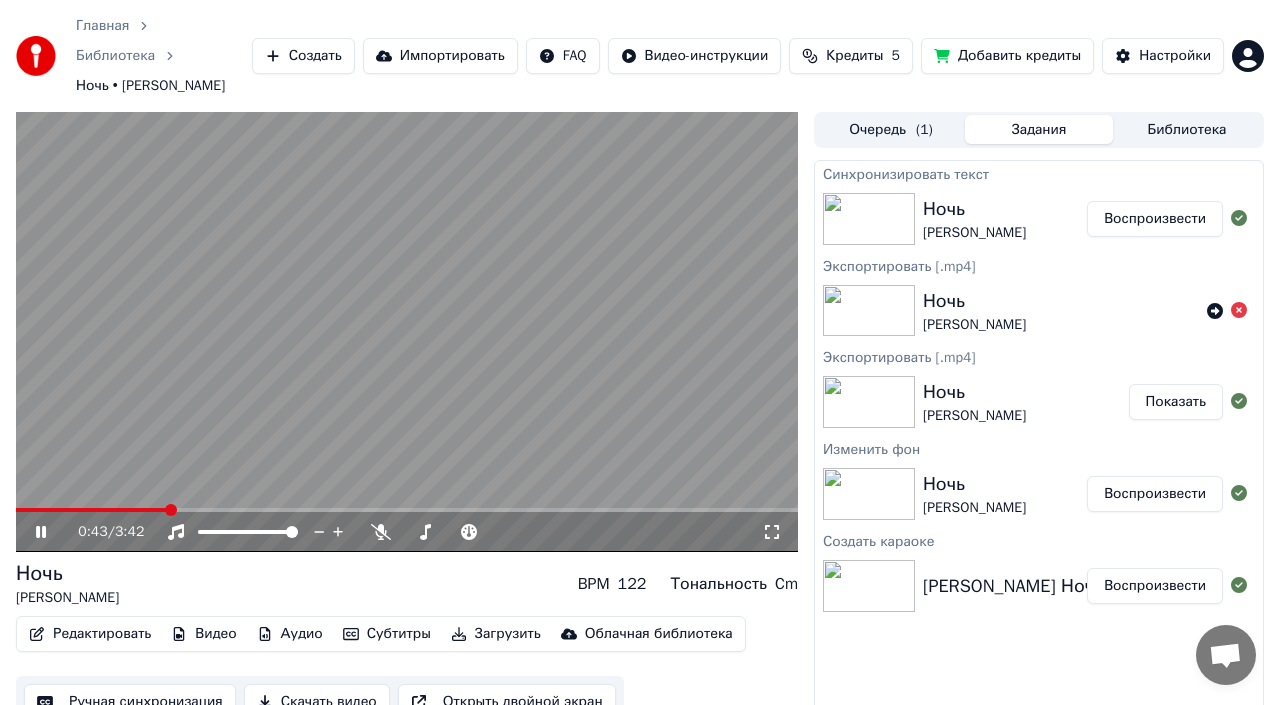 click at bounding box center [407, 510] 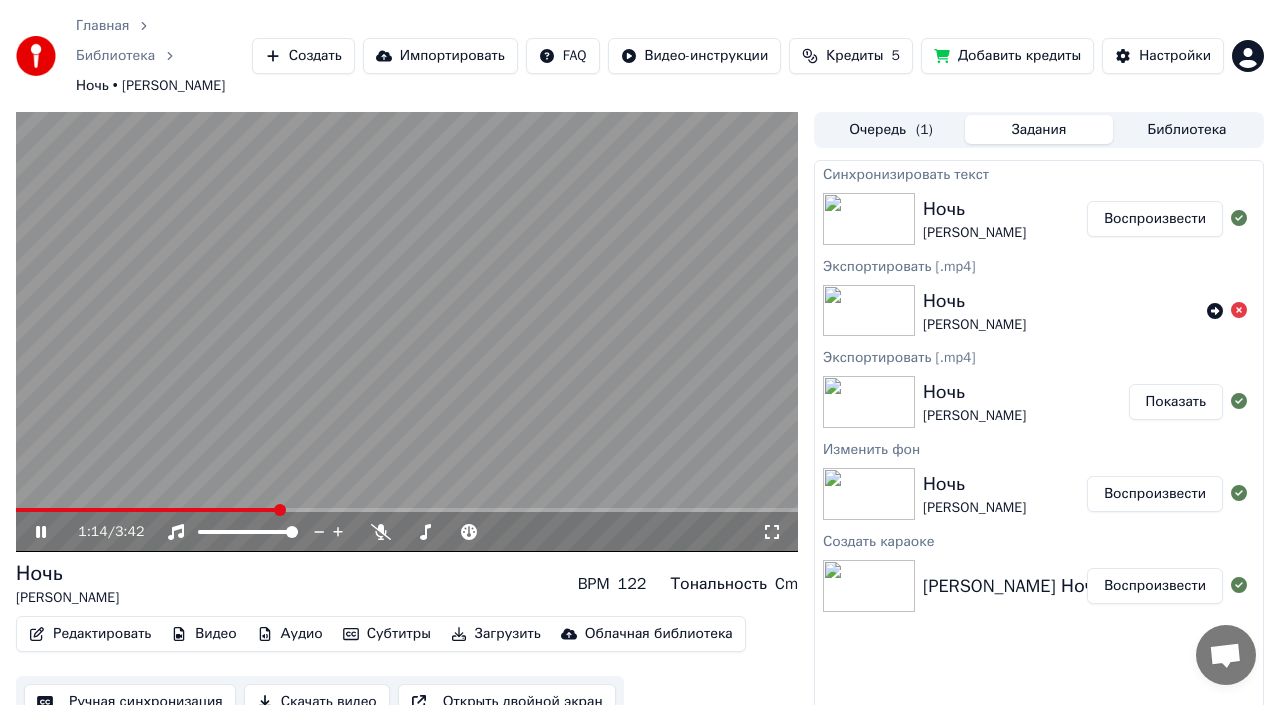 click 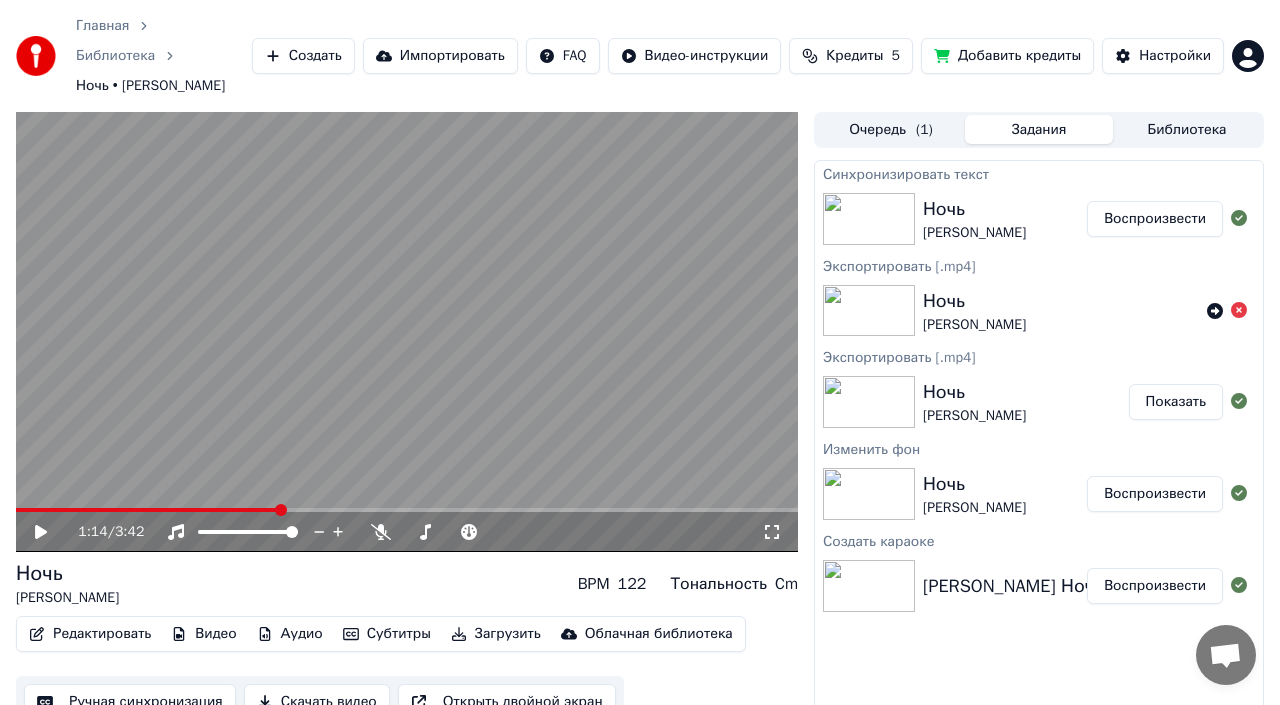 scroll, scrollTop: 54, scrollLeft: 0, axis: vertical 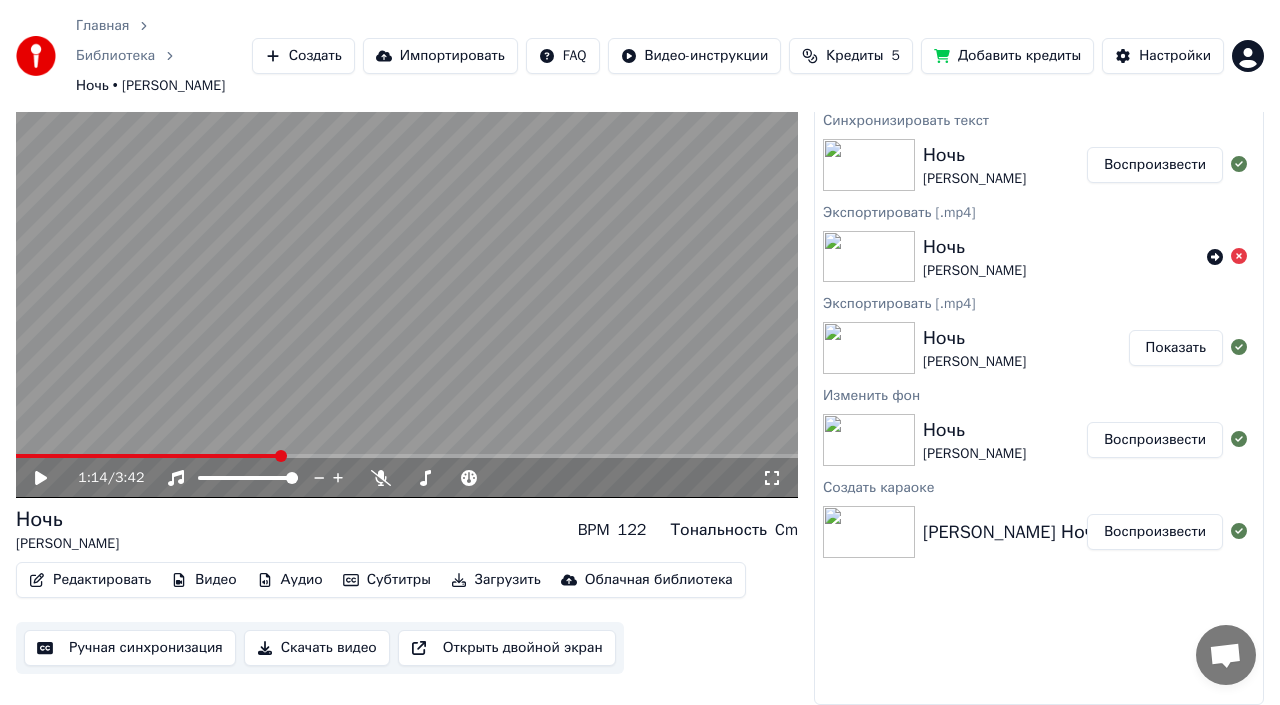 click on "Редактировать" at bounding box center (90, 580) 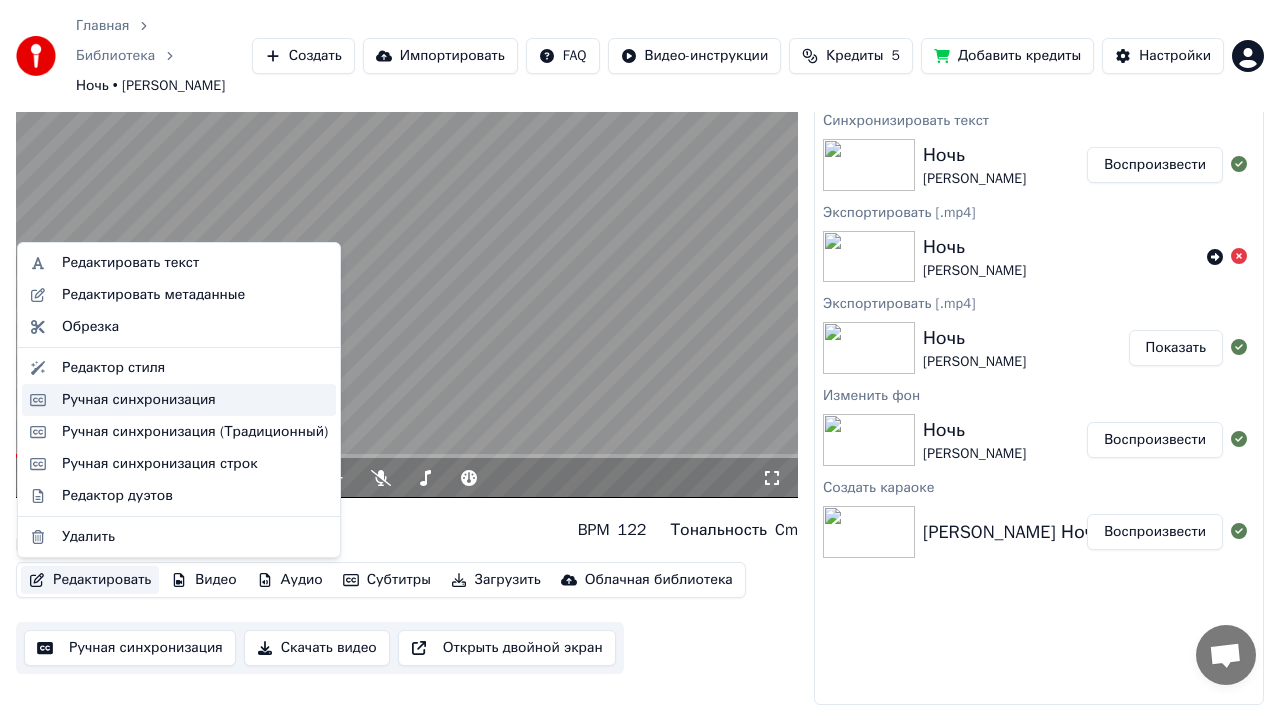 click on "Ручная синхронизация" at bounding box center (139, 400) 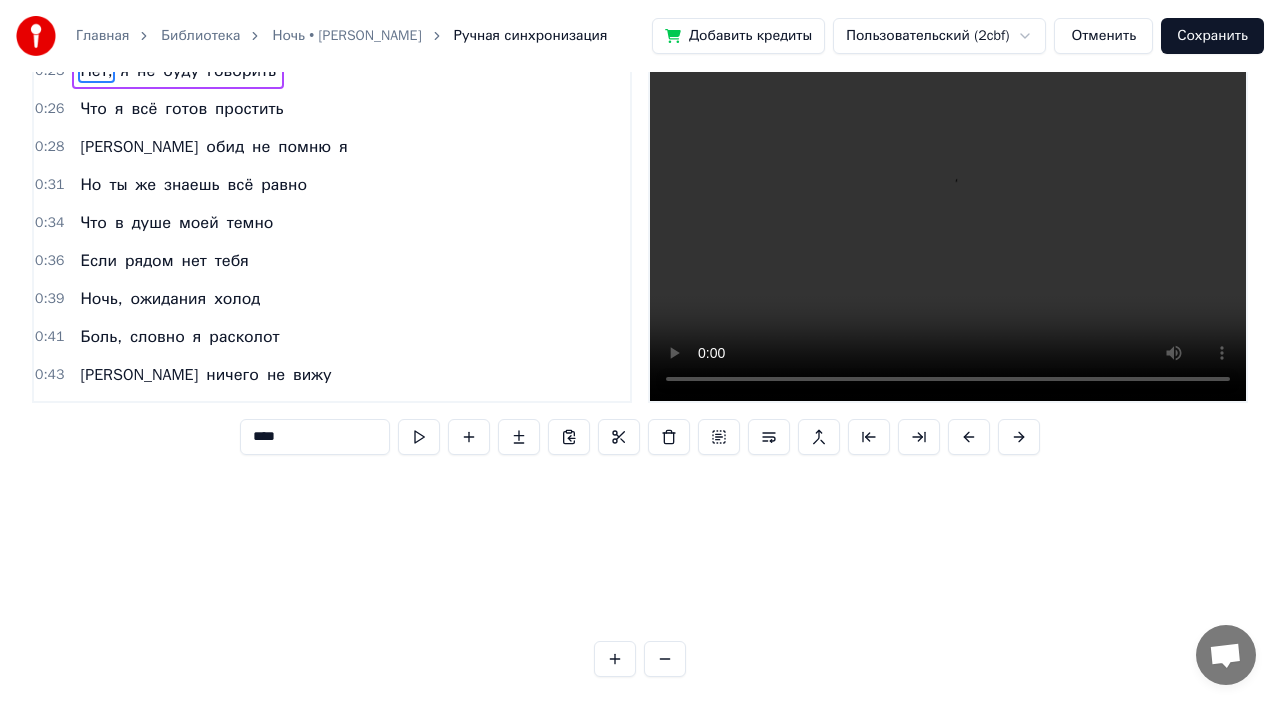 scroll, scrollTop: 0, scrollLeft: 0, axis: both 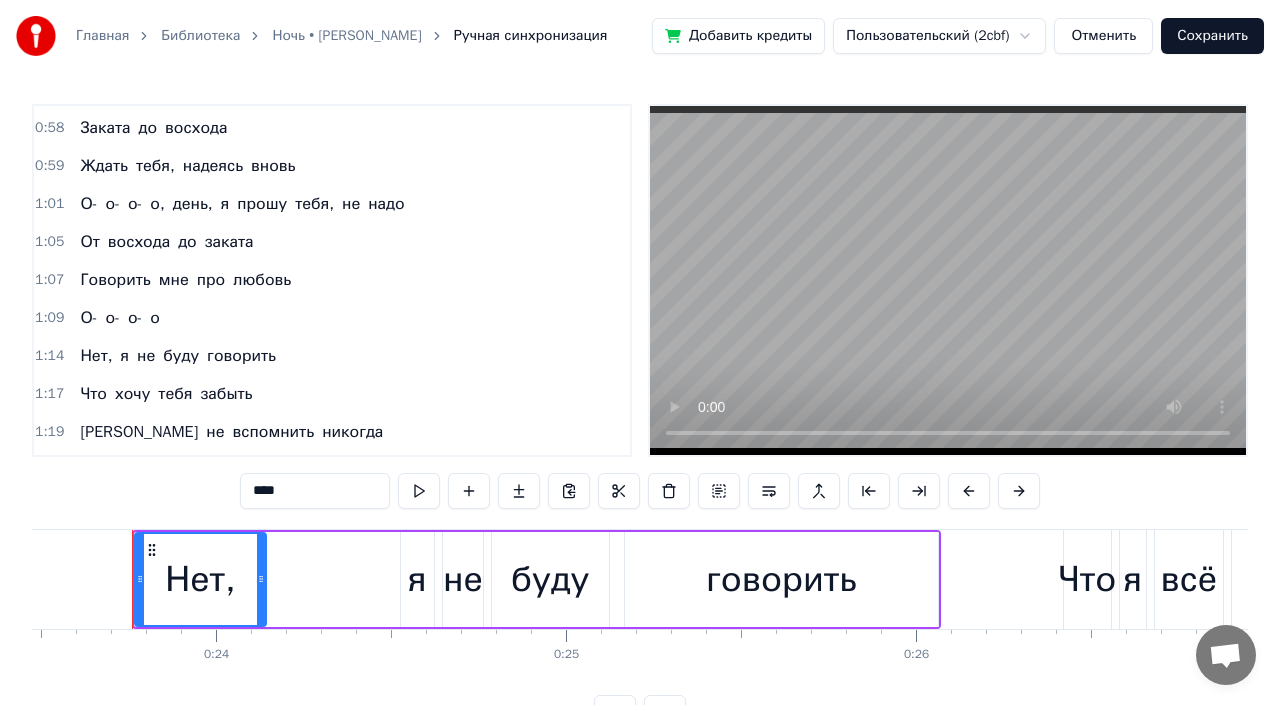 click on "говорить" at bounding box center (241, 356) 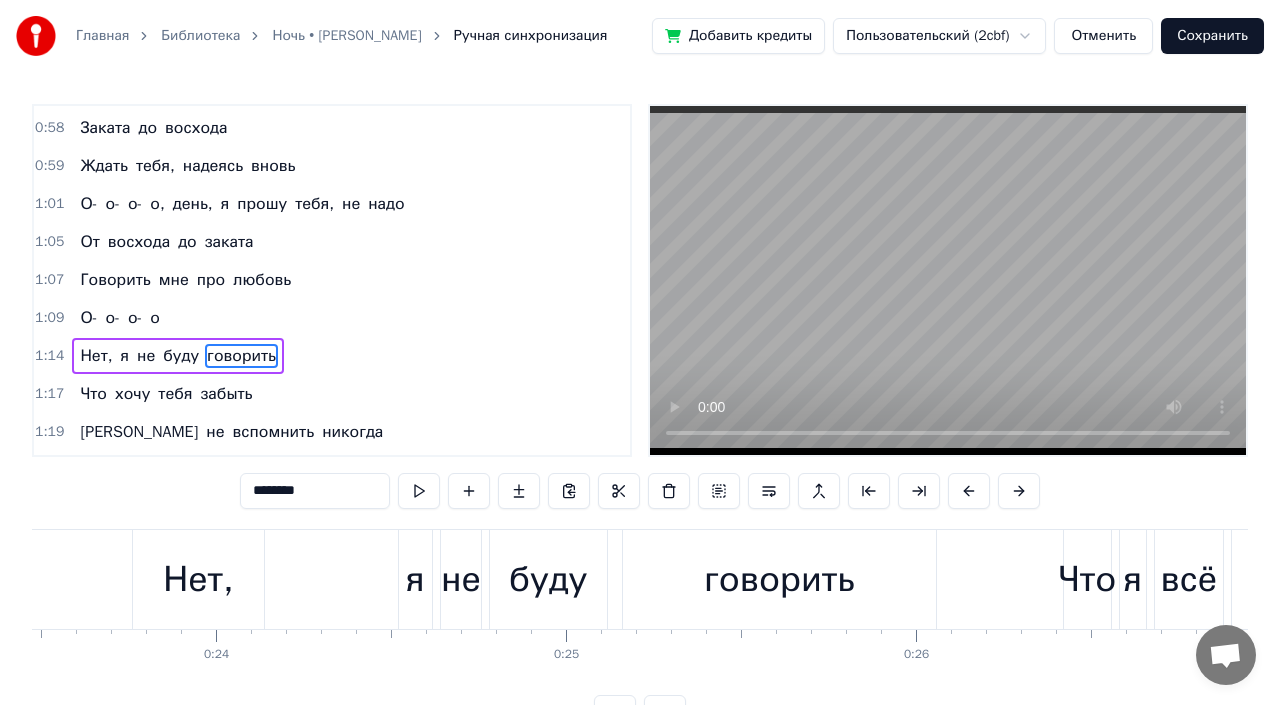 scroll, scrollTop: 643, scrollLeft: 0, axis: vertical 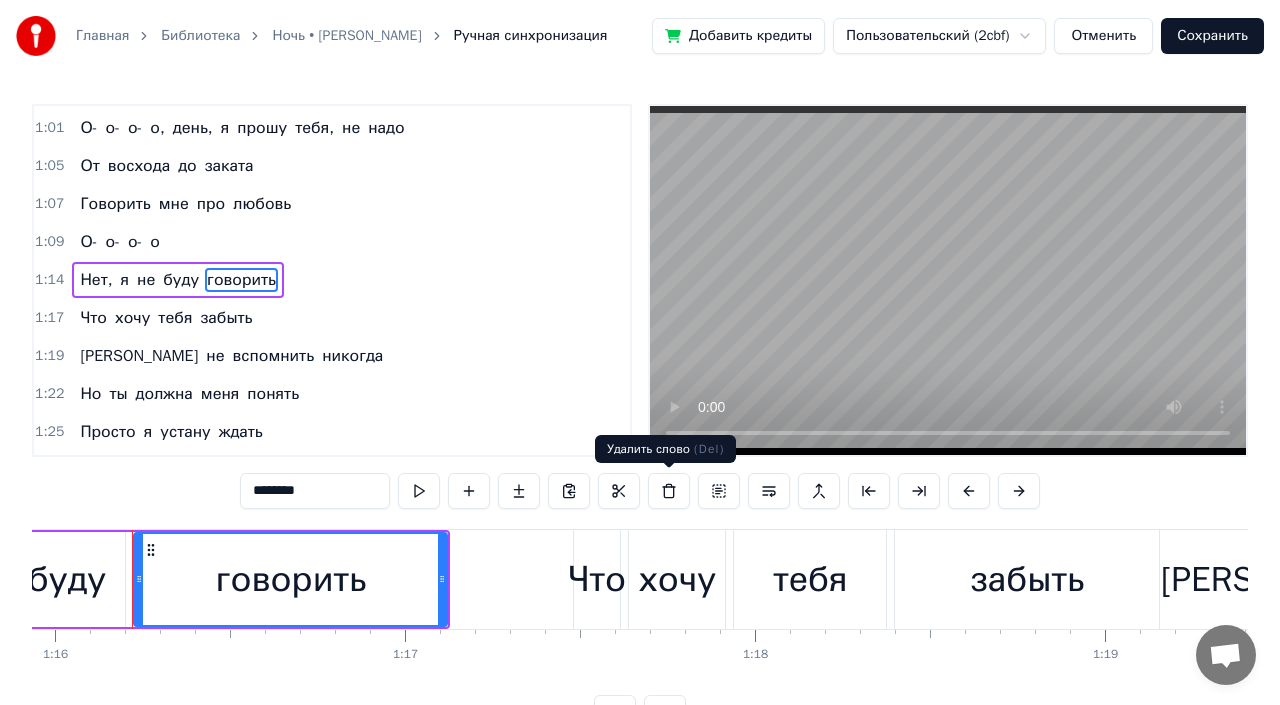 click at bounding box center [669, 491] 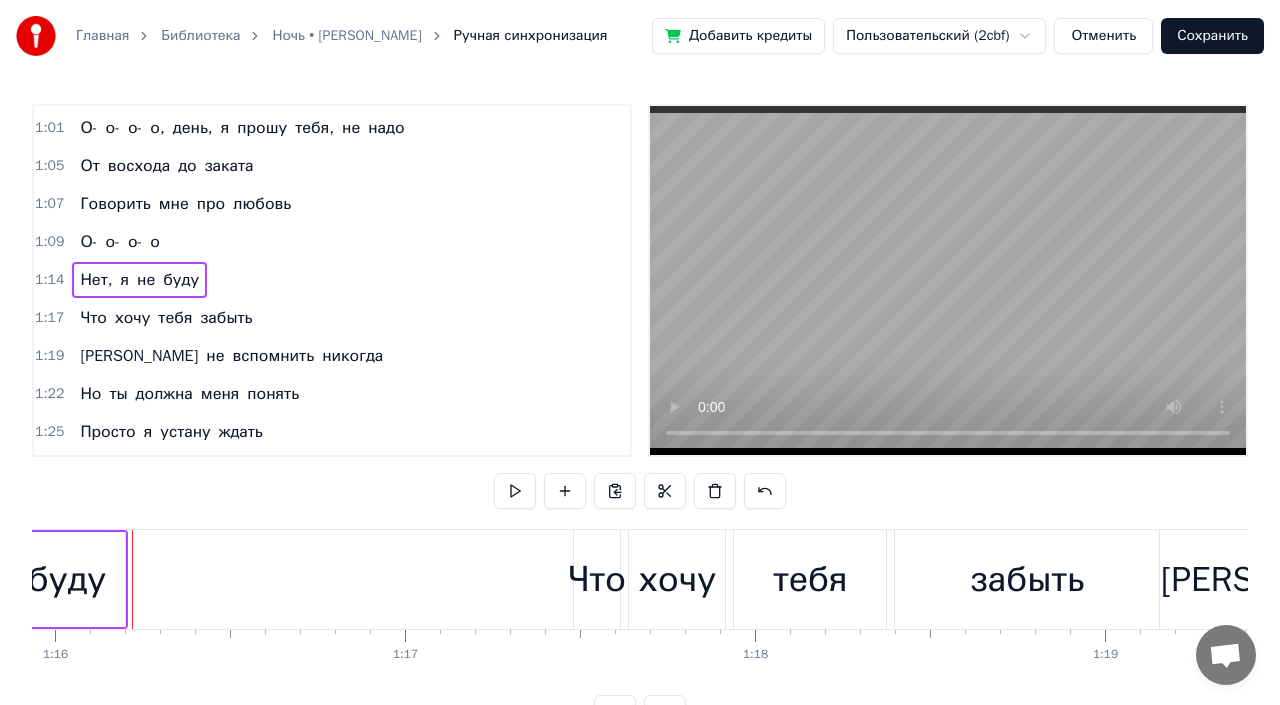 click on "Нет," at bounding box center (96, 280) 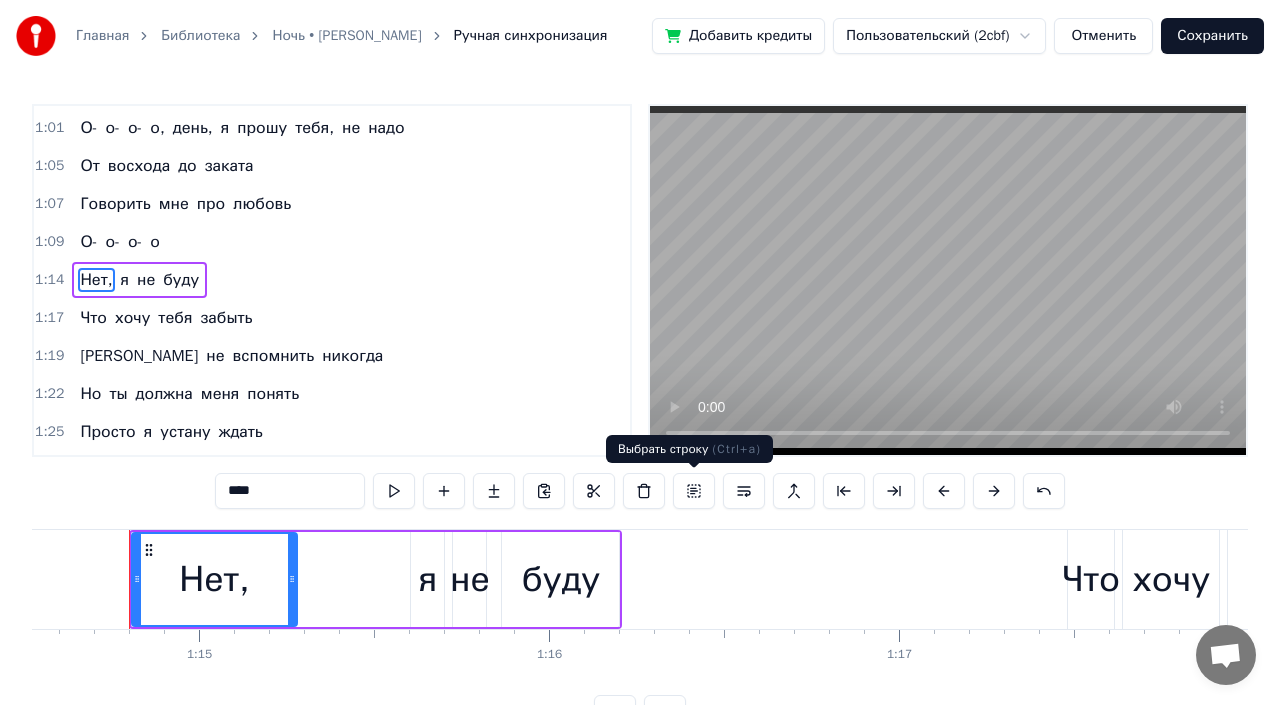 scroll, scrollTop: 0, scrollLeft: 26080, axis: horizontal 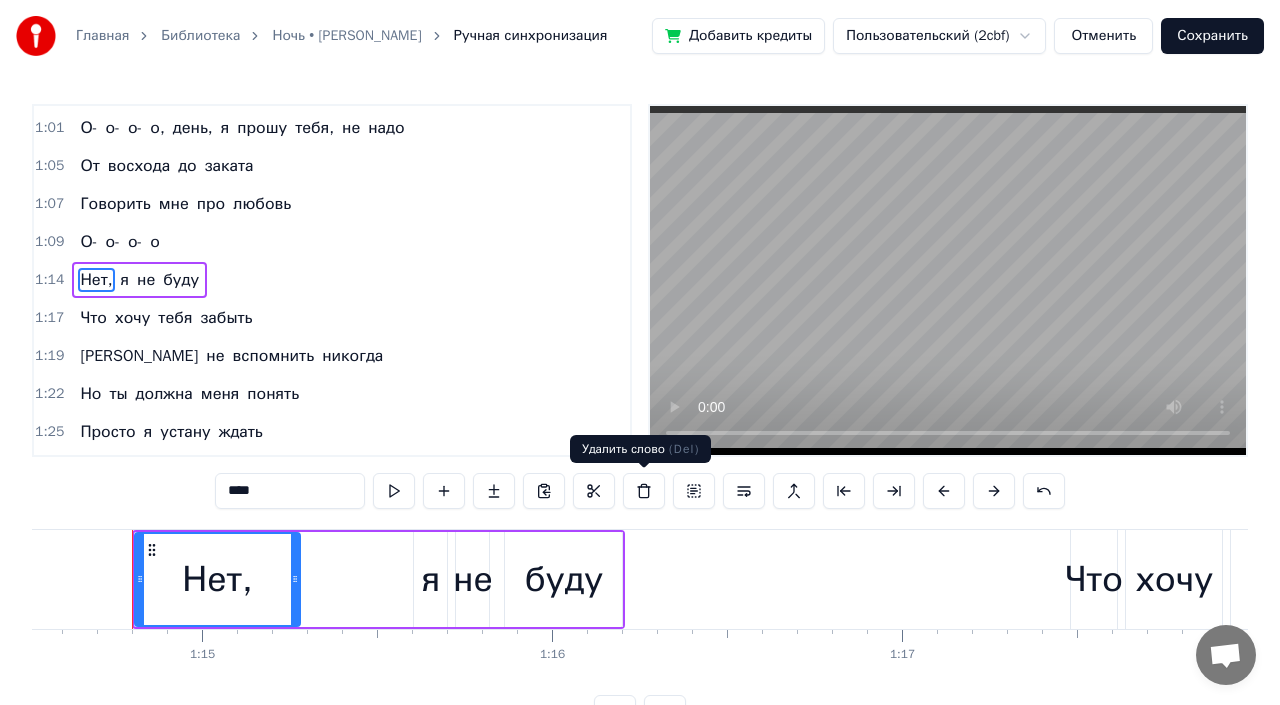 click at bounding box center [644, 491] 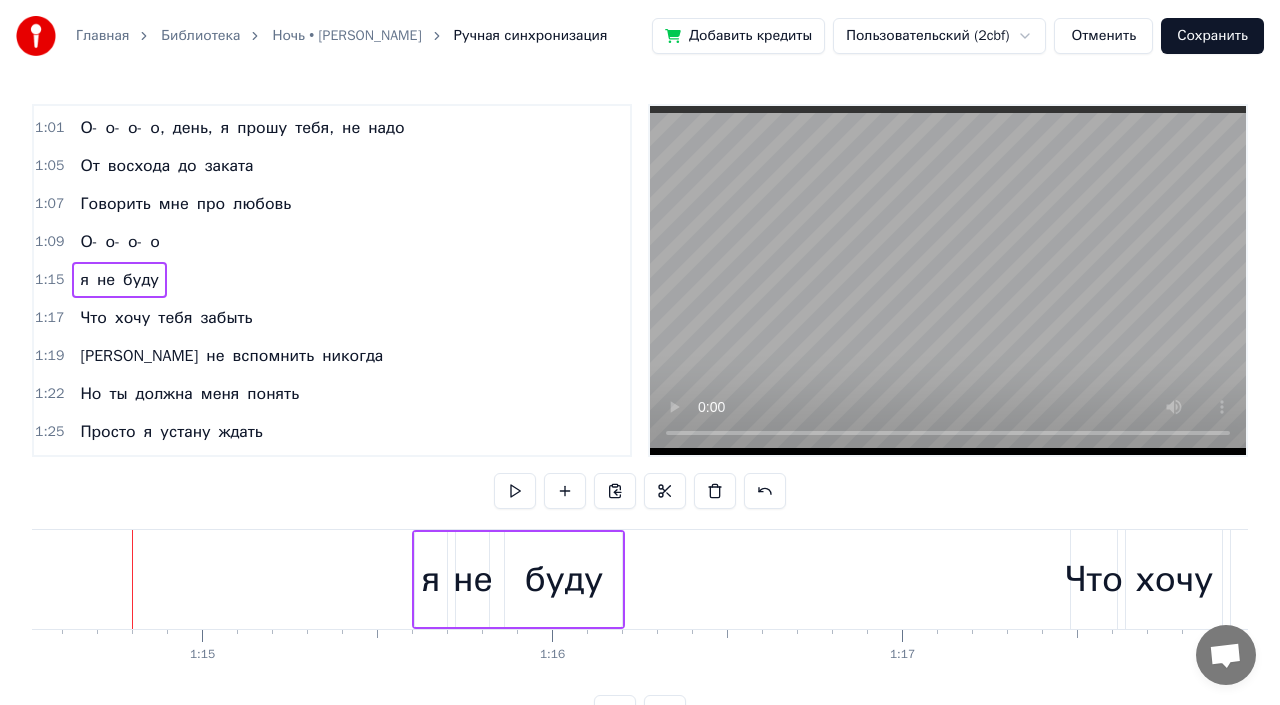click on "я" at bounding box center (84, 280) 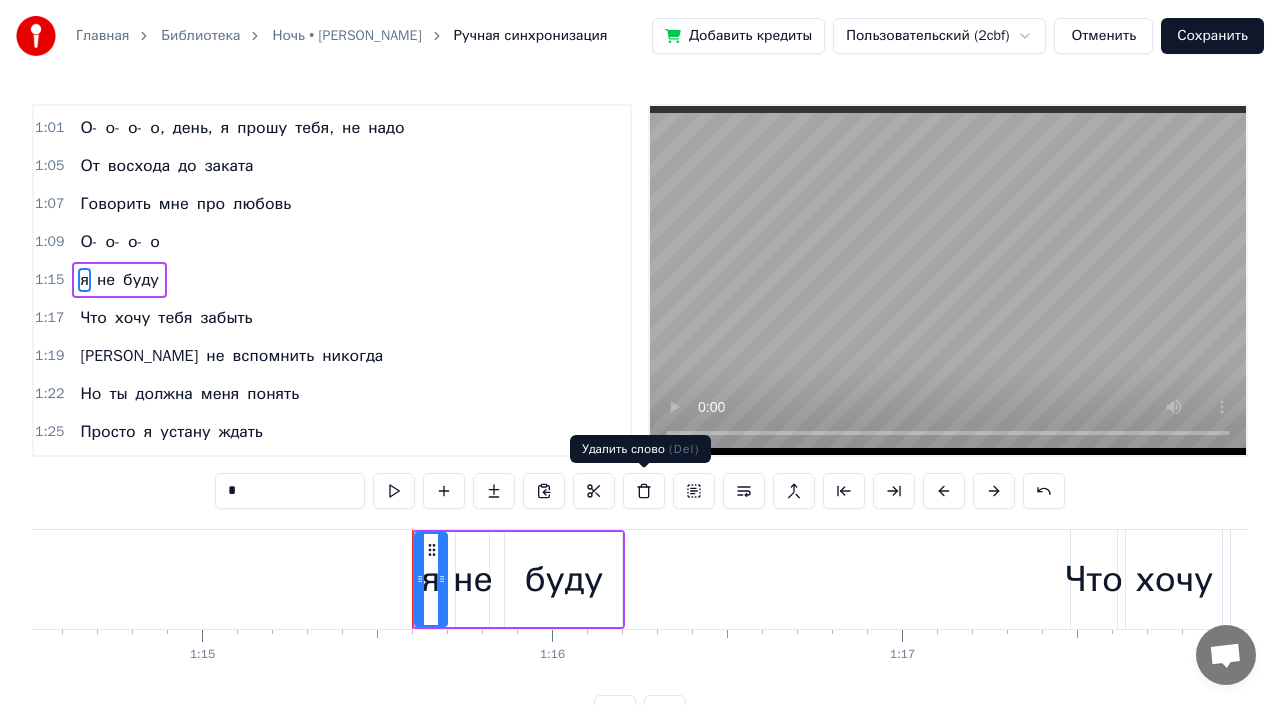 click at bounding box center (644, 491) 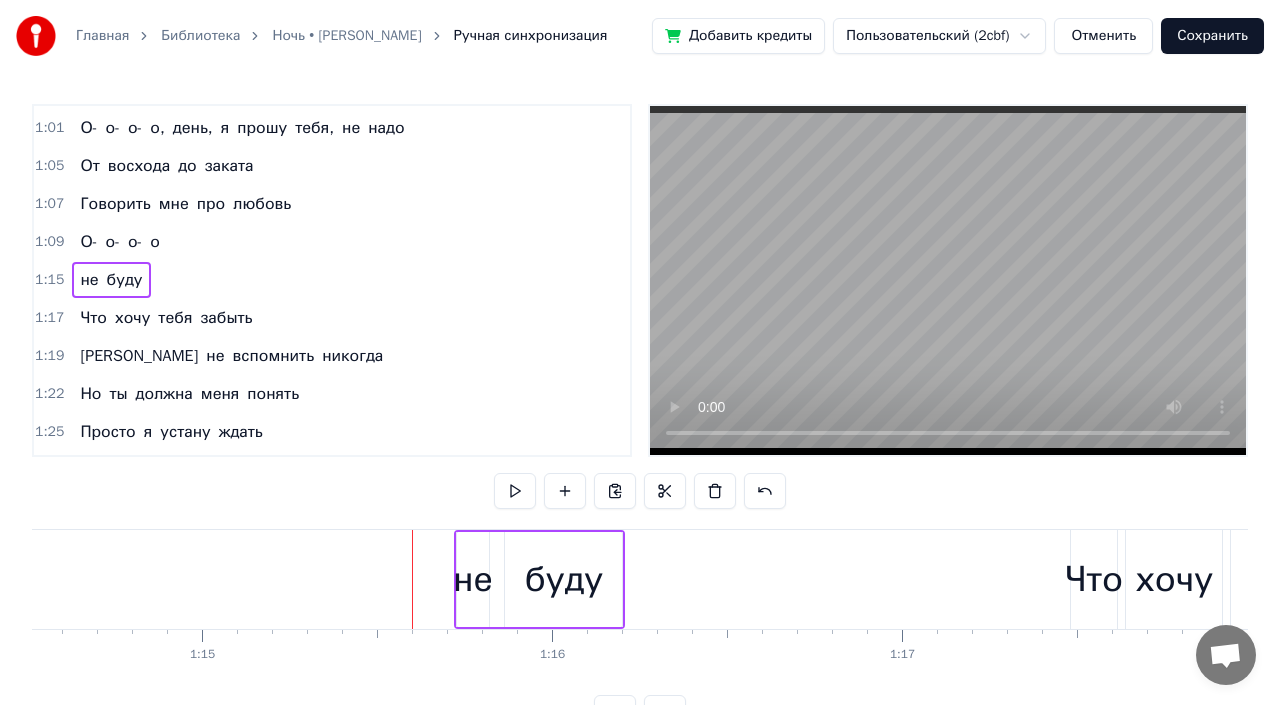 click on "не" at bounding box center [89, 280] 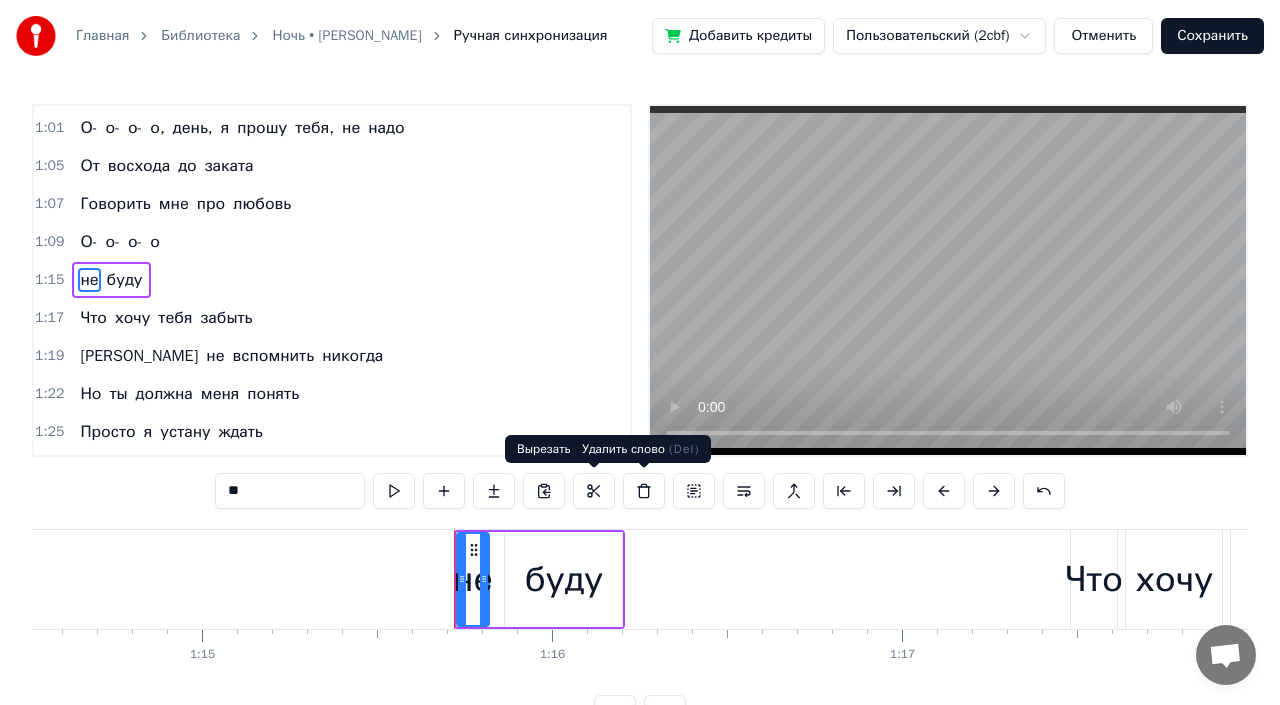 click at bounding box center [644, 491] 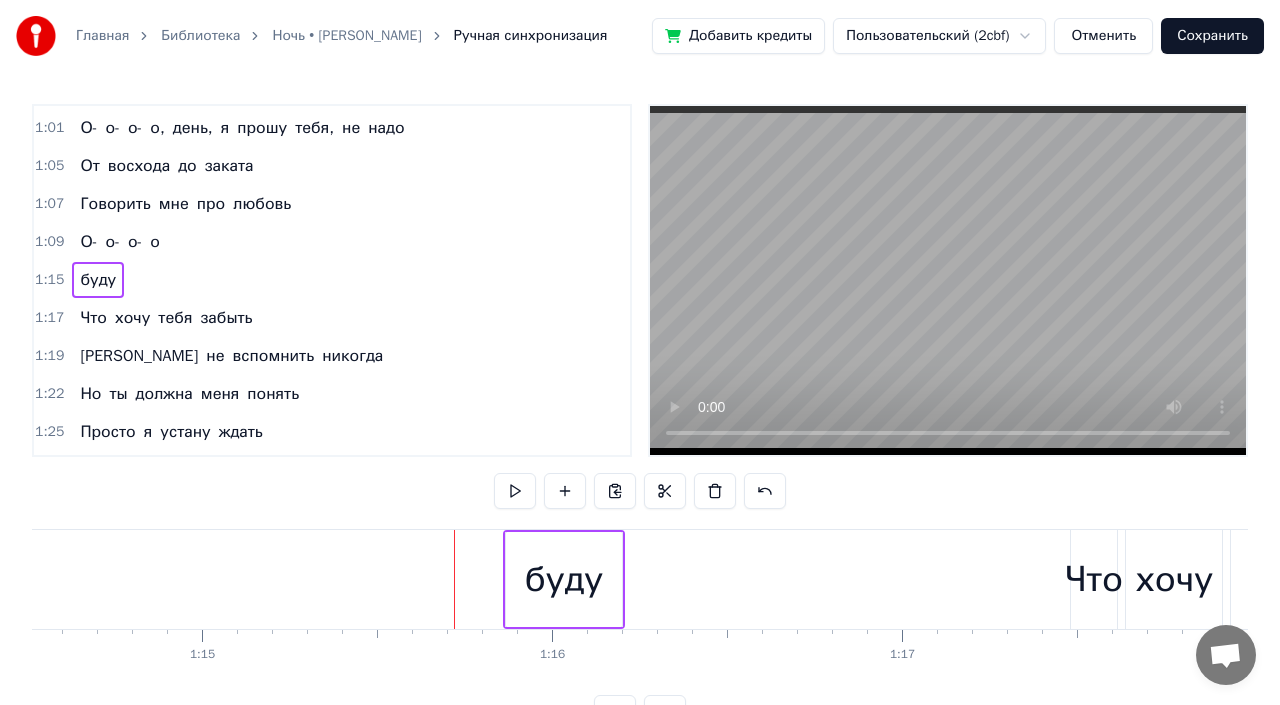 click on "буду" at bounding box center [98, 280] 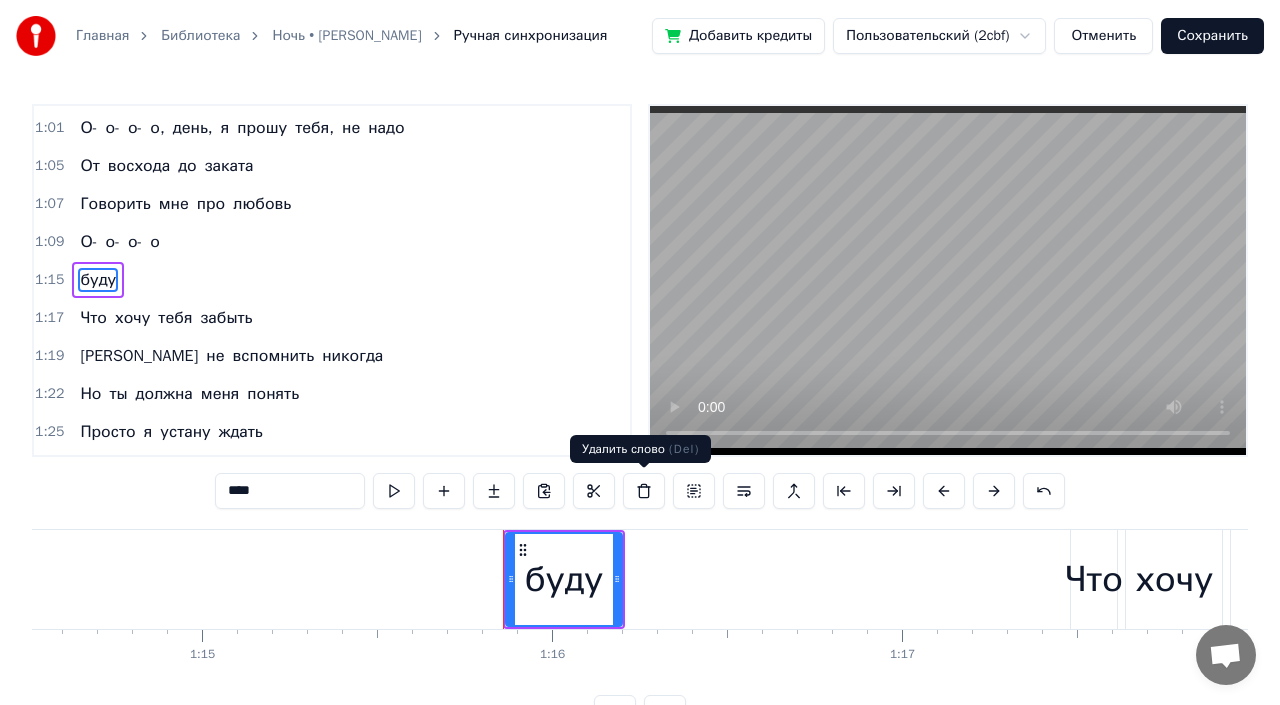 click at bounding box center [644, 491] 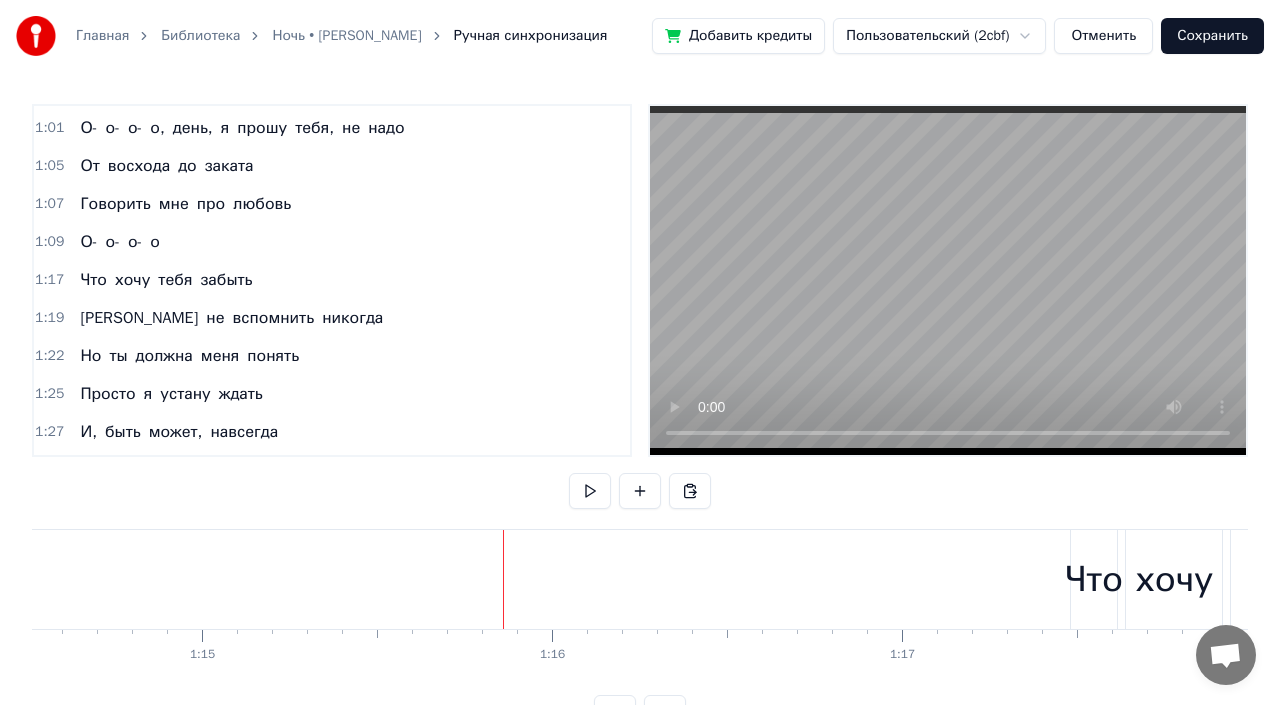 click on "Сохранить" at bounding box center (1212, 36) 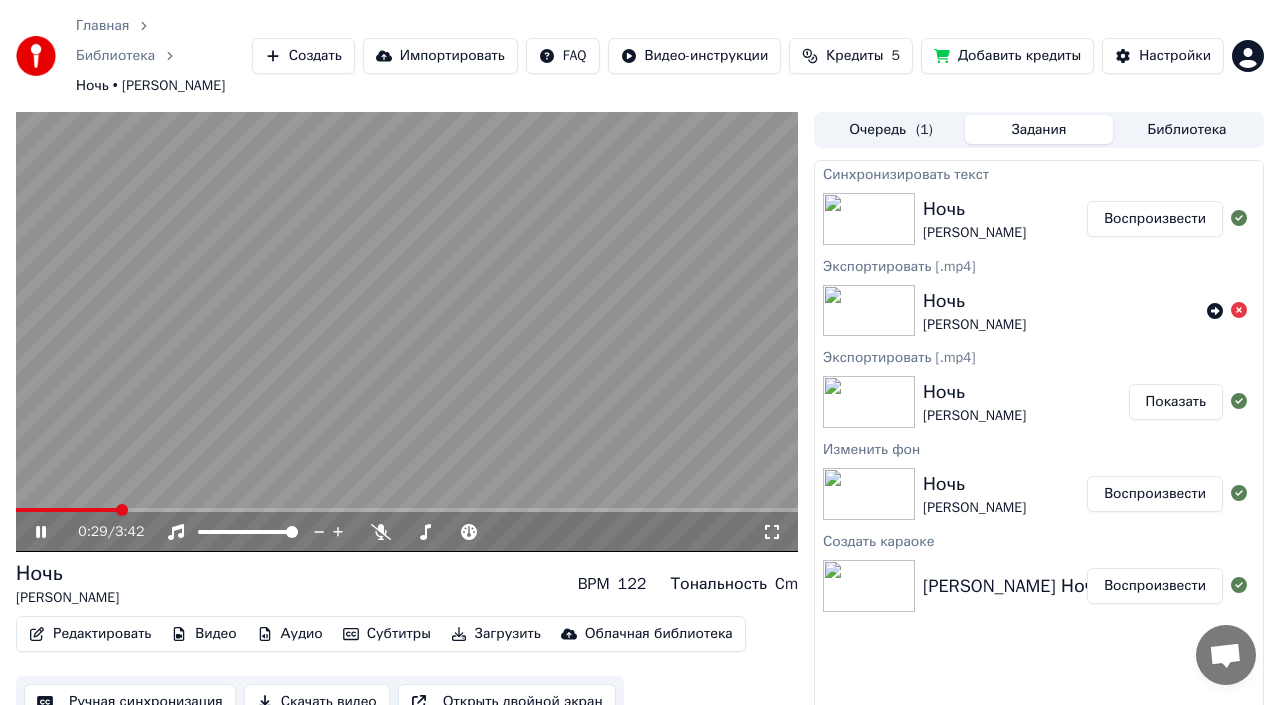click at bounding box center [407, 510] 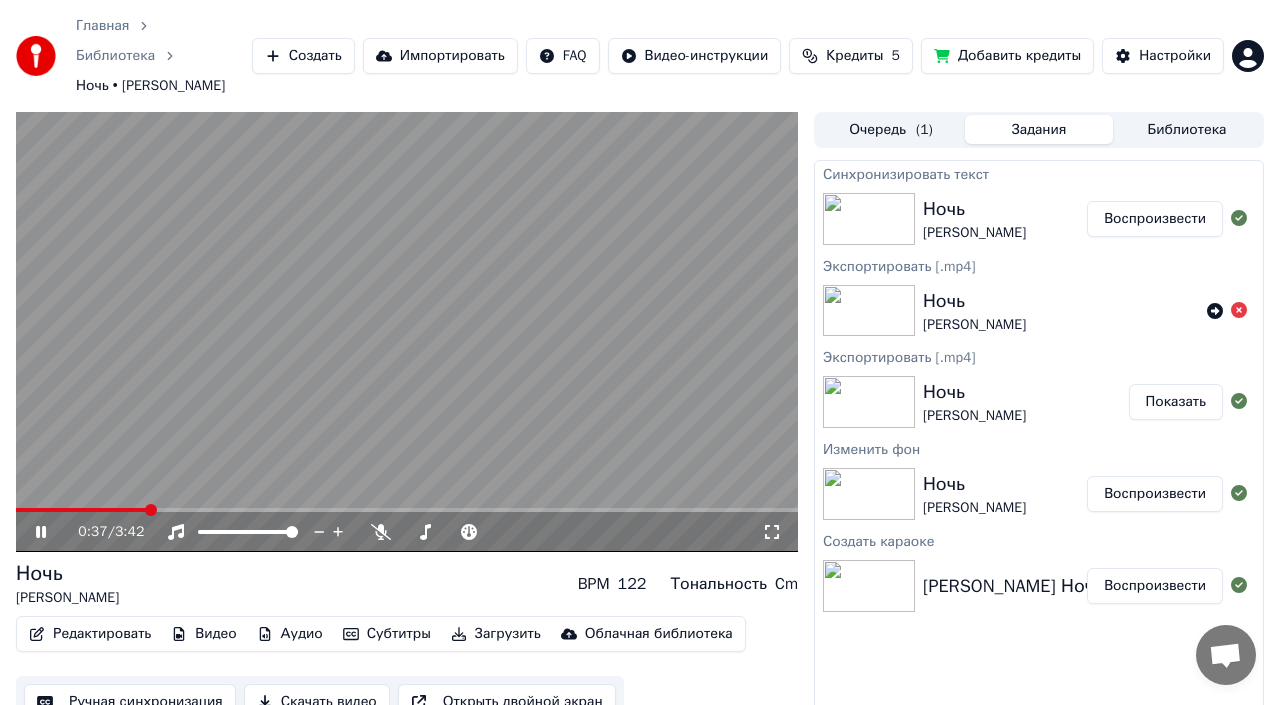 click 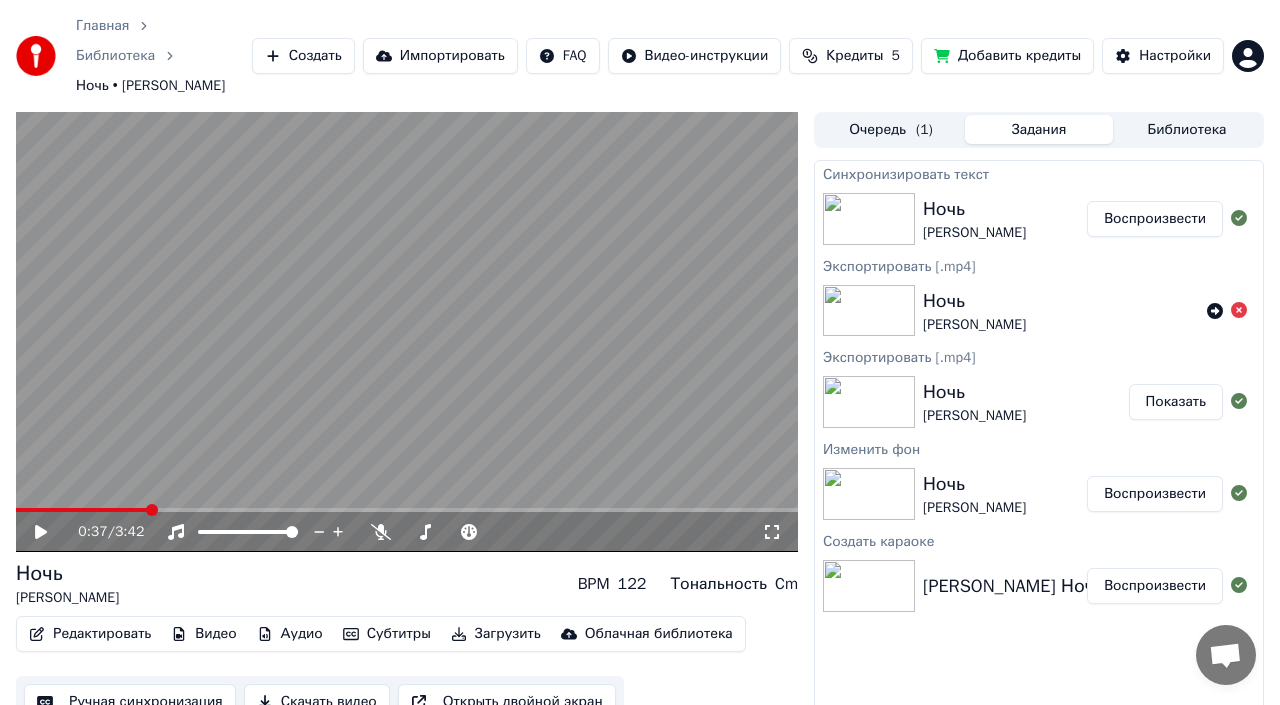 click 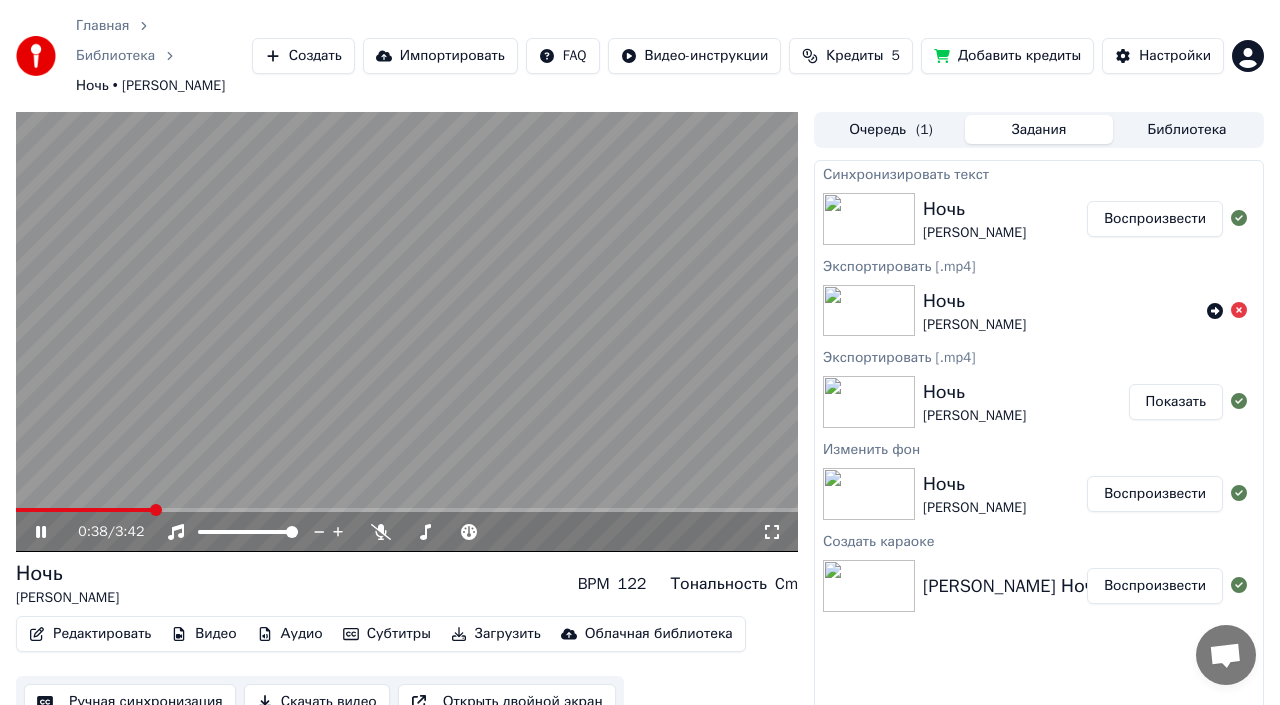 click at bounding box center (407, 510) 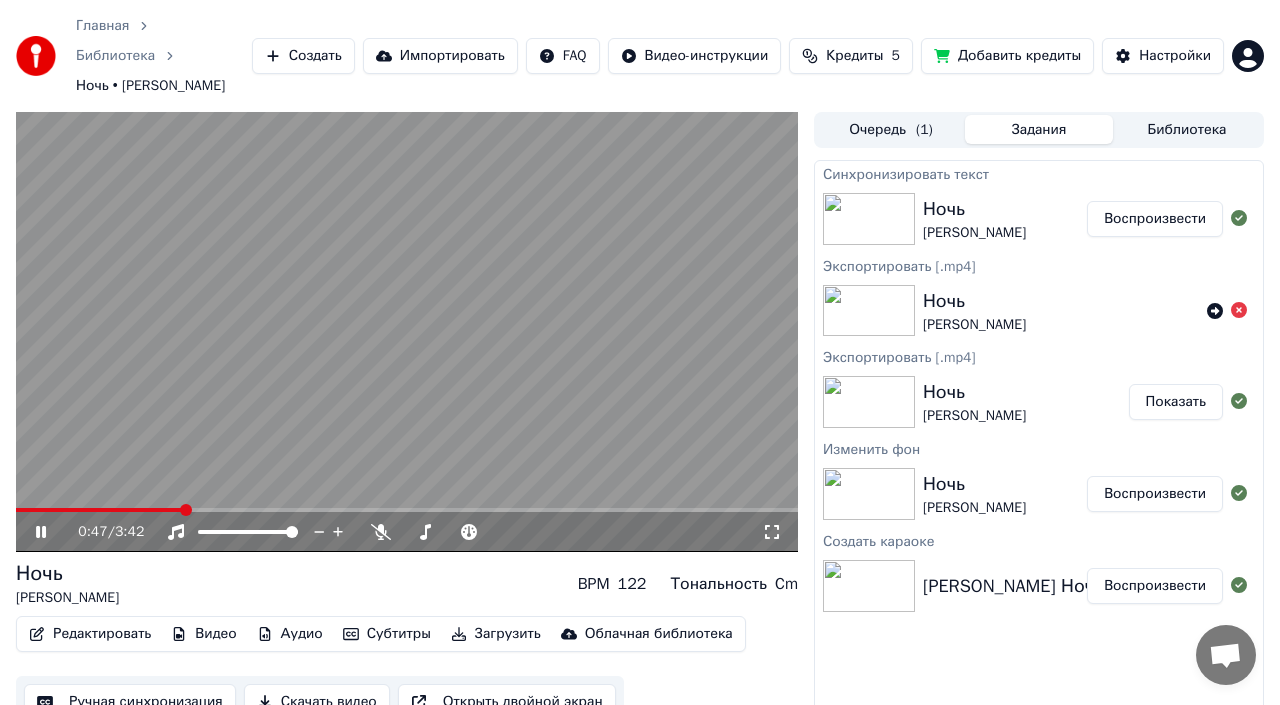 click 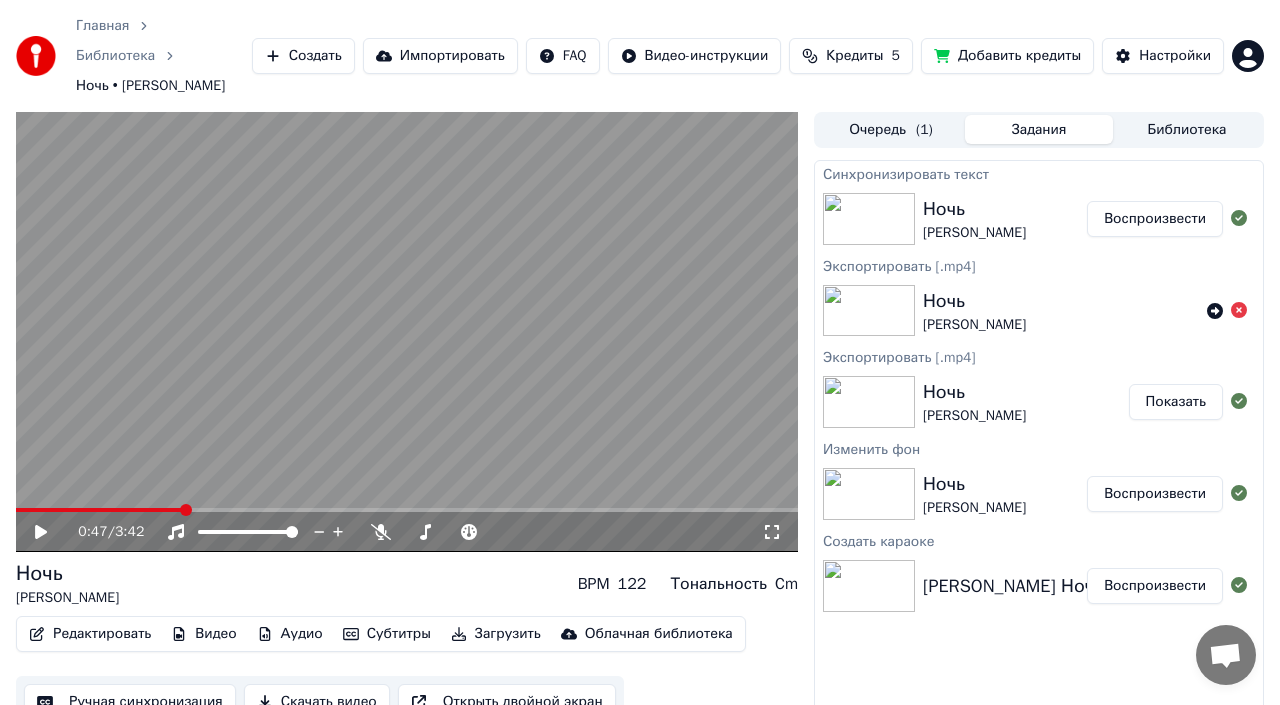 click 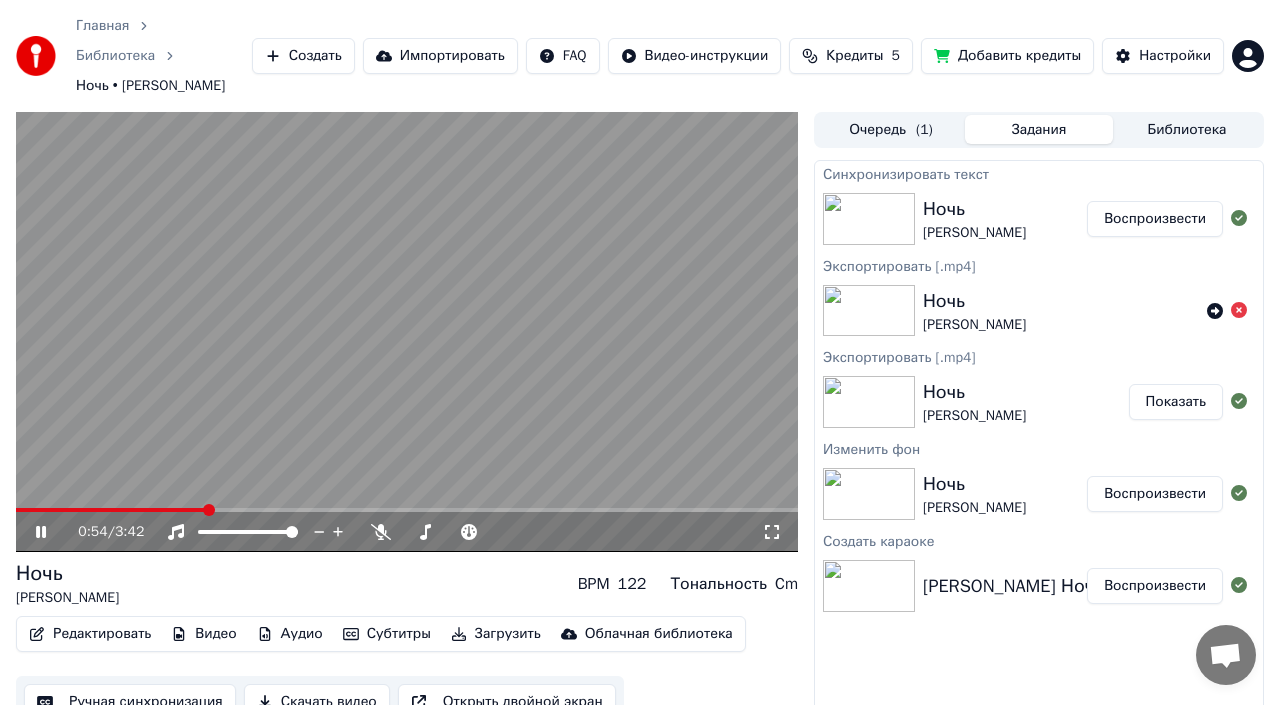 click at bounding box center [407, 510] 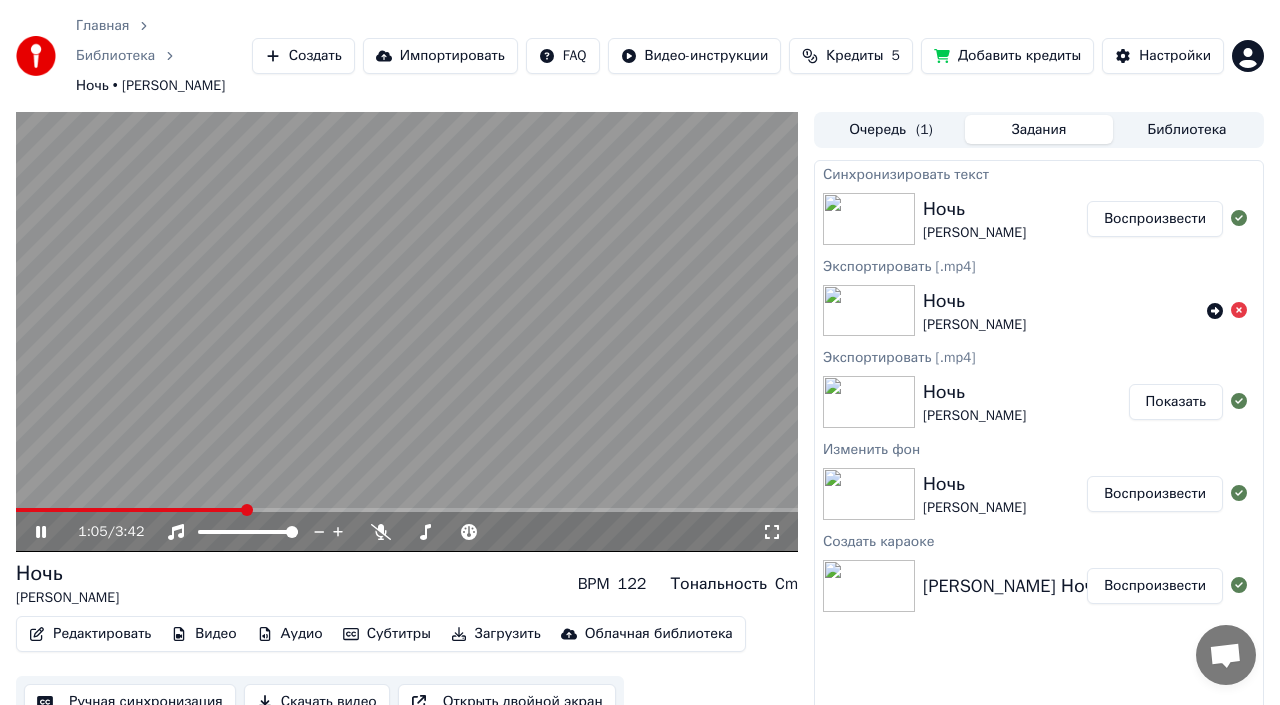 click at bounding box center (407, 510) 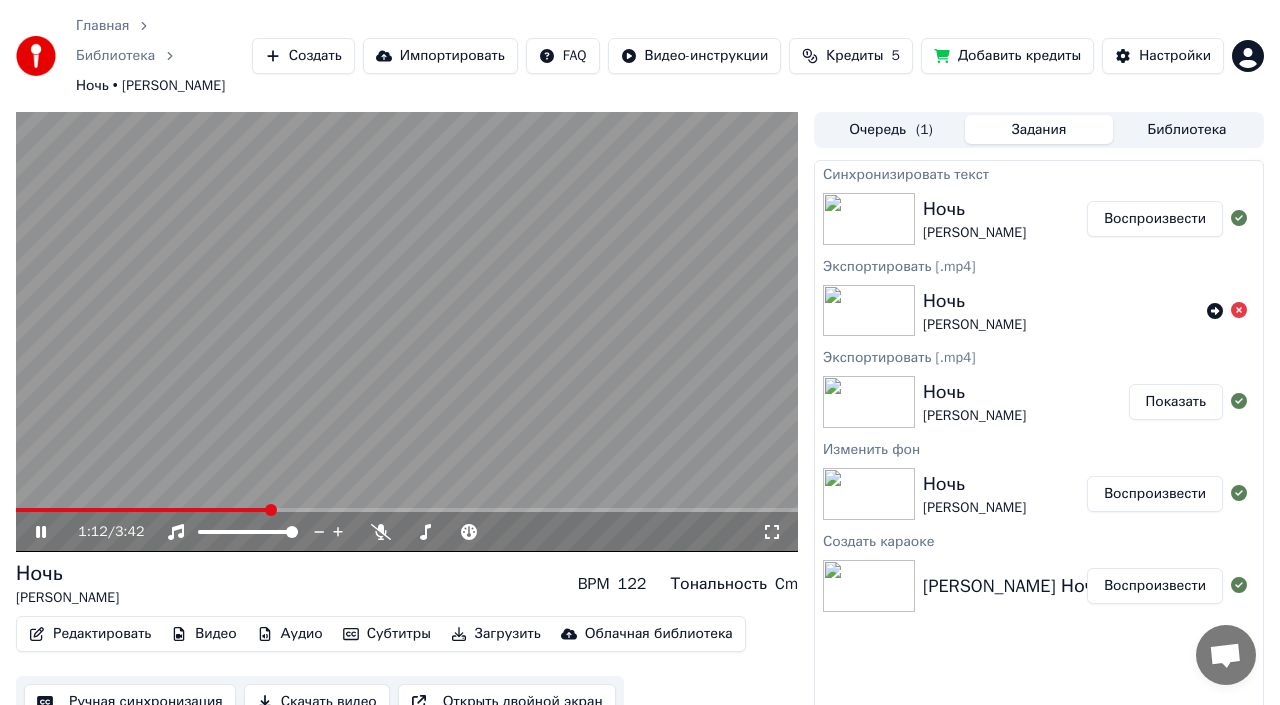 click at bounding box center (407, 510) 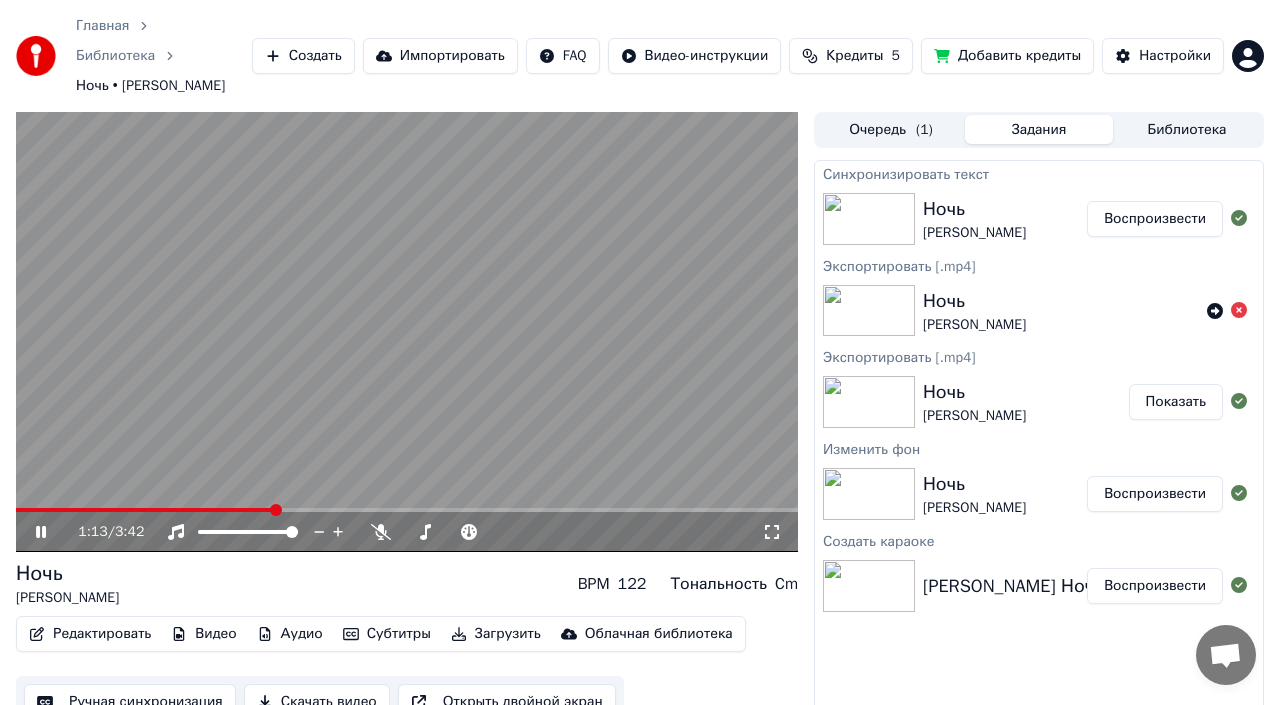 click at bounding box center [145, 510] 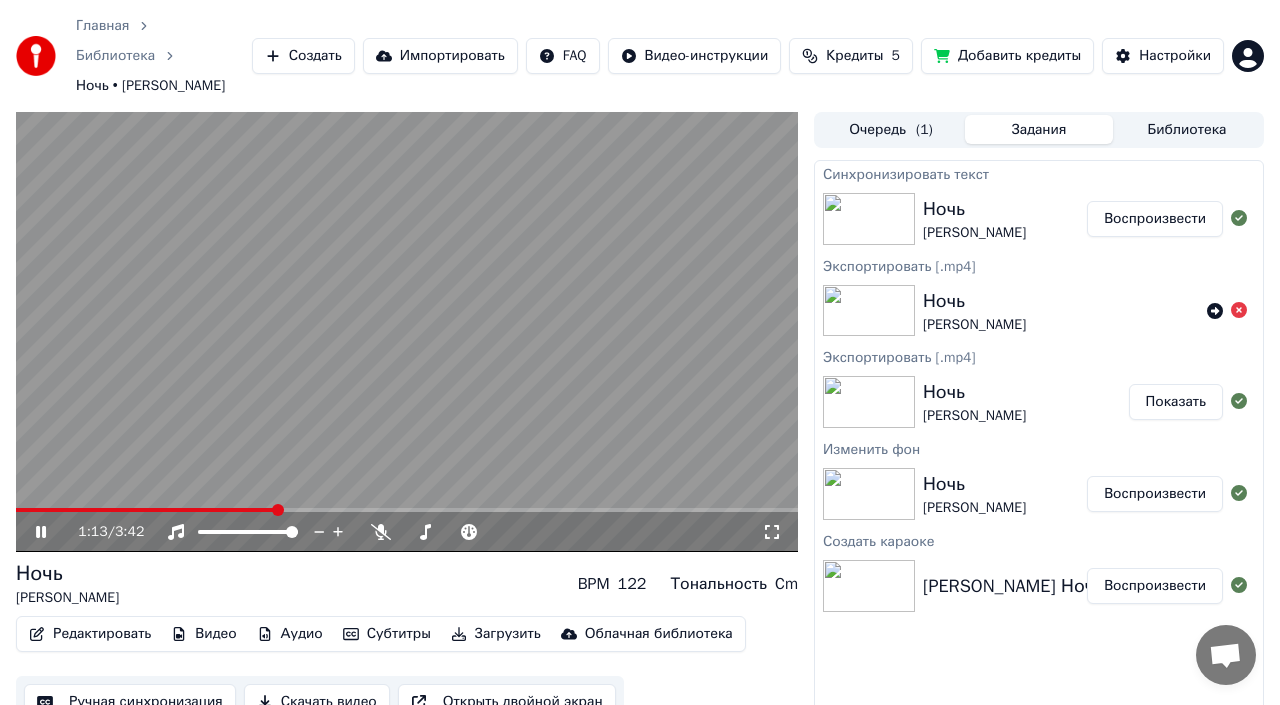 click 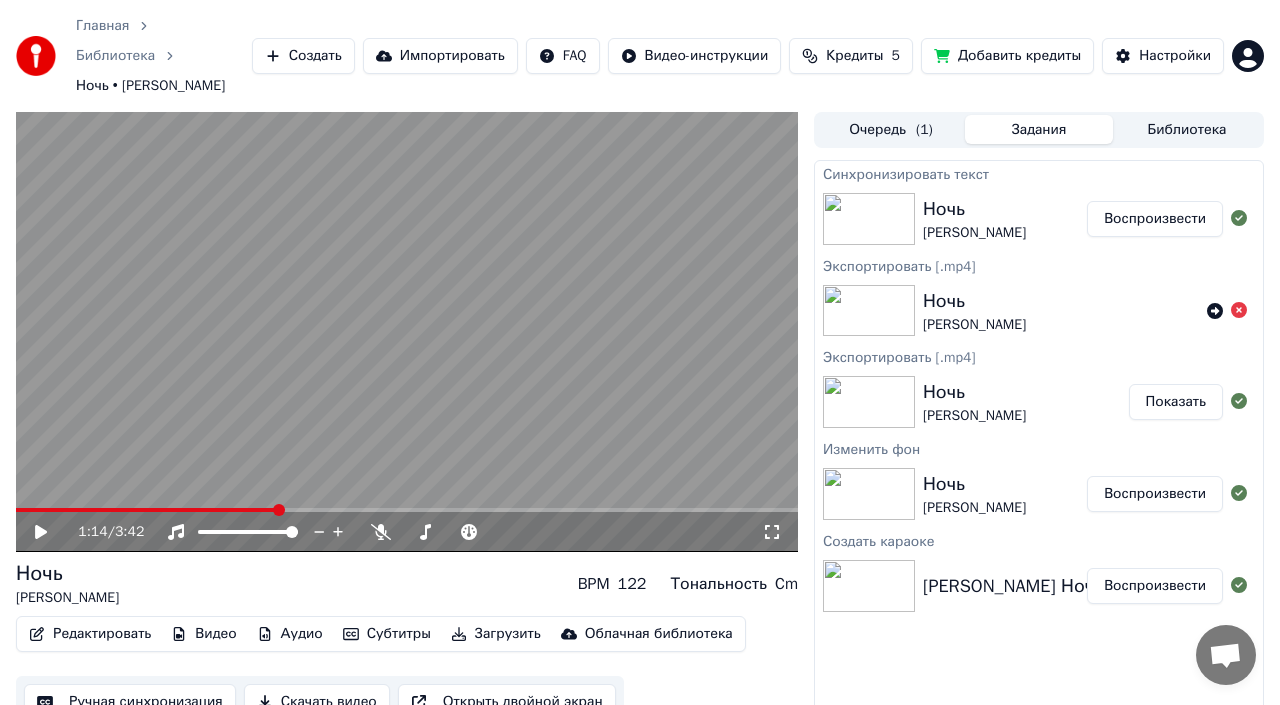 click on "[PERSON_NAME]" at bounding box center [974, 233] 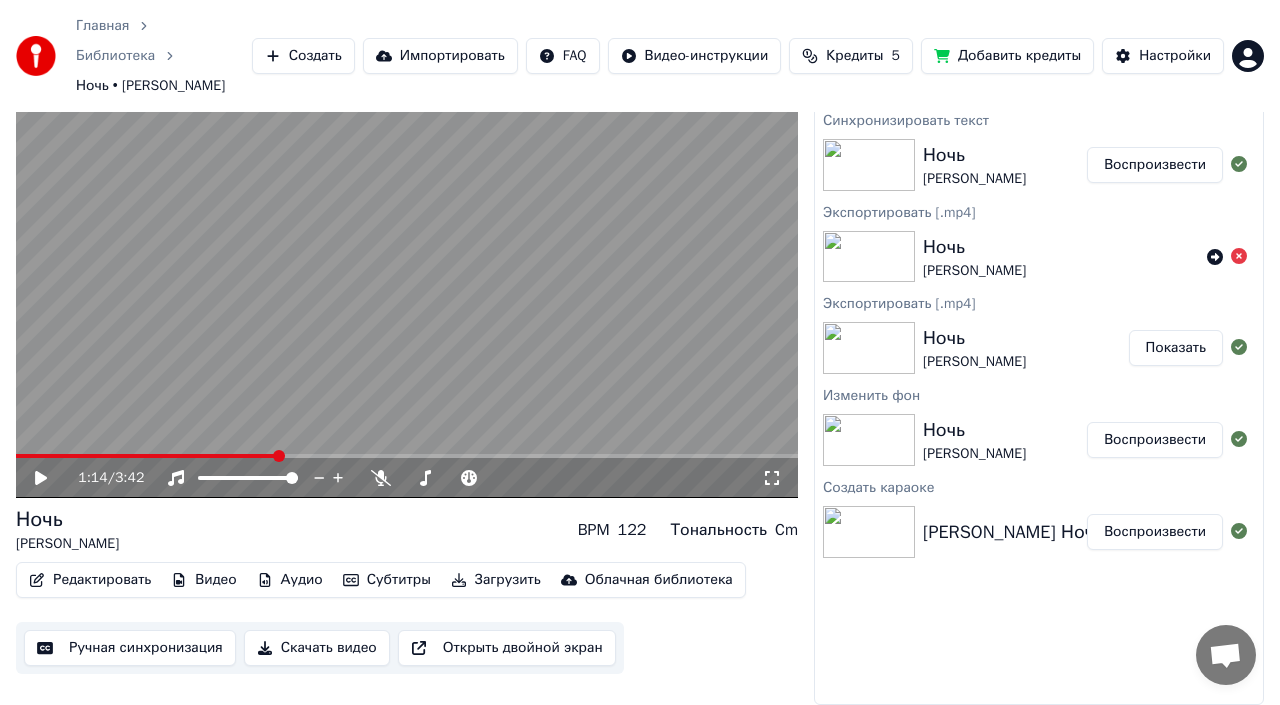 click on "Скачать видео" at bounding box center (317, 648) 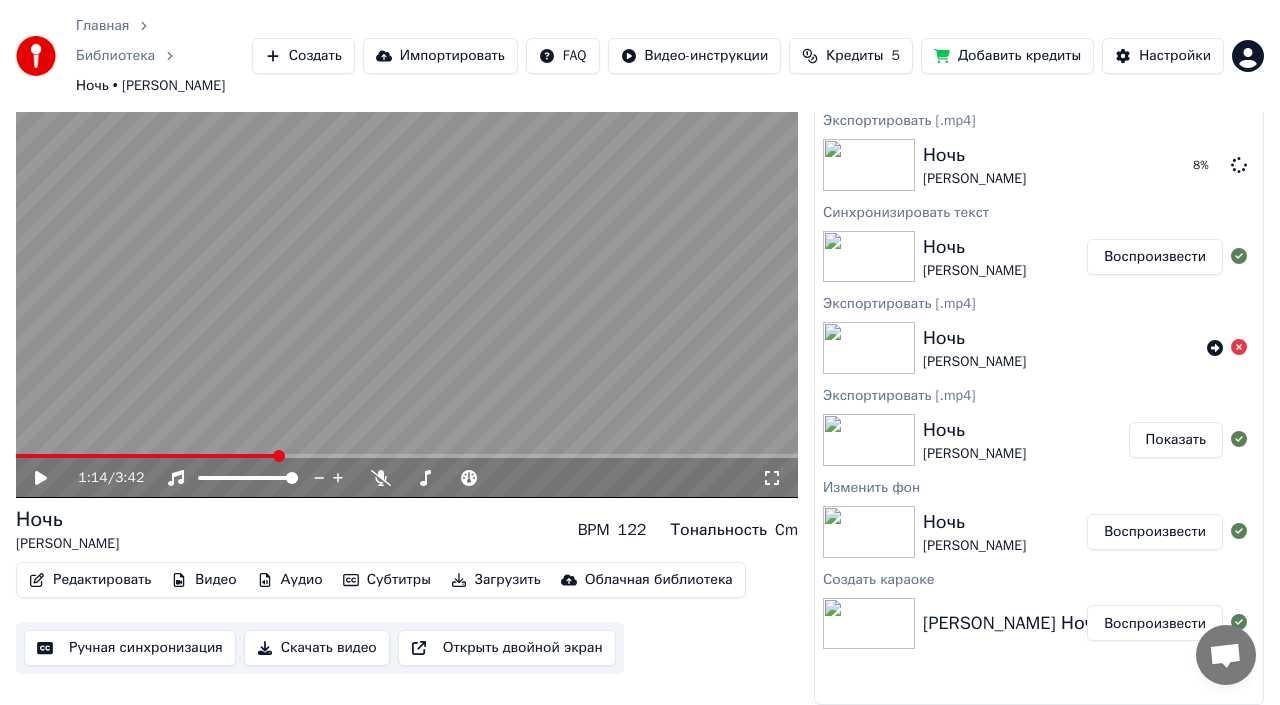 click on "Кредиты 5" at bounding box center (851, 56) 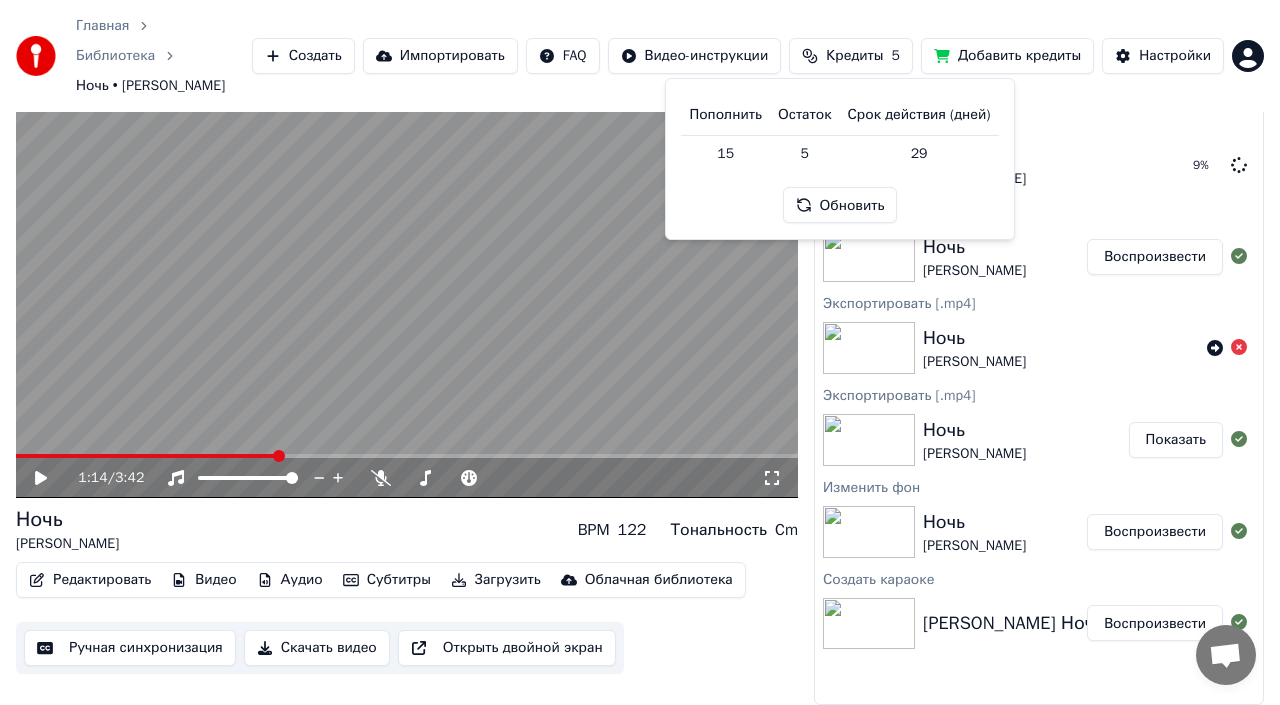 click on "15" at bounding box center [725, 153] 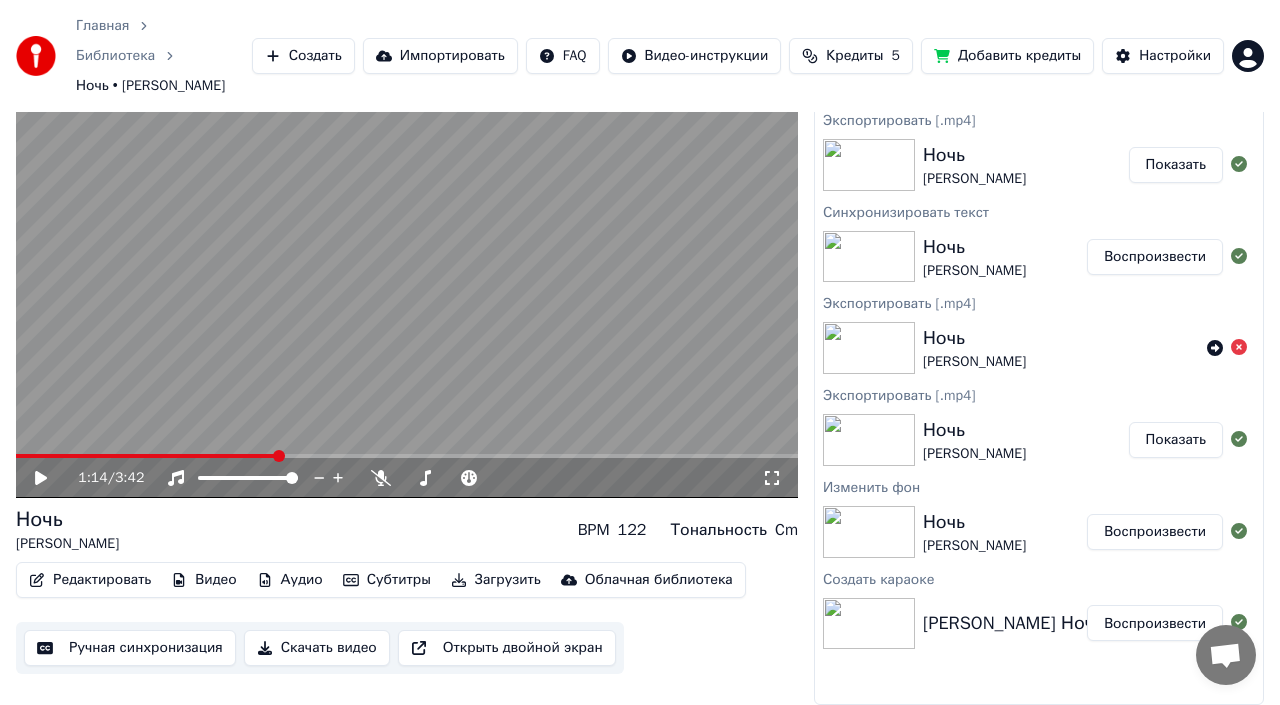 click on "Показать" at bounding box center [1176, 165] 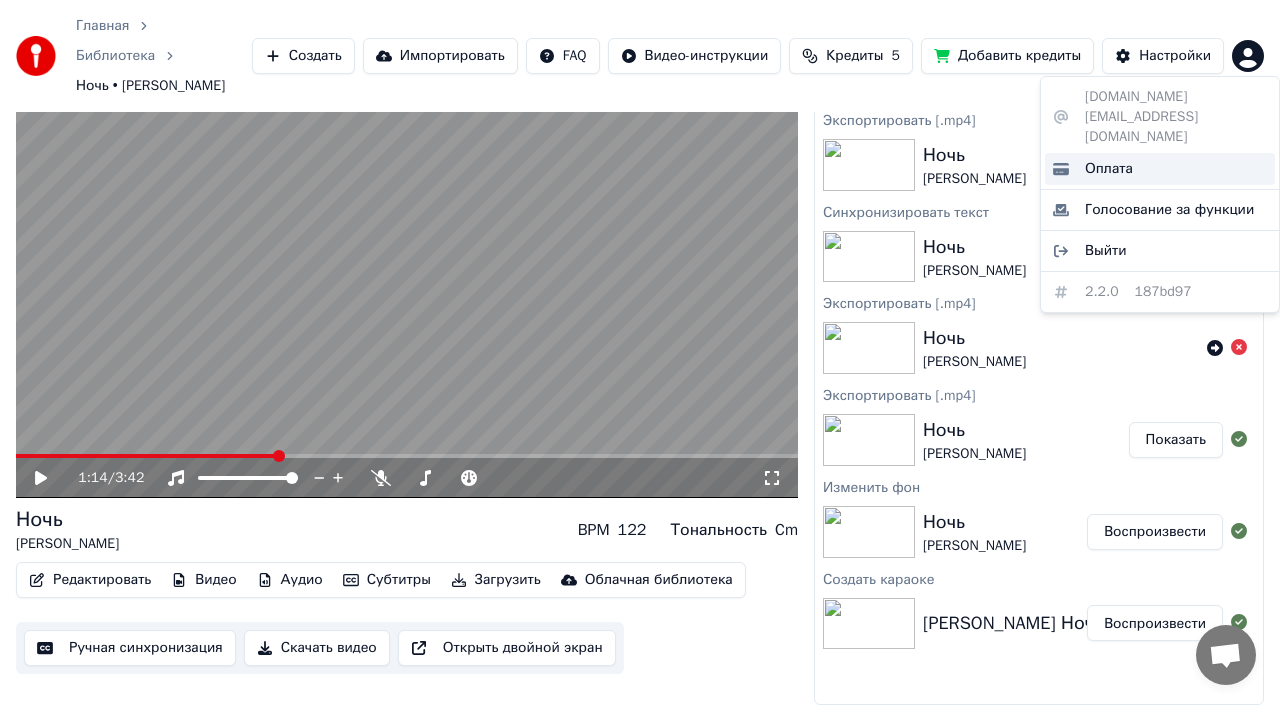 click on "Оплата" at bounding box center (1160, 169) 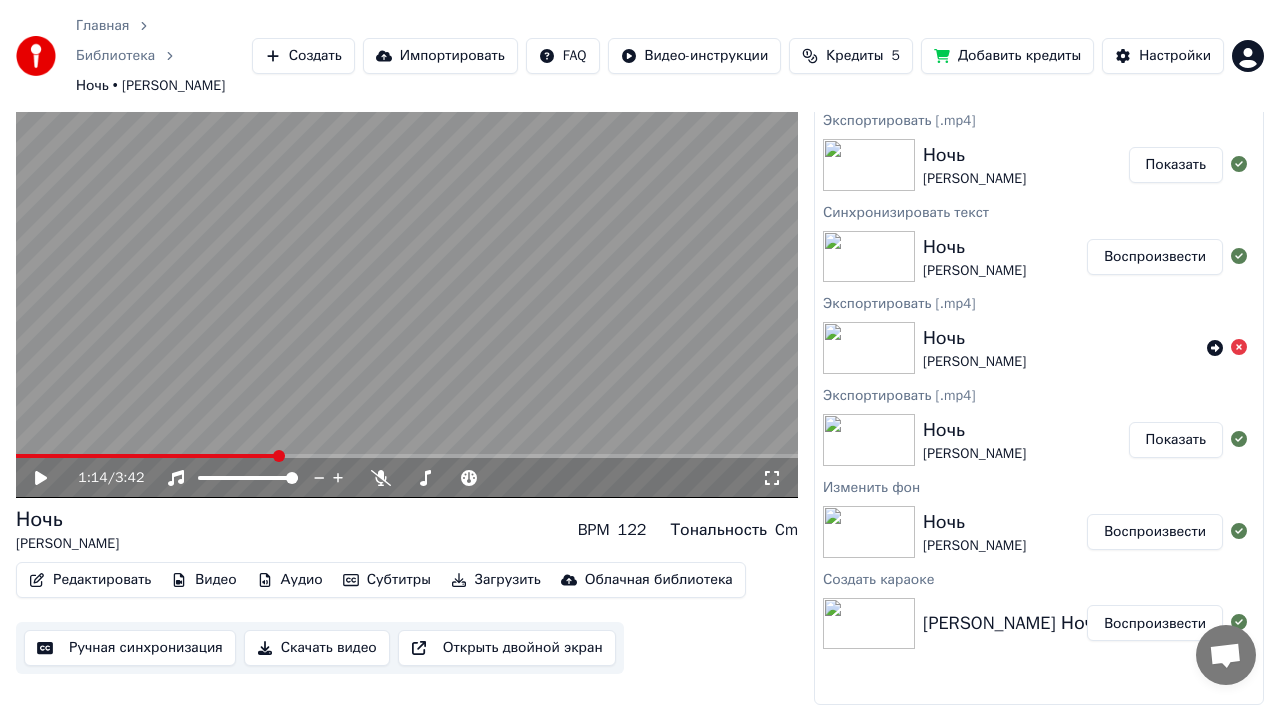 click on "Главная Библиотека Ночь • [PERSON_NAME] Создать Импортировать FAQ Видео-инструкции Кредиты 5 Добавить кредиты Настройки 1:14  /  3:42 Ночь [PERSON_NAME] BPM 122 Тональность Cm Редактировать Видео Аудио Субтитры Загрузить Облачная библиотека Ручная синхронизация Скачать видео Открыть двойной экран Очередь ( 1 ) Задания Библиотека Экспортировать [.mp4] Ночь [PERSON_NAME] Показать Синхронизировать текст Ночь [PERSON_NAME] Экспортировать [.mp4] Ночь [PERSON_NAME] Экспортировать [.mp4] Ночь [PERSON_NAME] Показать Изменить фон Ночь [PERSON_NAME]" at bounding box center (640, 298) 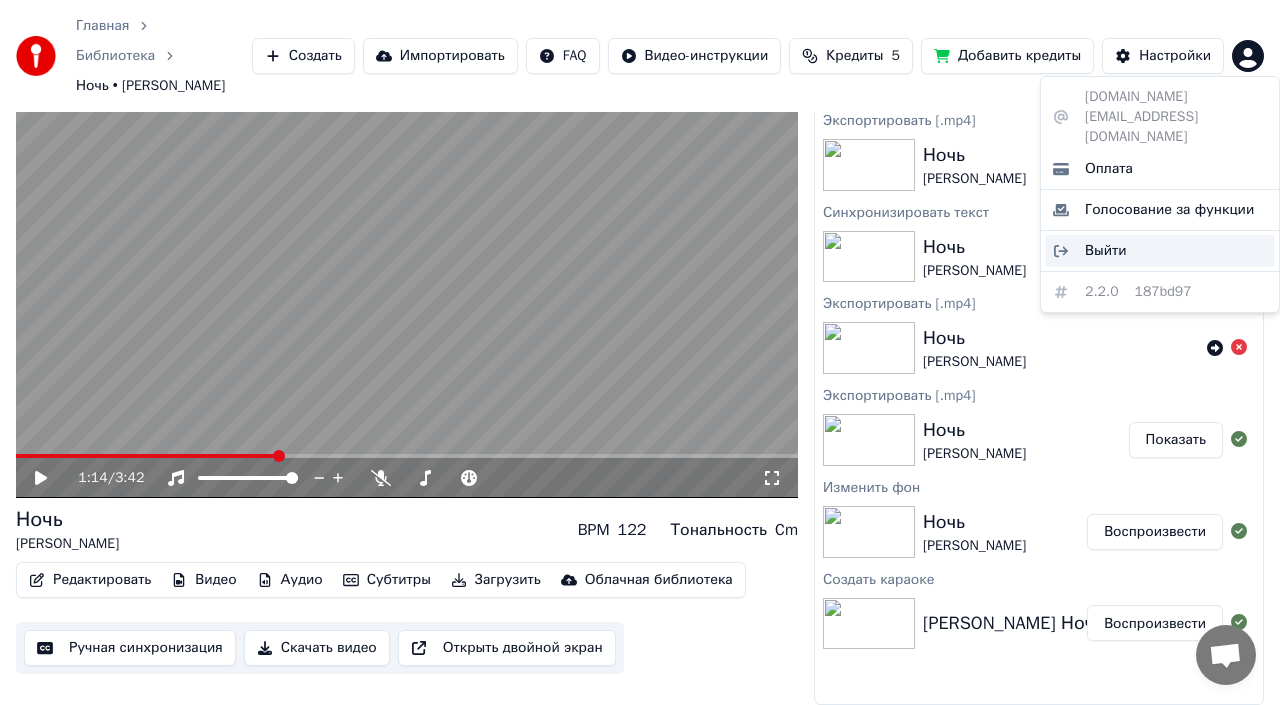 click on "Выйти" at bounding box center (1106, 251) 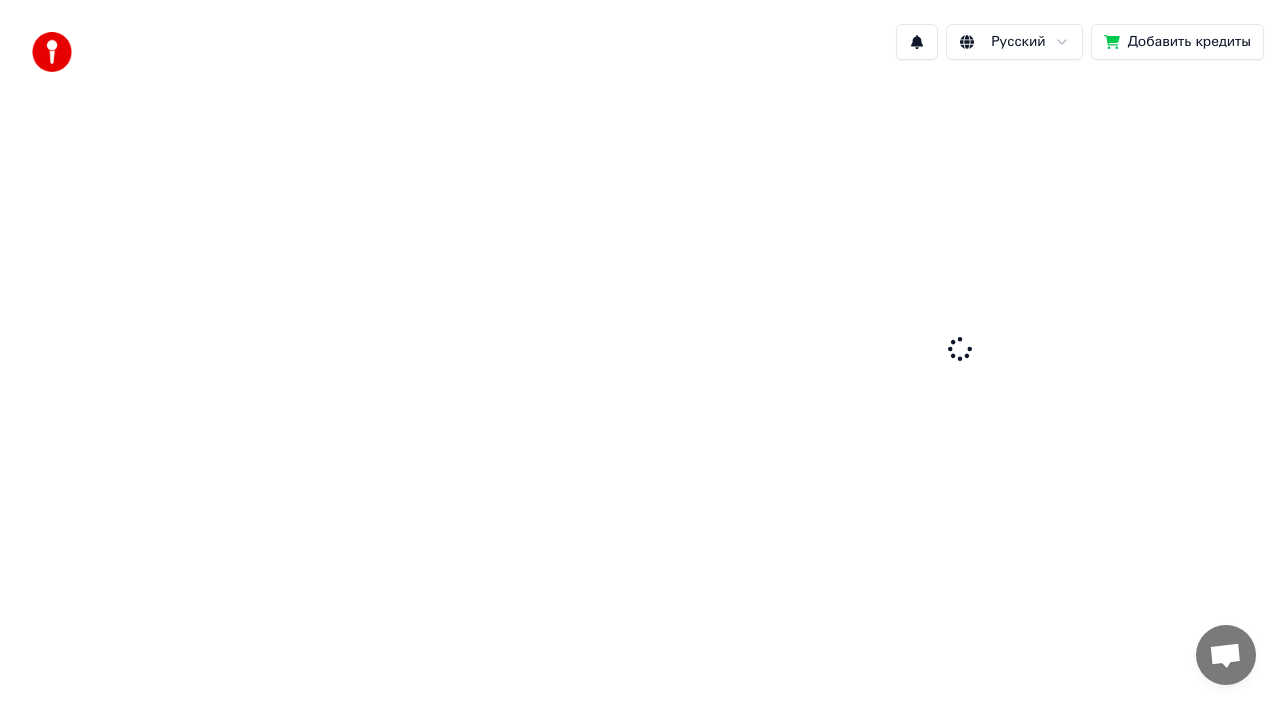scroll, scrollTop: 0, scrollLeft: 0, axis: both 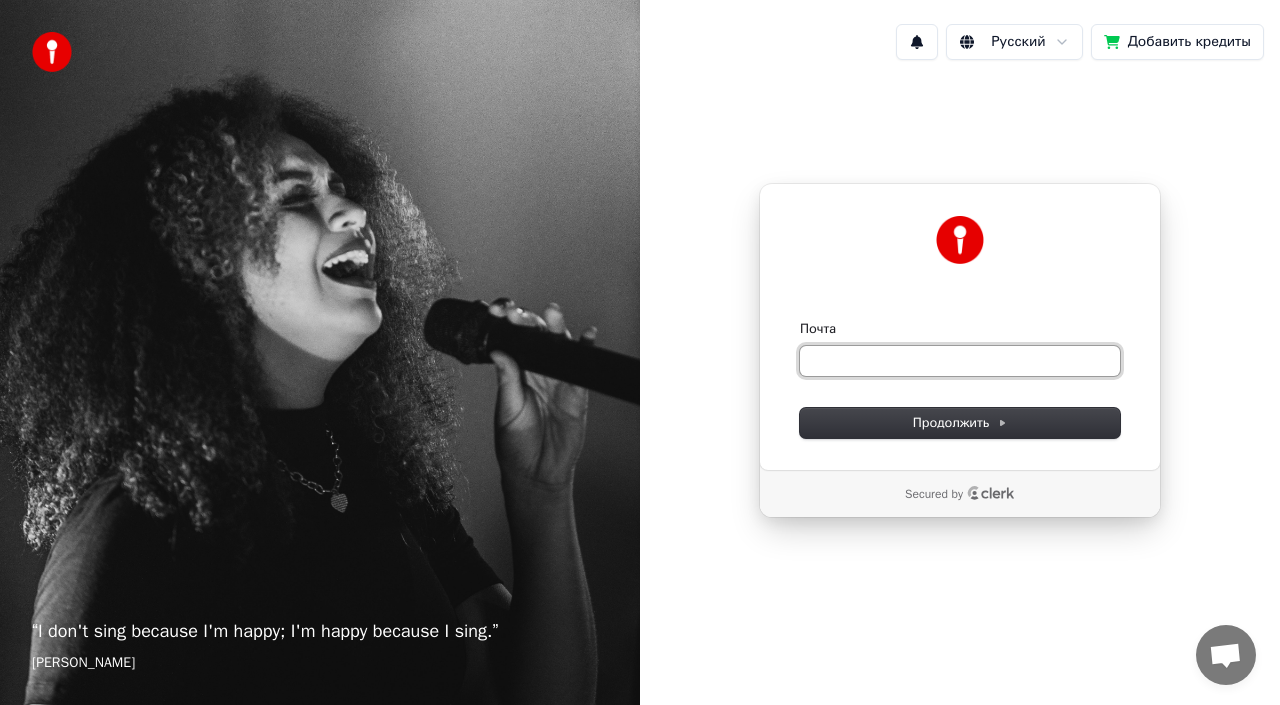 click on "Почта" at bounding box center [960, 361] 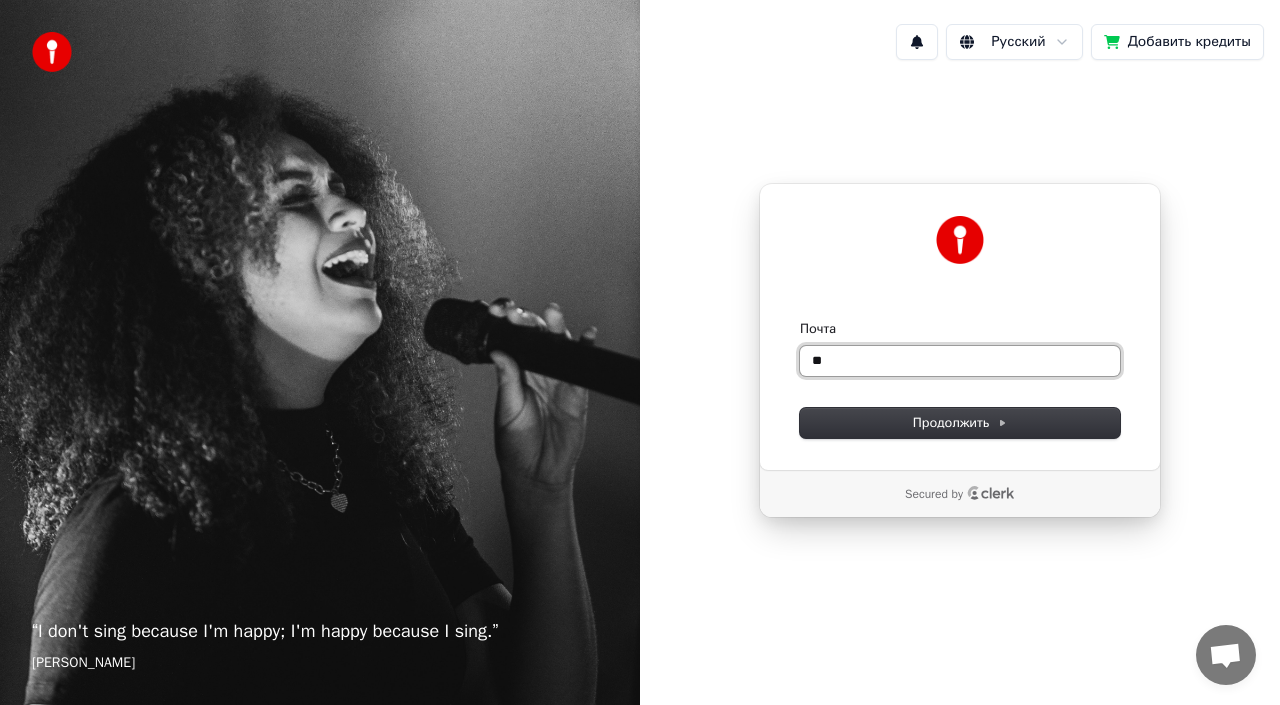 type on "*" 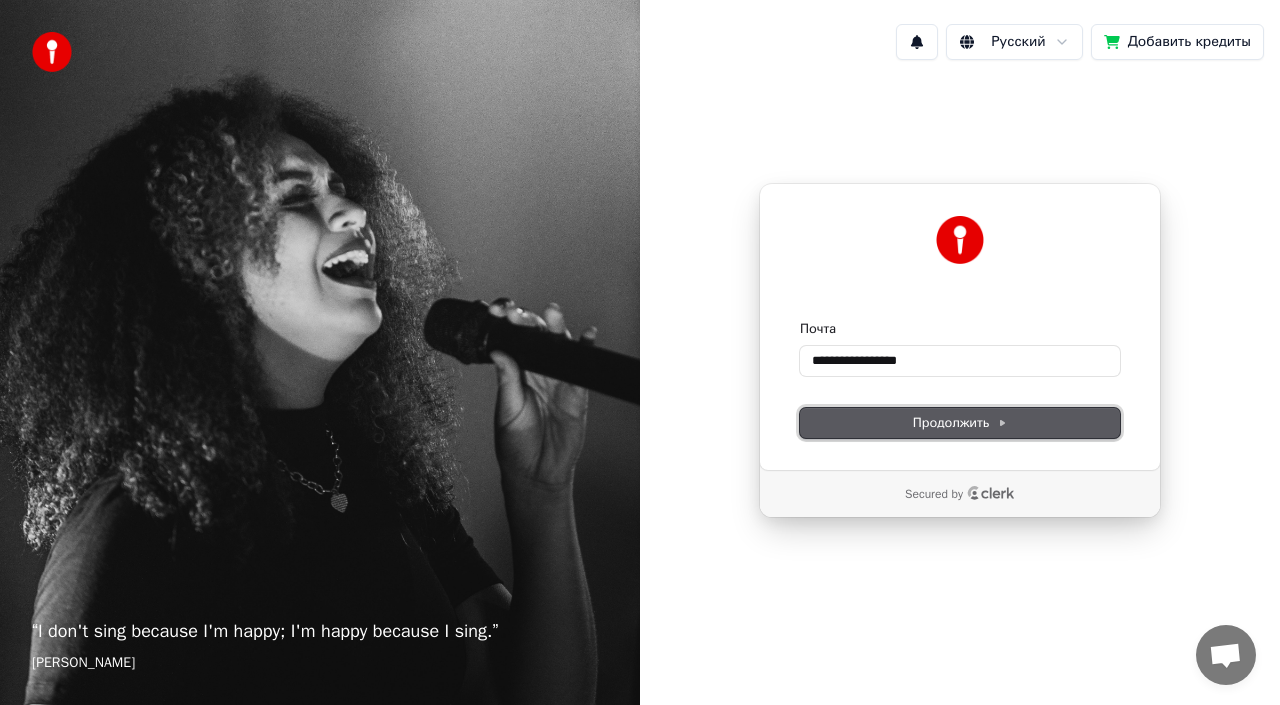 click on "Продолжить" at bounding box center (960, 423) 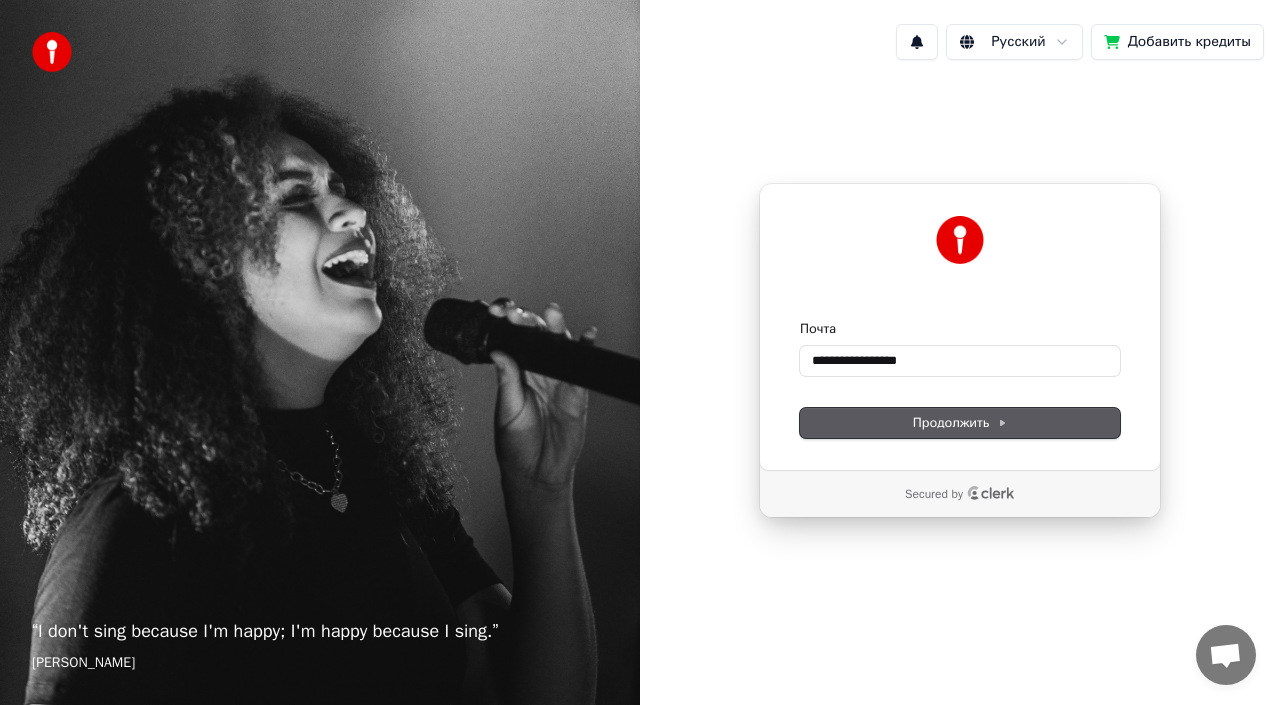 type on "**********" 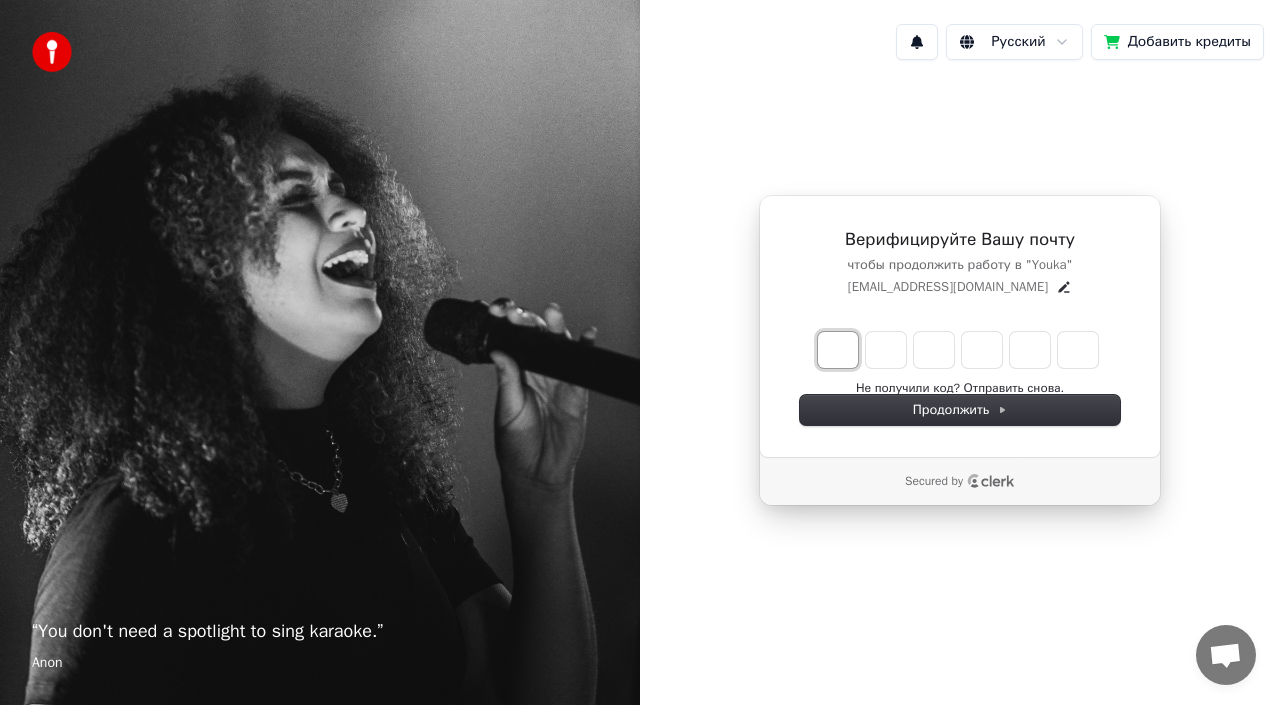 type on "*" 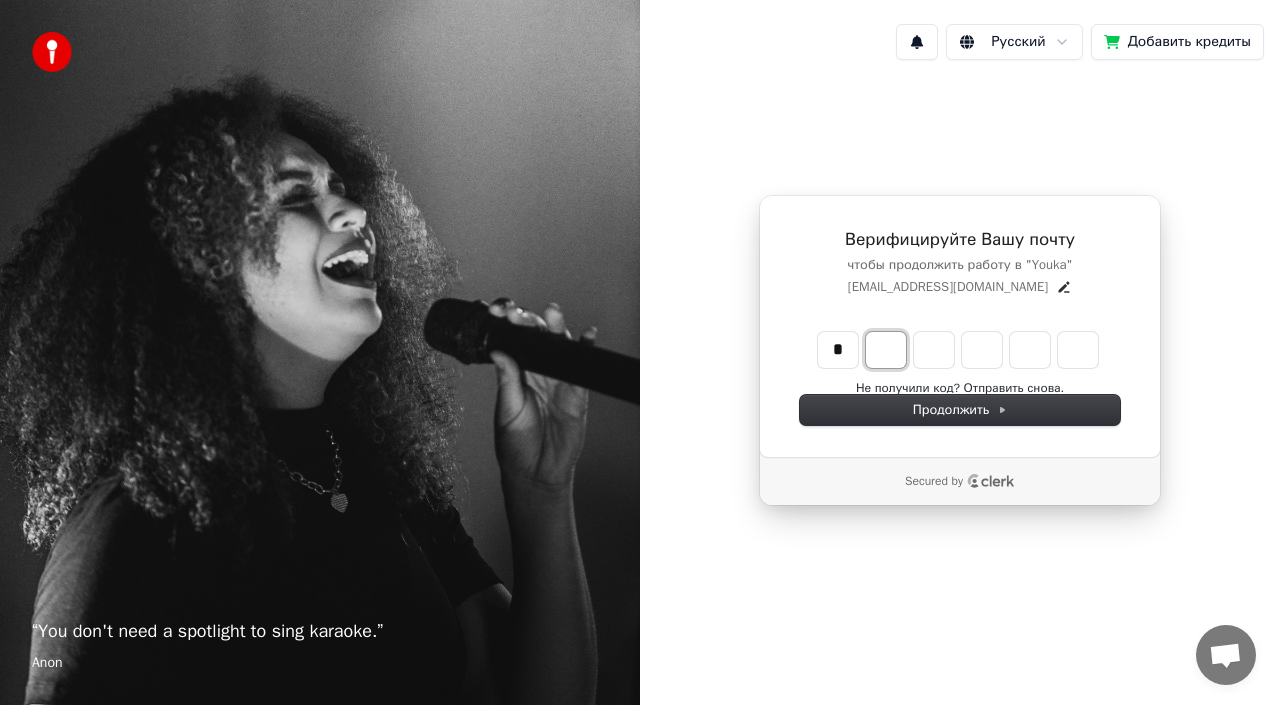 type on "*" 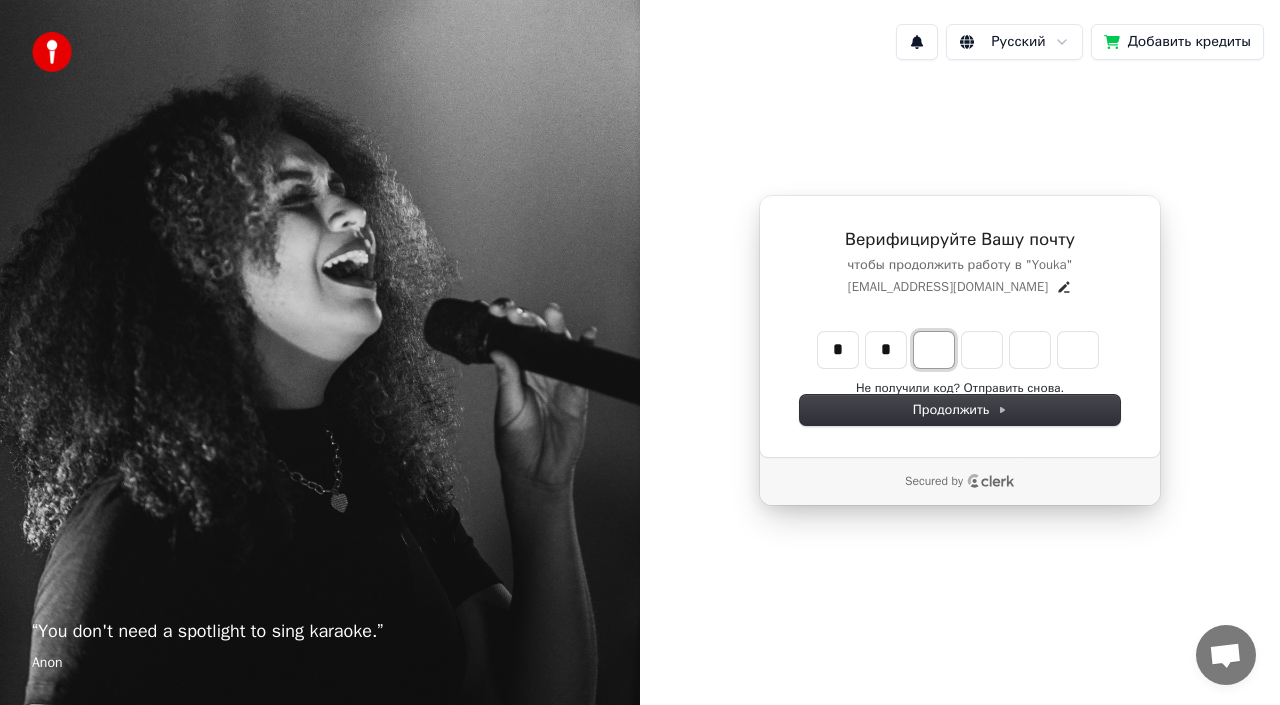 type on "**" 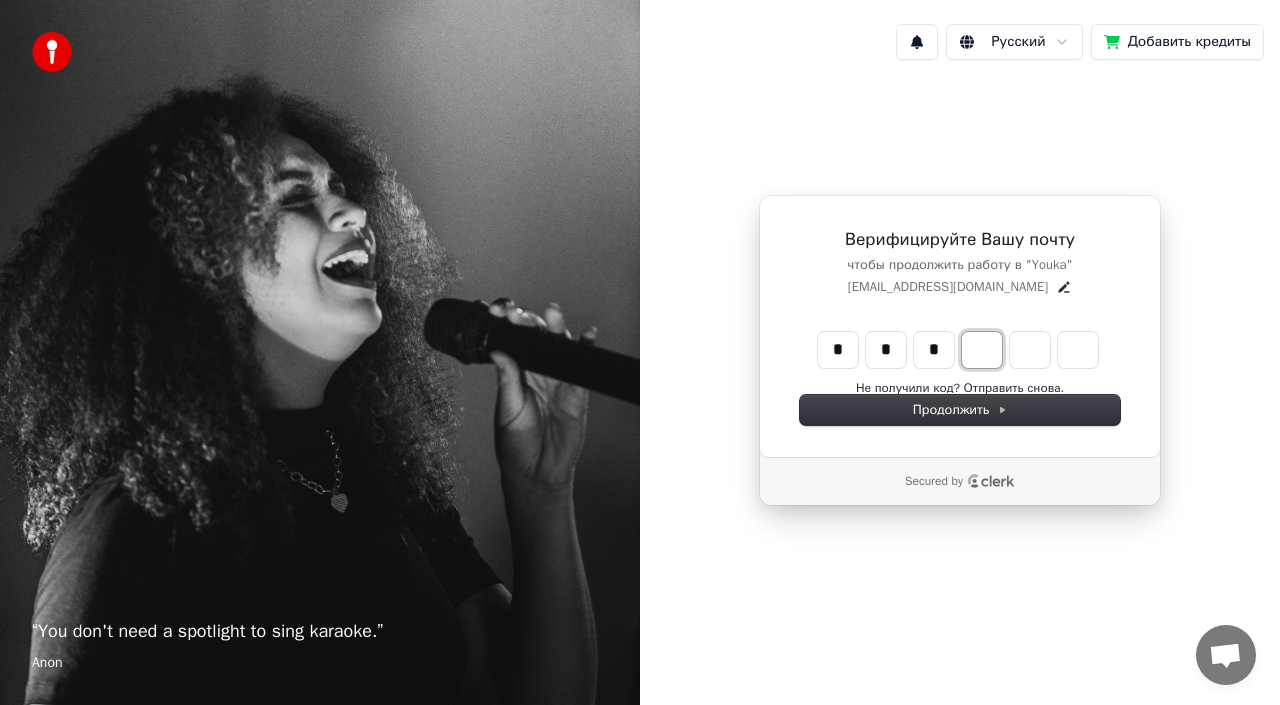 type on "***" 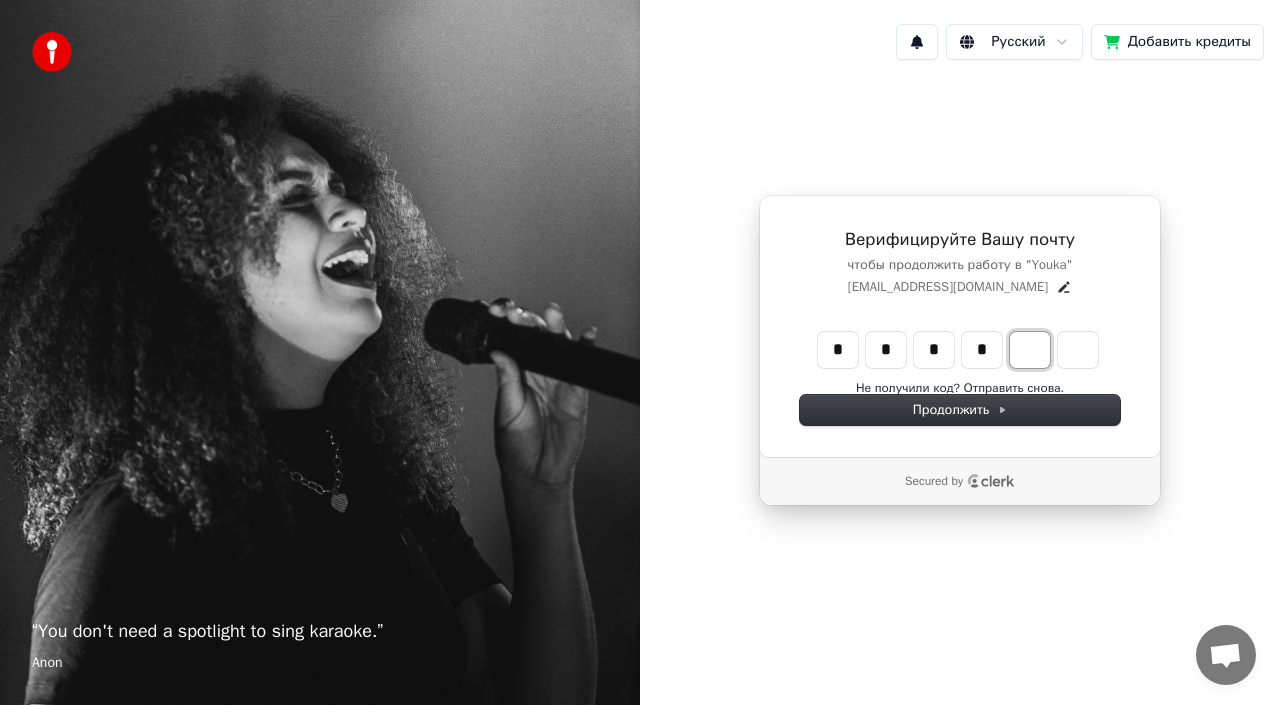 type on "****" 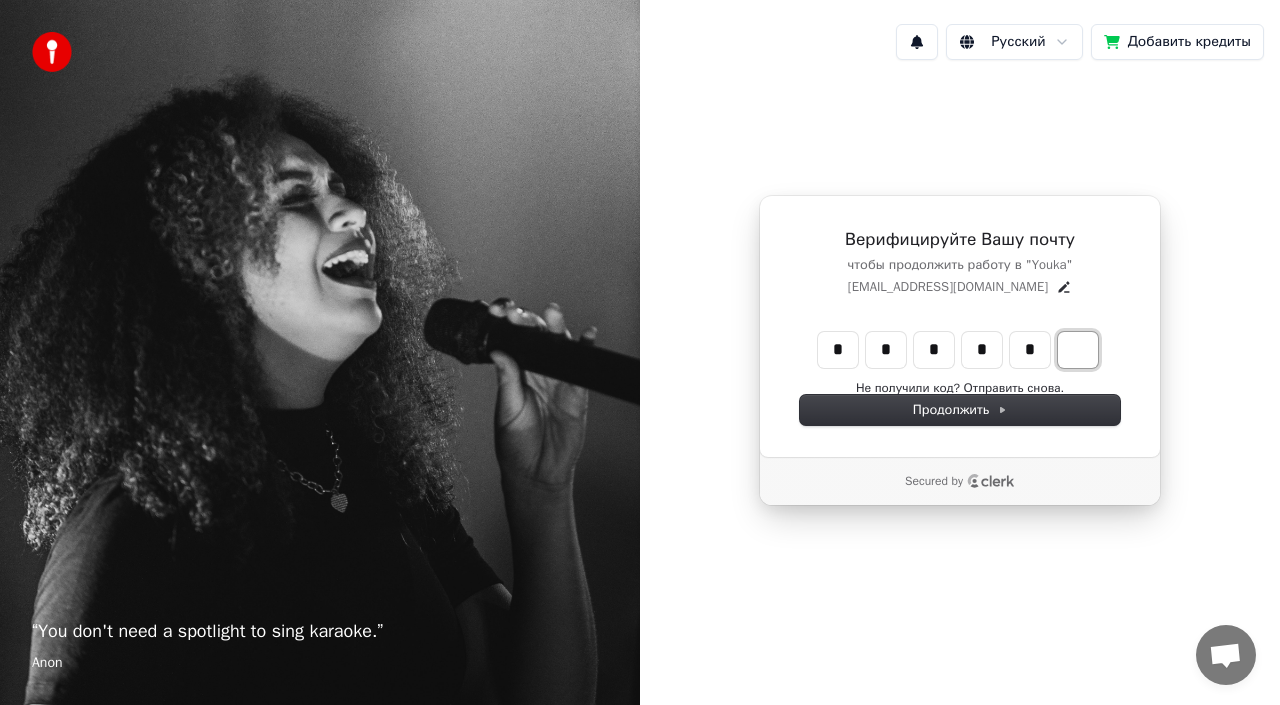 type on "*****" 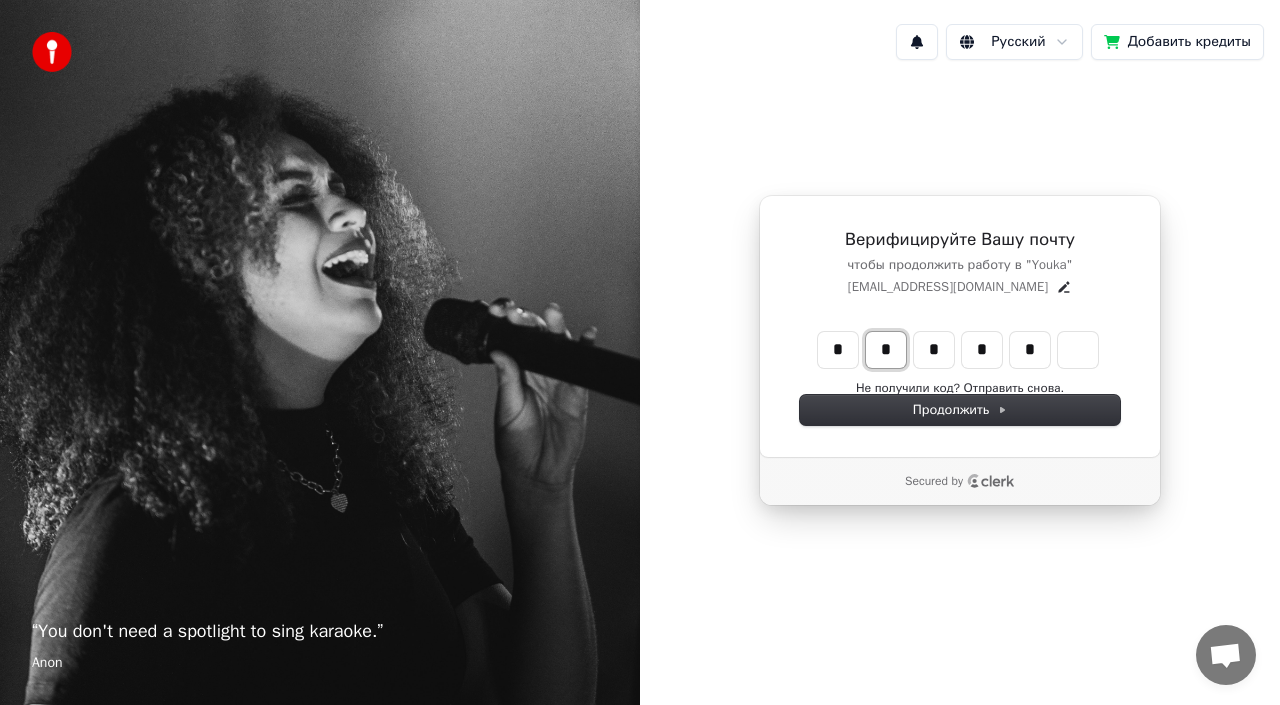 click on "*" at bounding box center (886, 350) 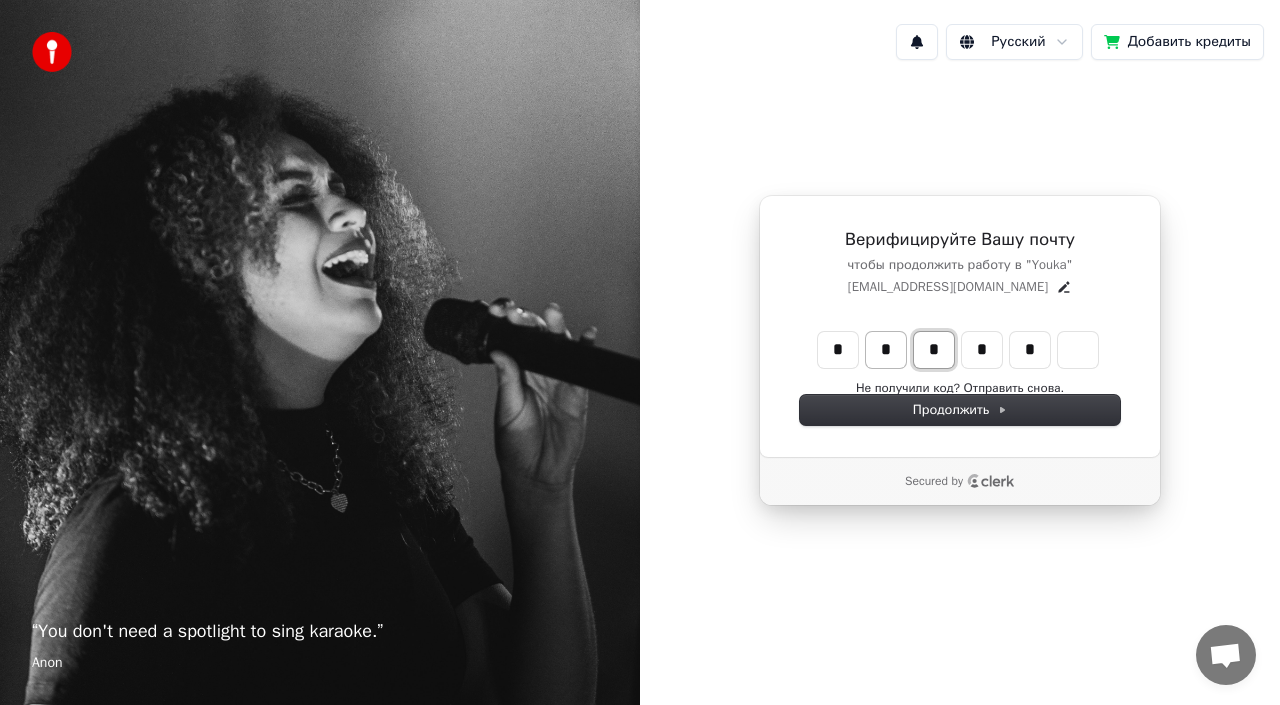 type on "*****" 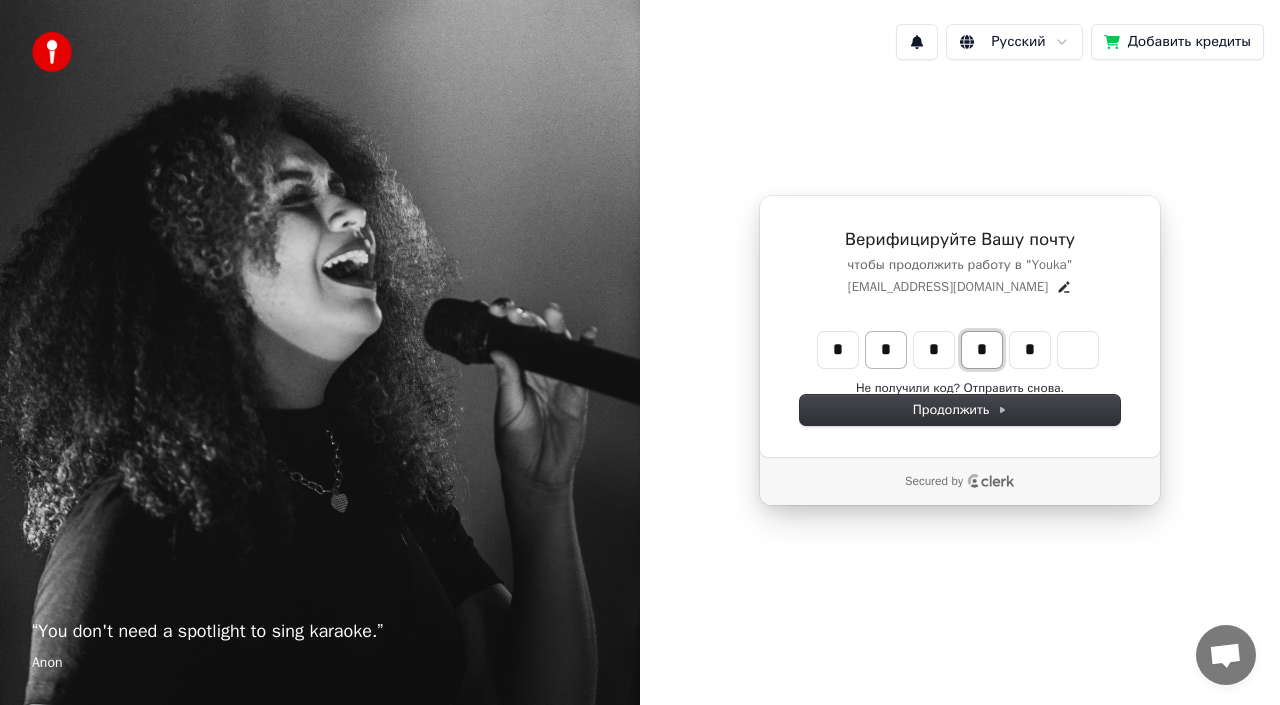 type on "*****" 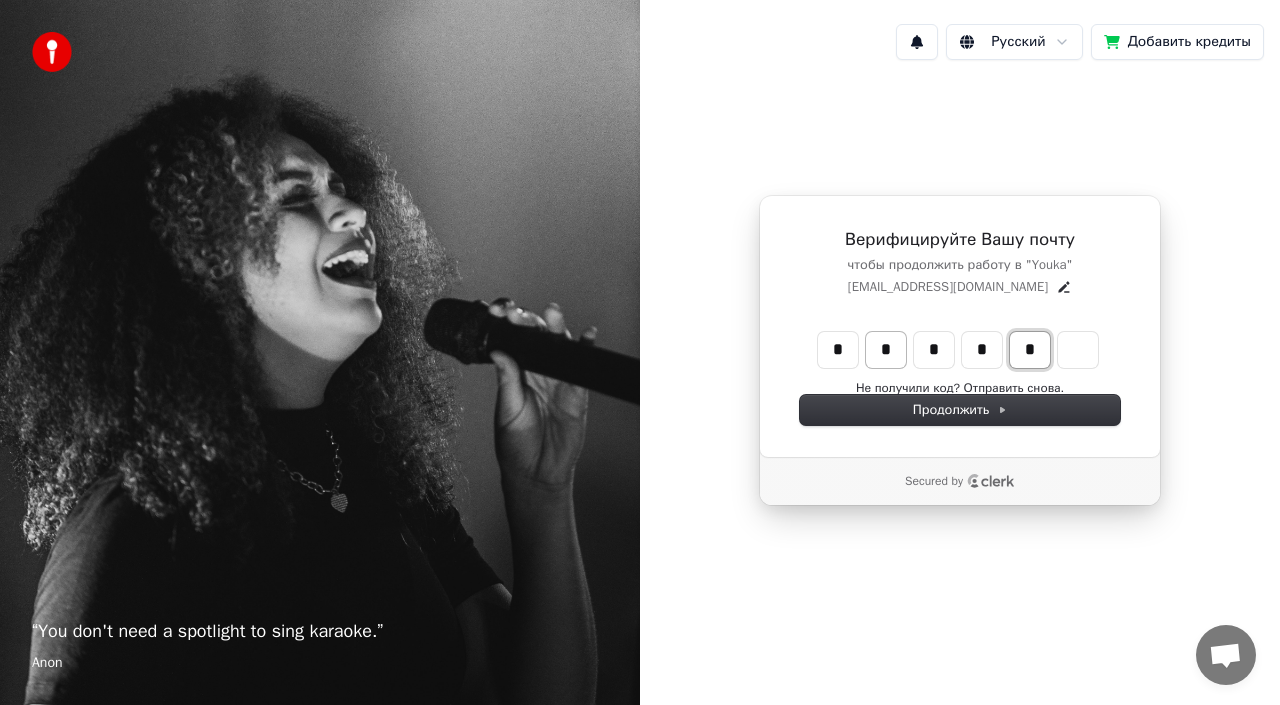 type on "*****" 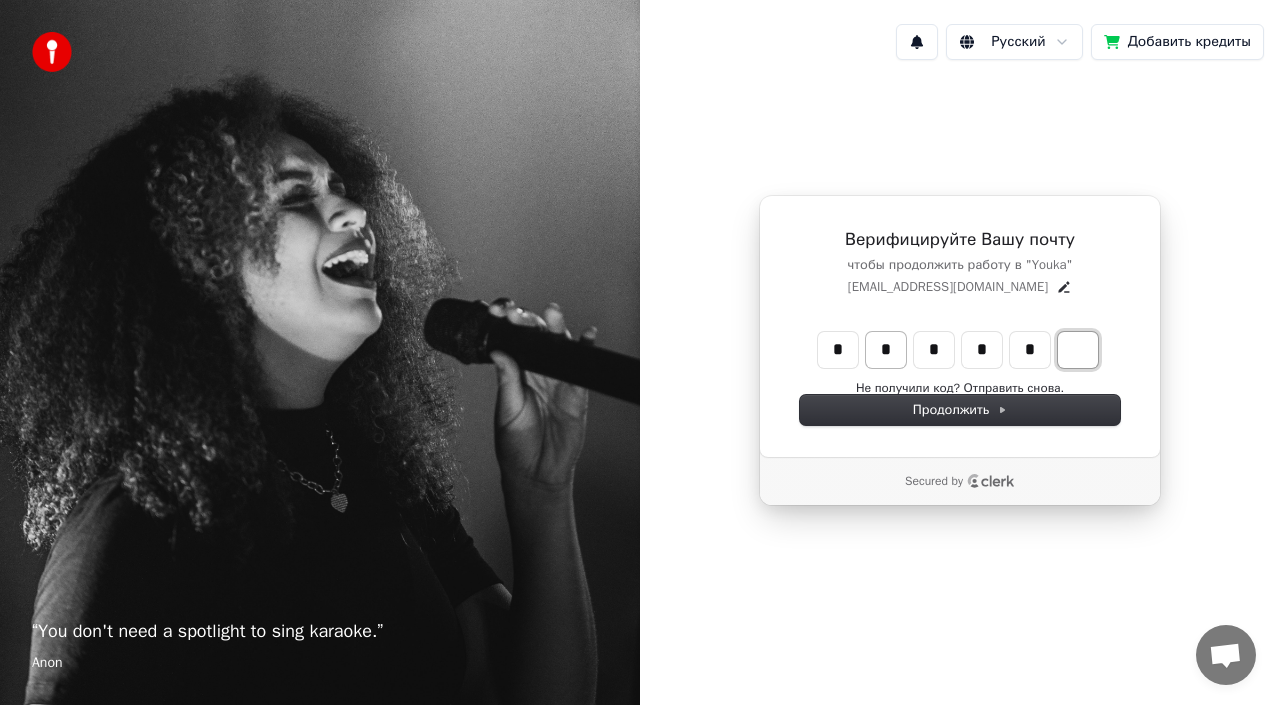 type on "*****" 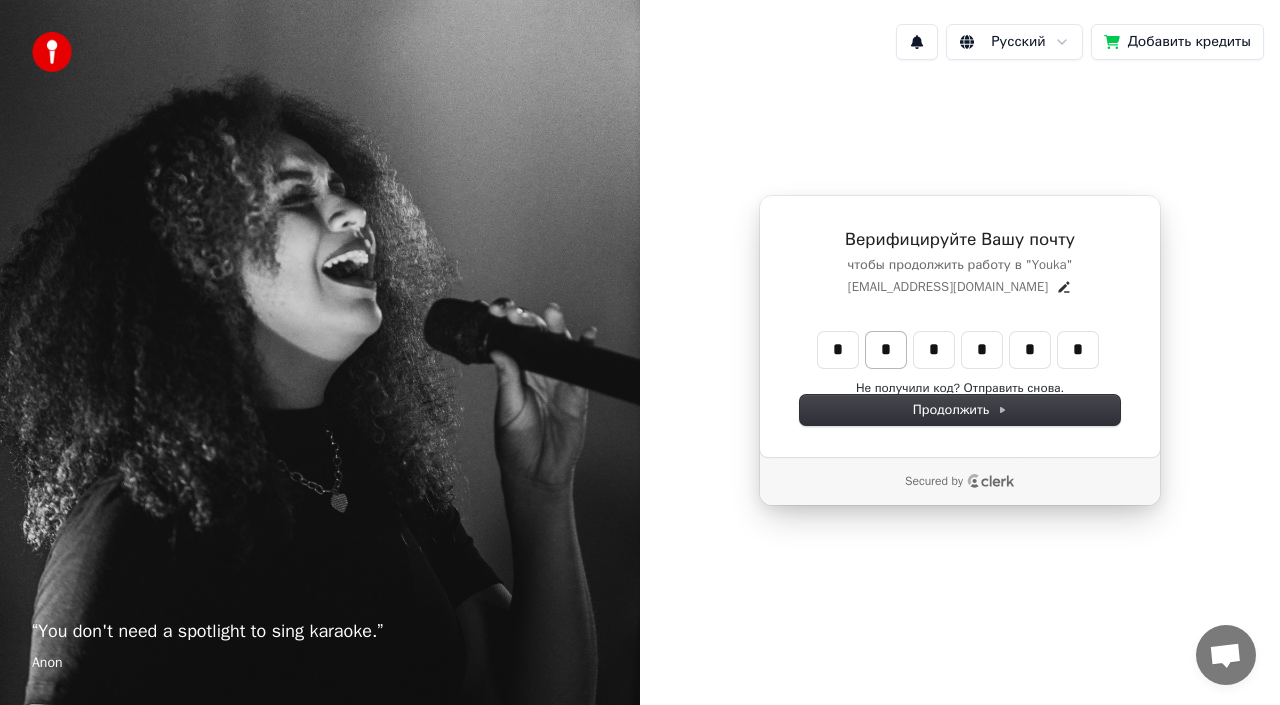 type on "******" 